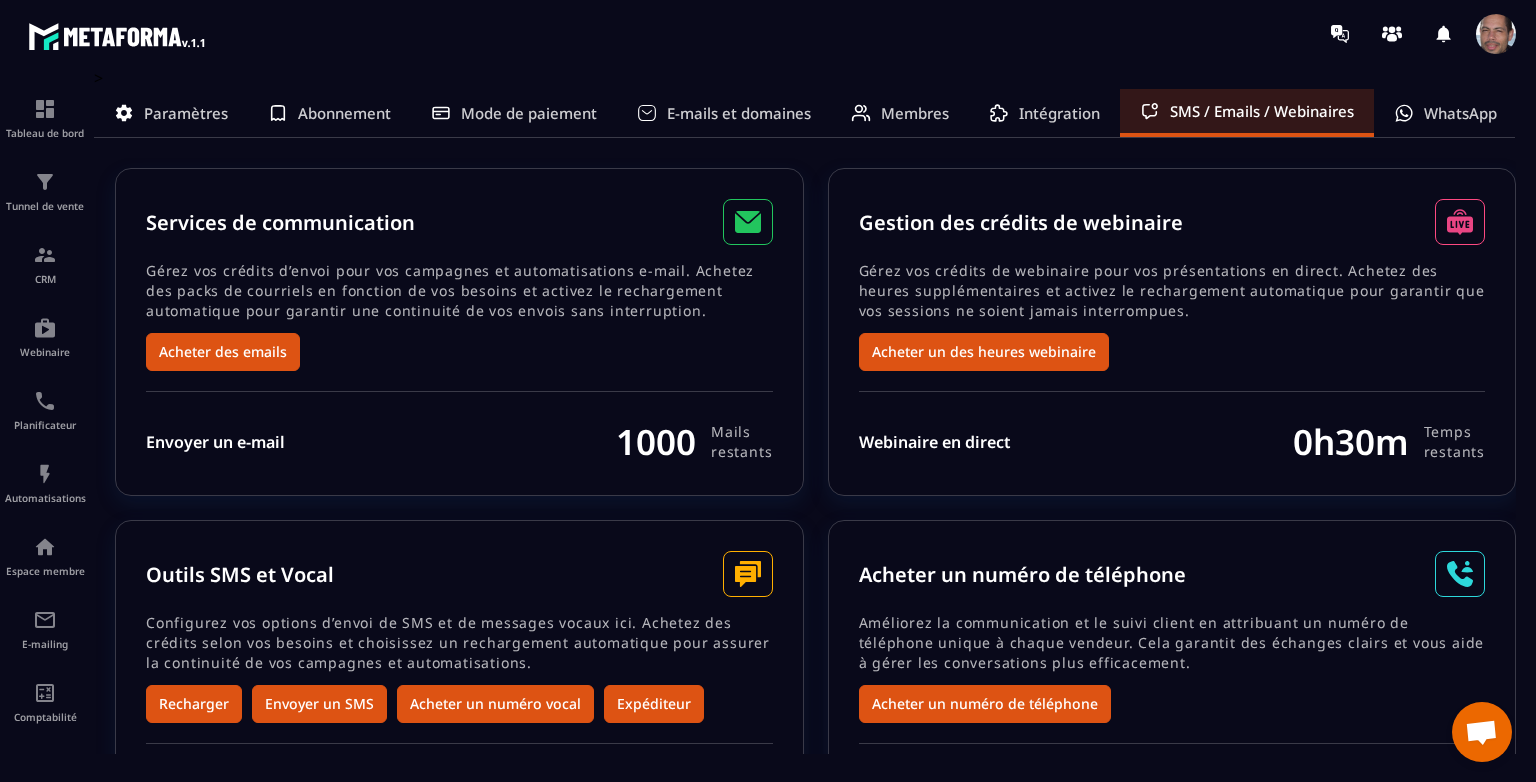 scroll, scrollTop: 0, scrollLeft: 0, axis: both 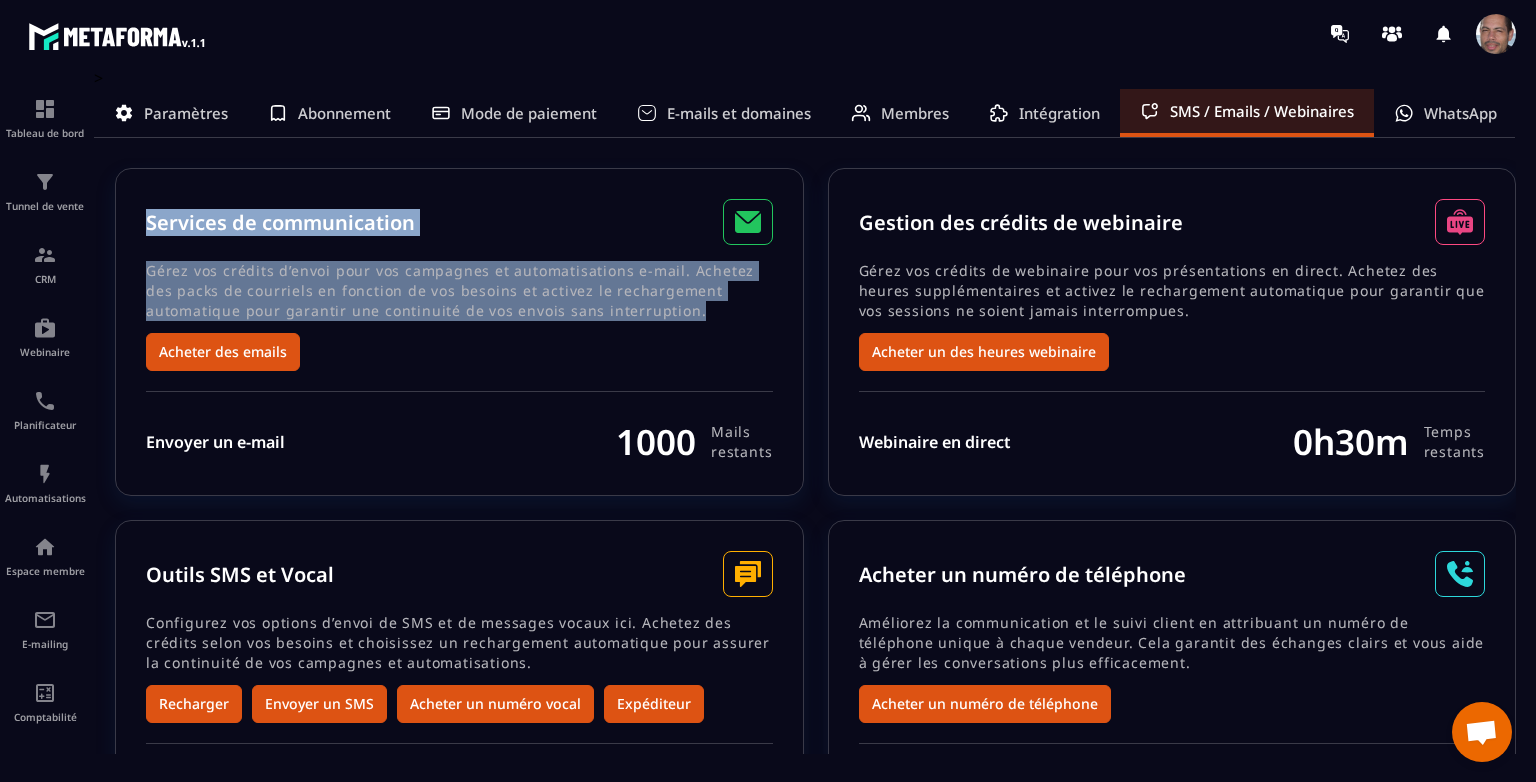drag, startPoint x: 151, startPoint y: 215, endPoint x: 705, endPoint y: 323, distance: 564.4289 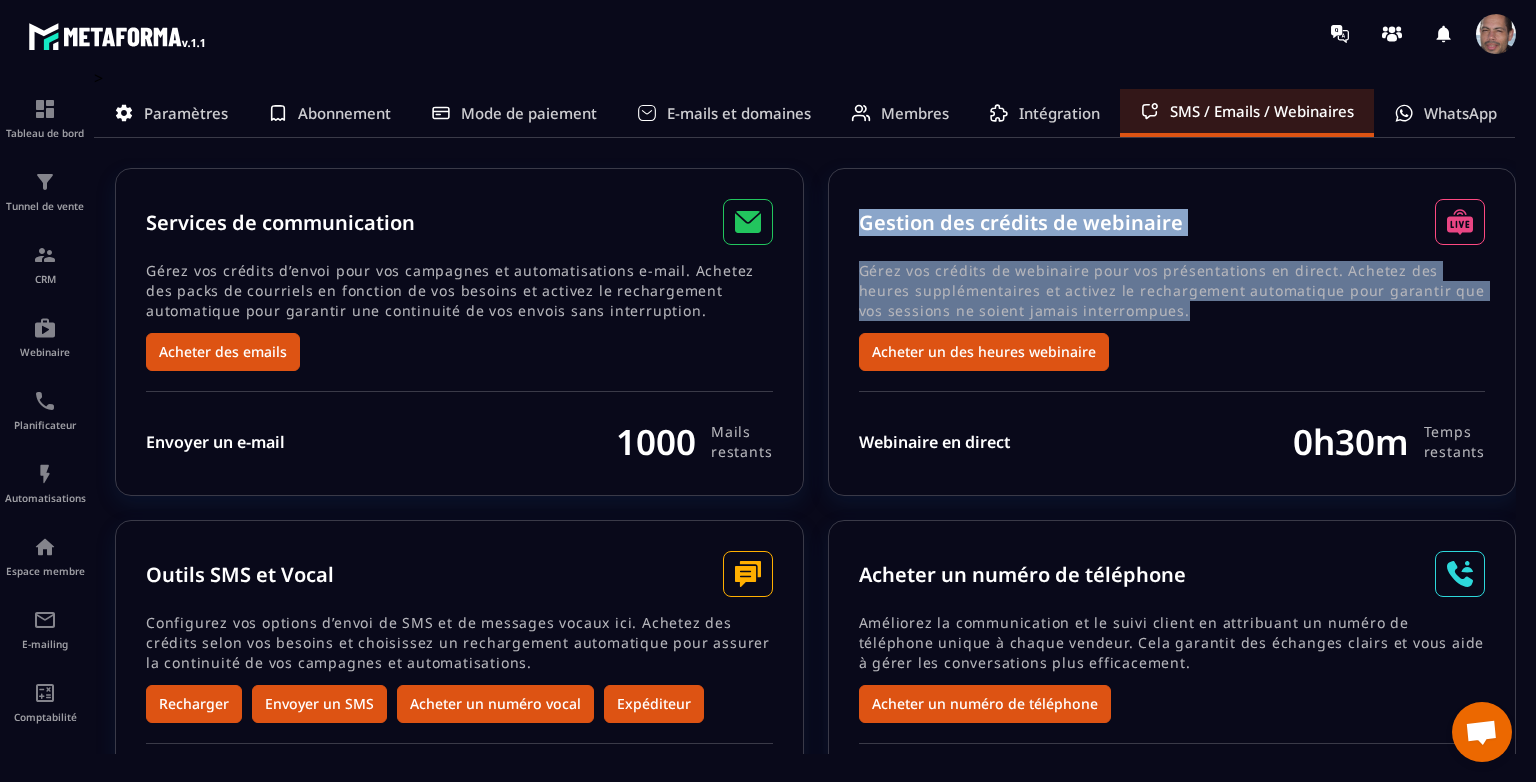 drag, startPoint x: 857, startPoint y: 223, endPoint x: 1155, endPoint y: 302, distance: 308.2937 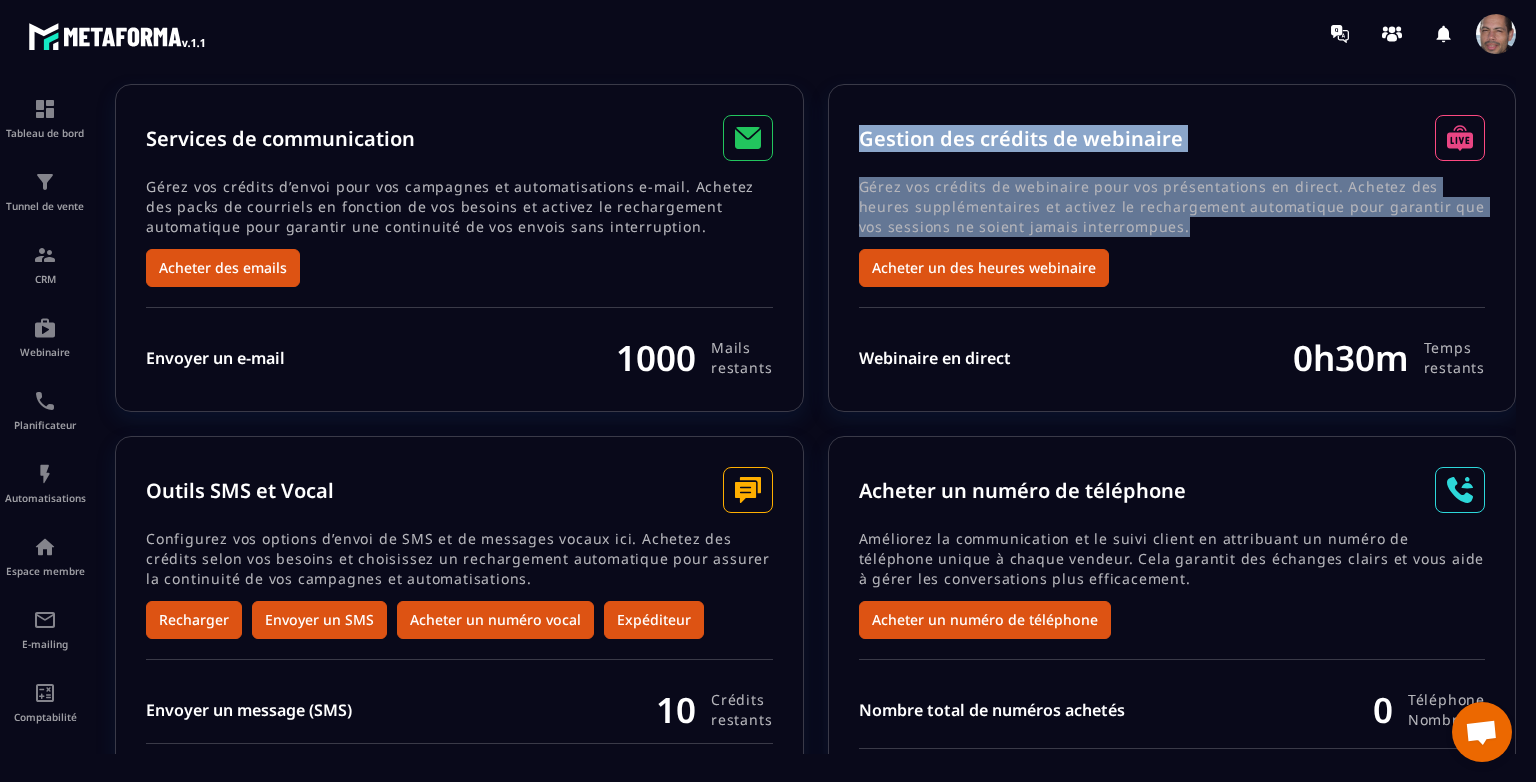scroll, scrollTop: 0, scrollLeft: 0, axis: both 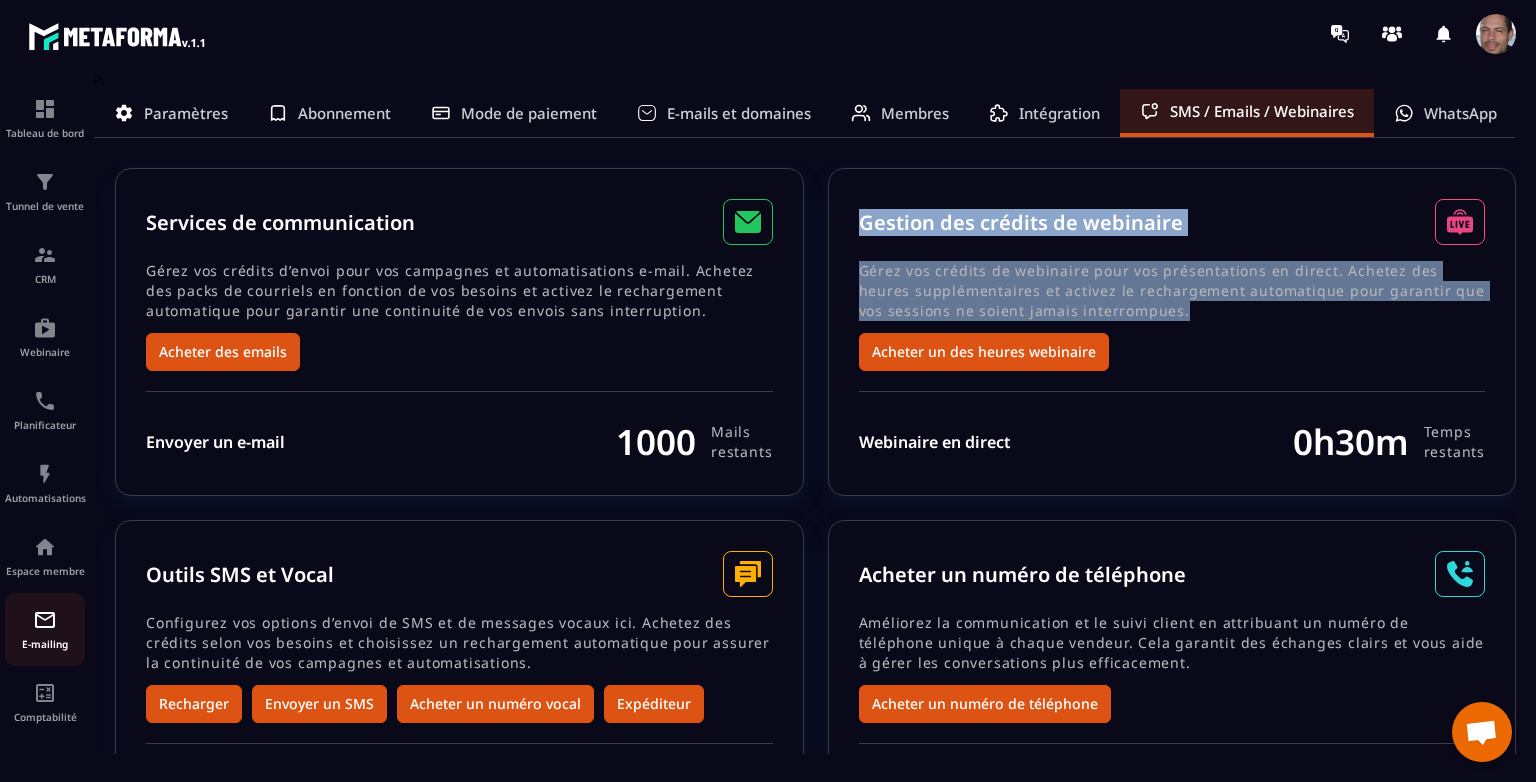 click on "E-mailing" 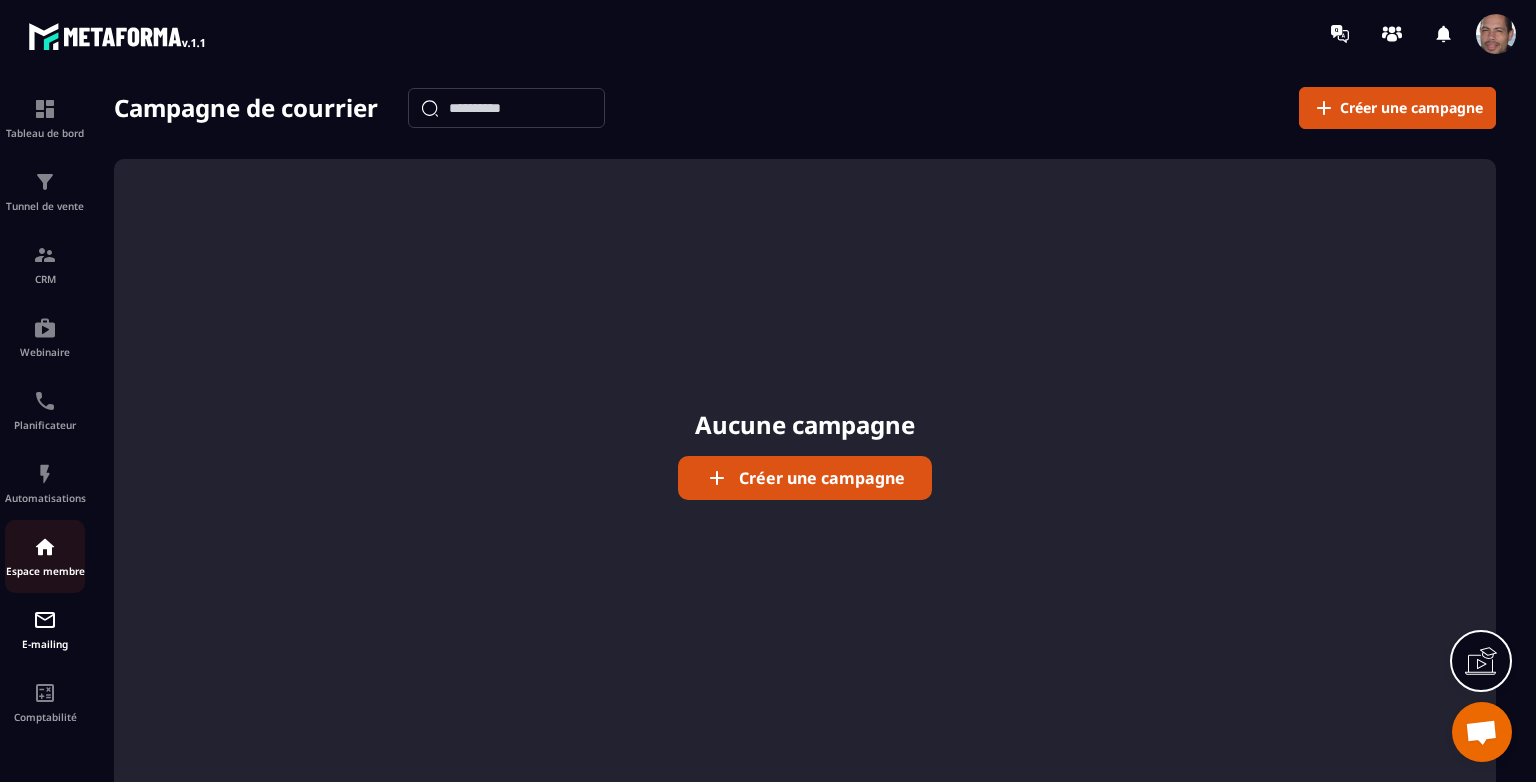 click at bounding box center [45, 547] 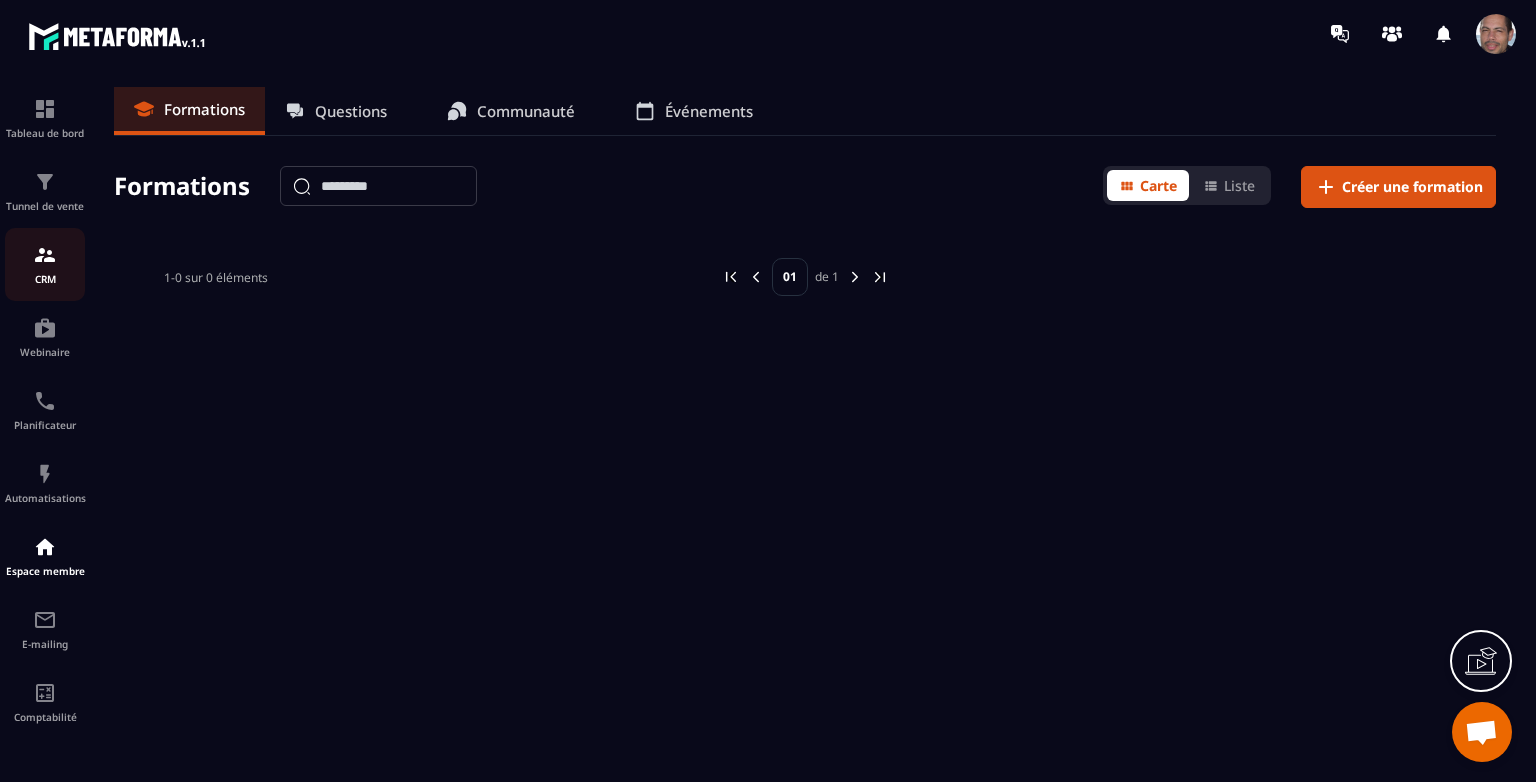 click on "CRM" at bounding box center (45, 264) 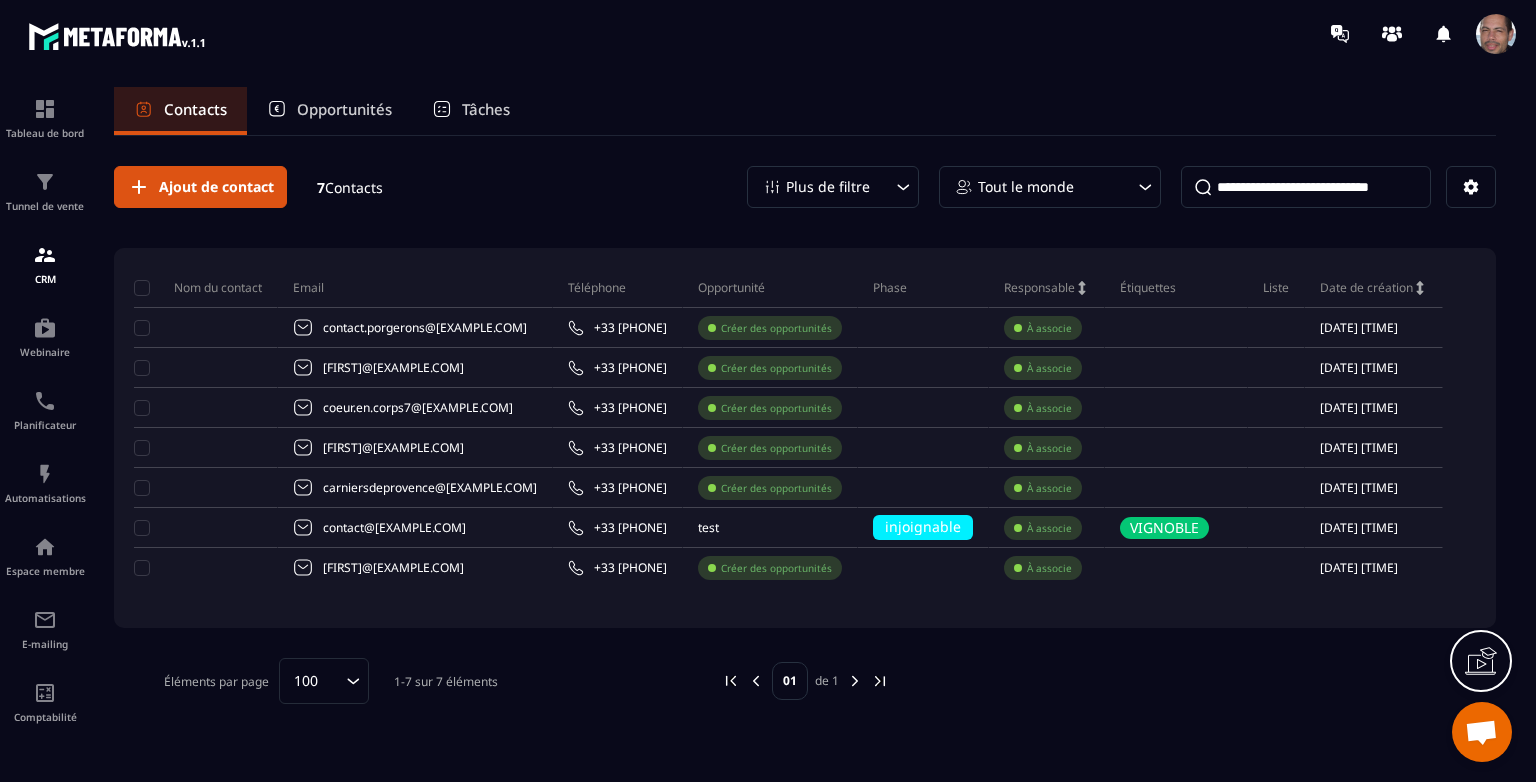 click at bounding box center (1496, 34) 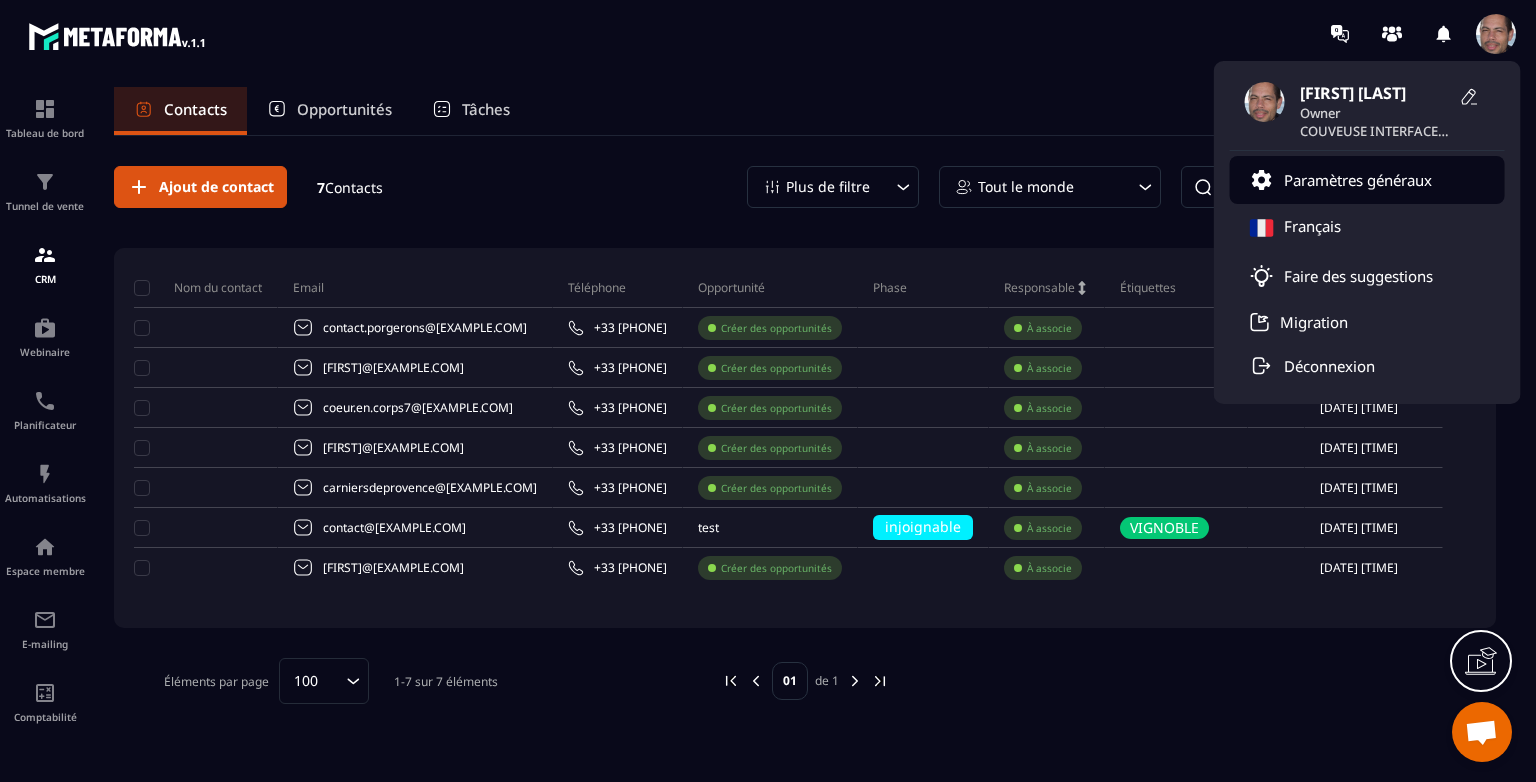 click on "Paramètres généraux" at bounding box center [1358, 180] 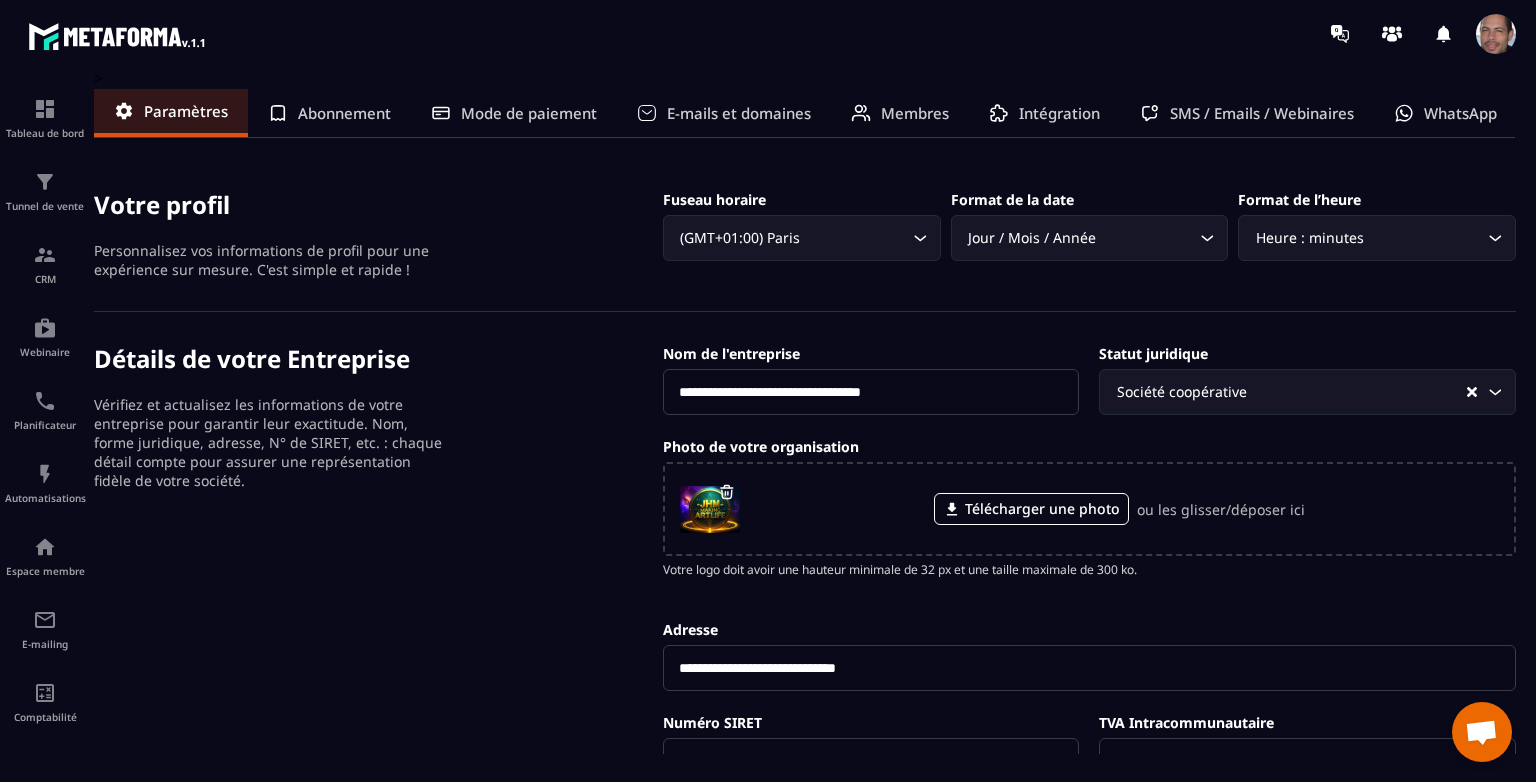 click on "E-mails et domaines" at bounding box center (739, 113) 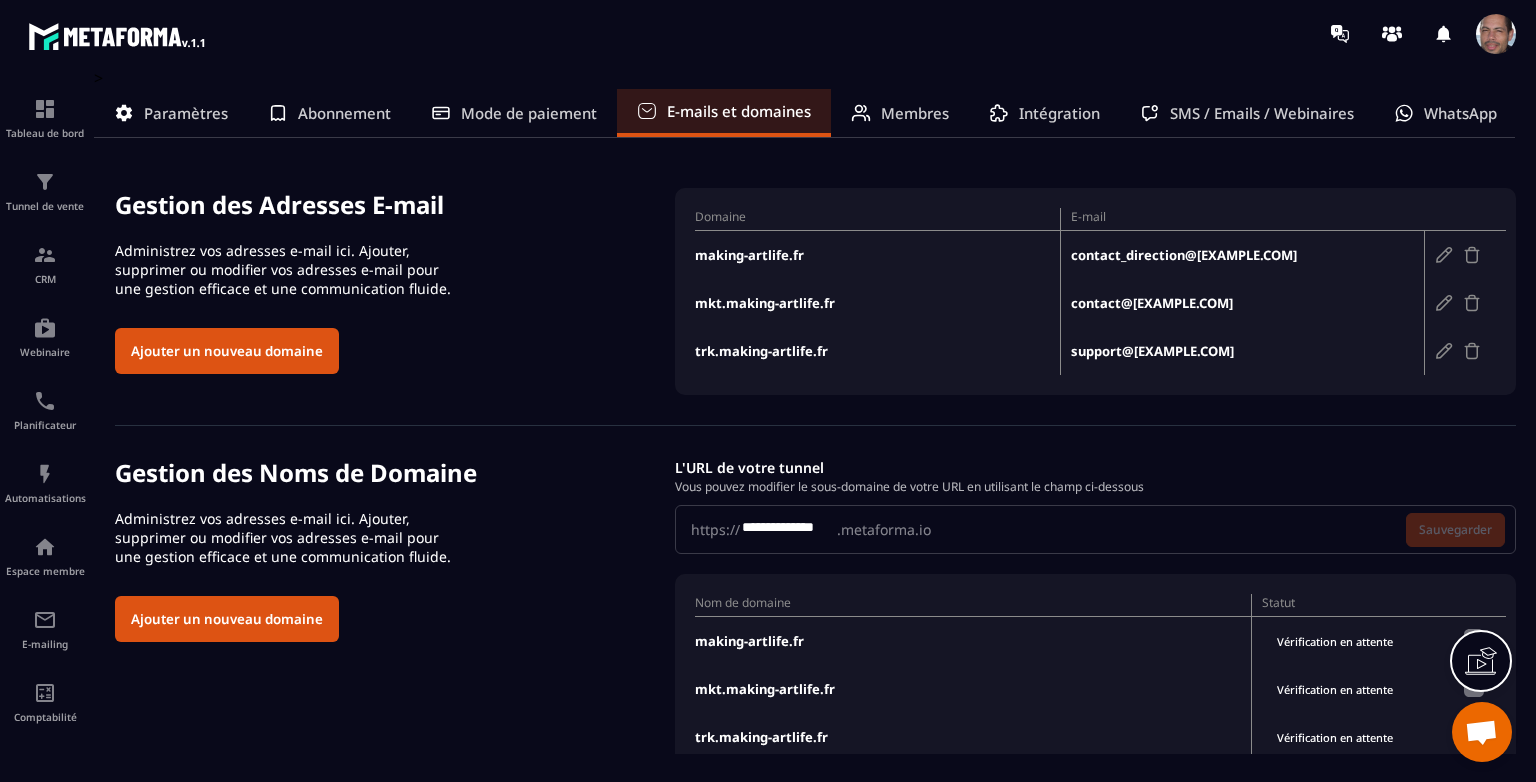 click on "Membres" 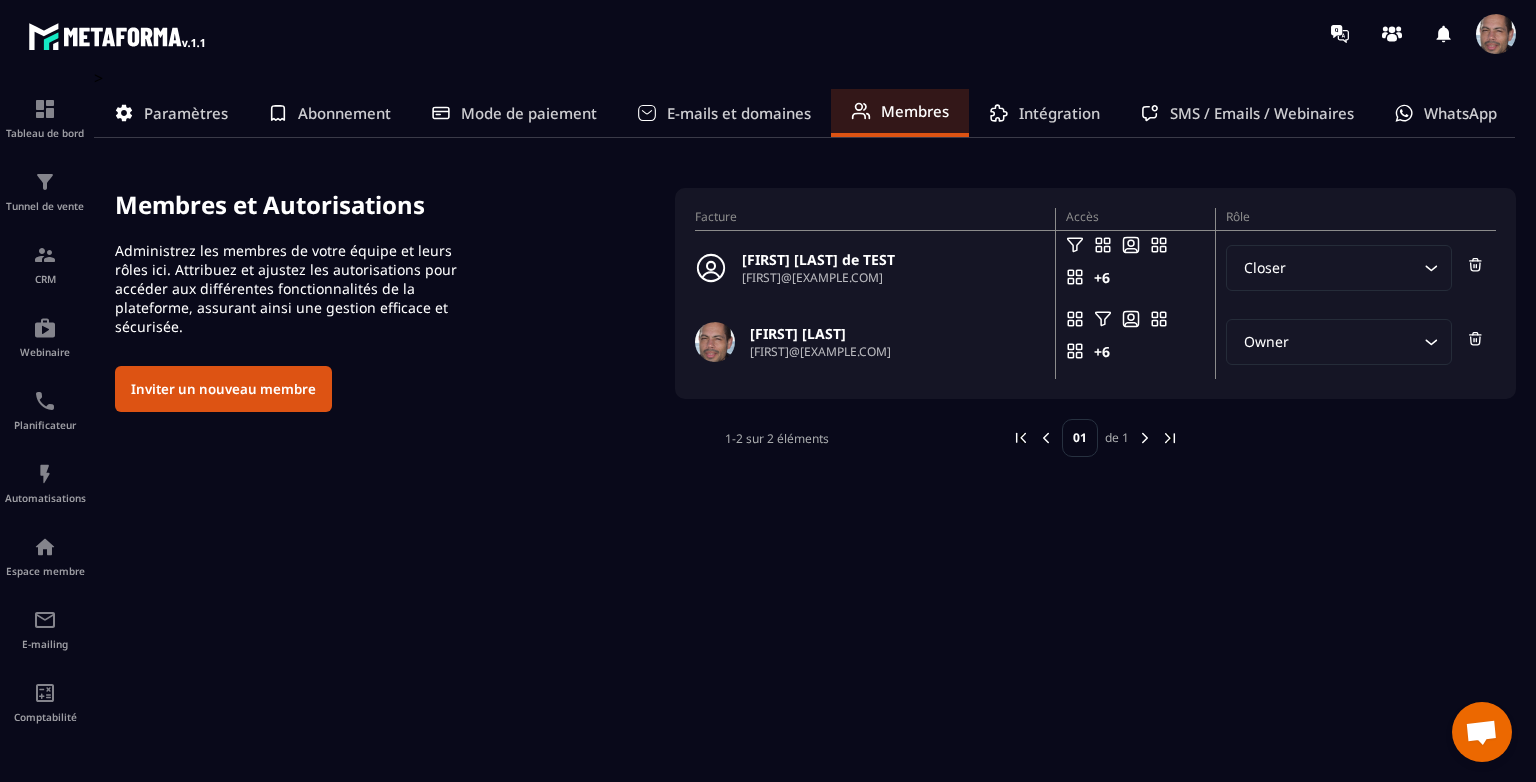 click on "E-mails et domaines" at bounding box center (739, 113) 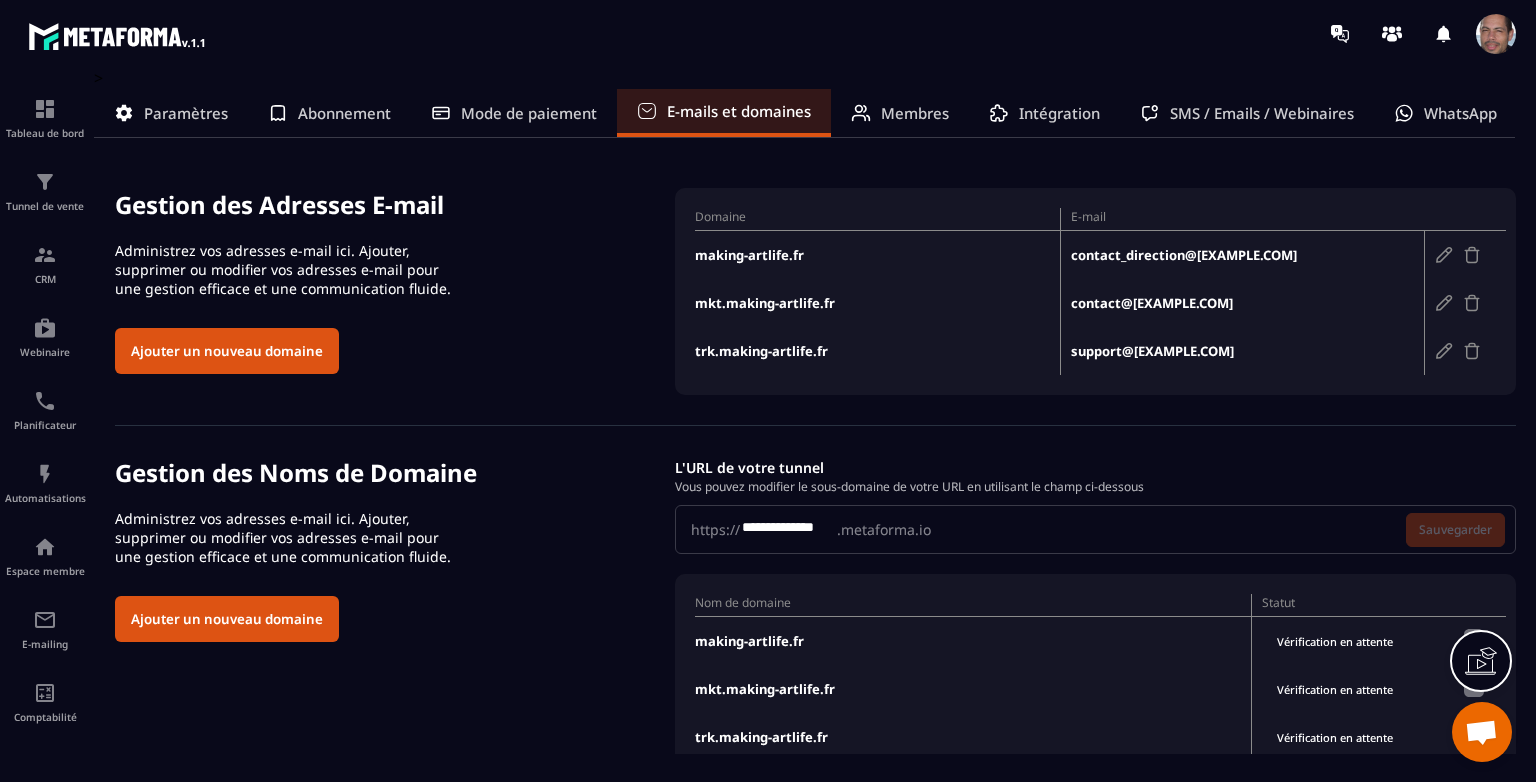 click 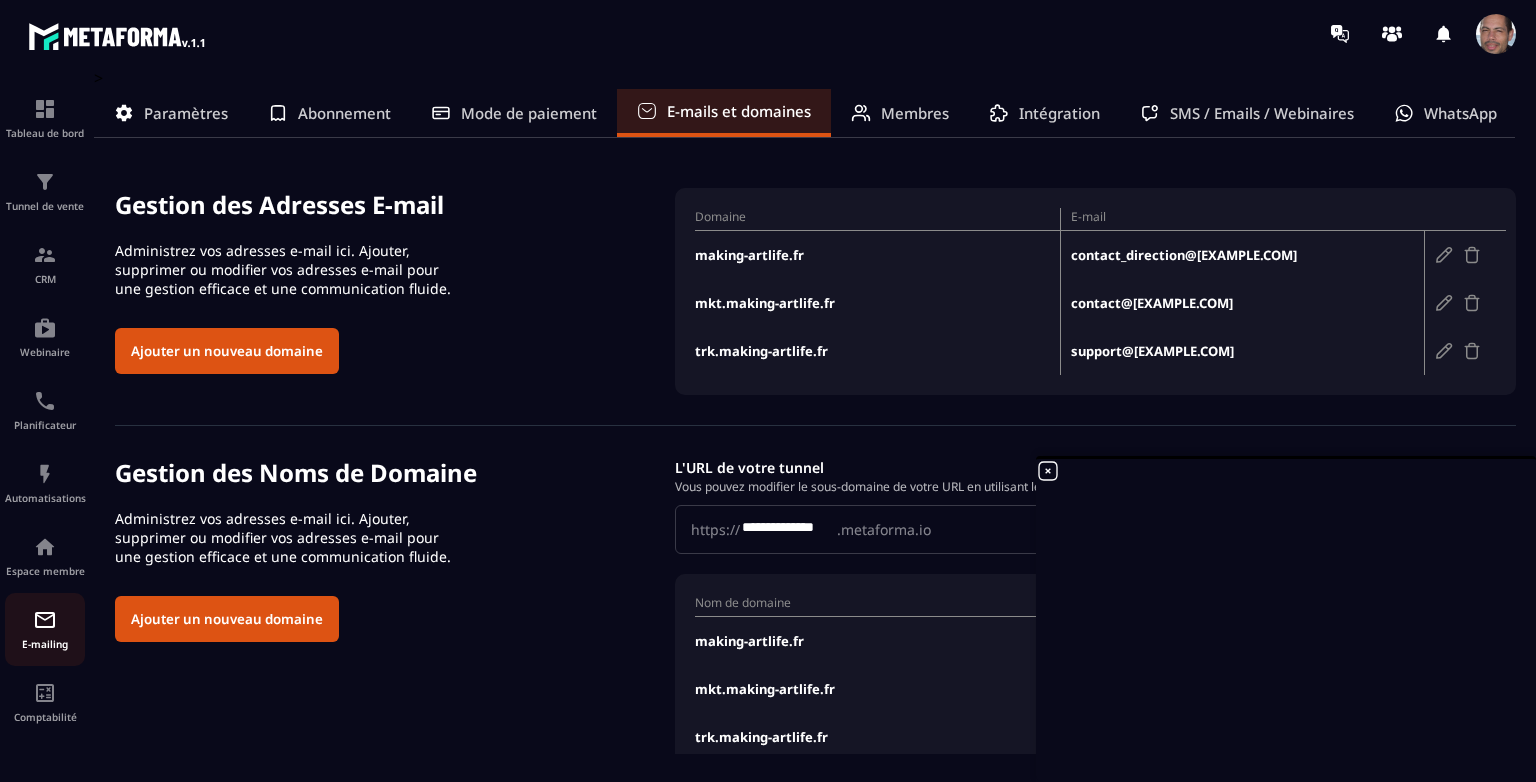 click at bounding box center [45, 620] 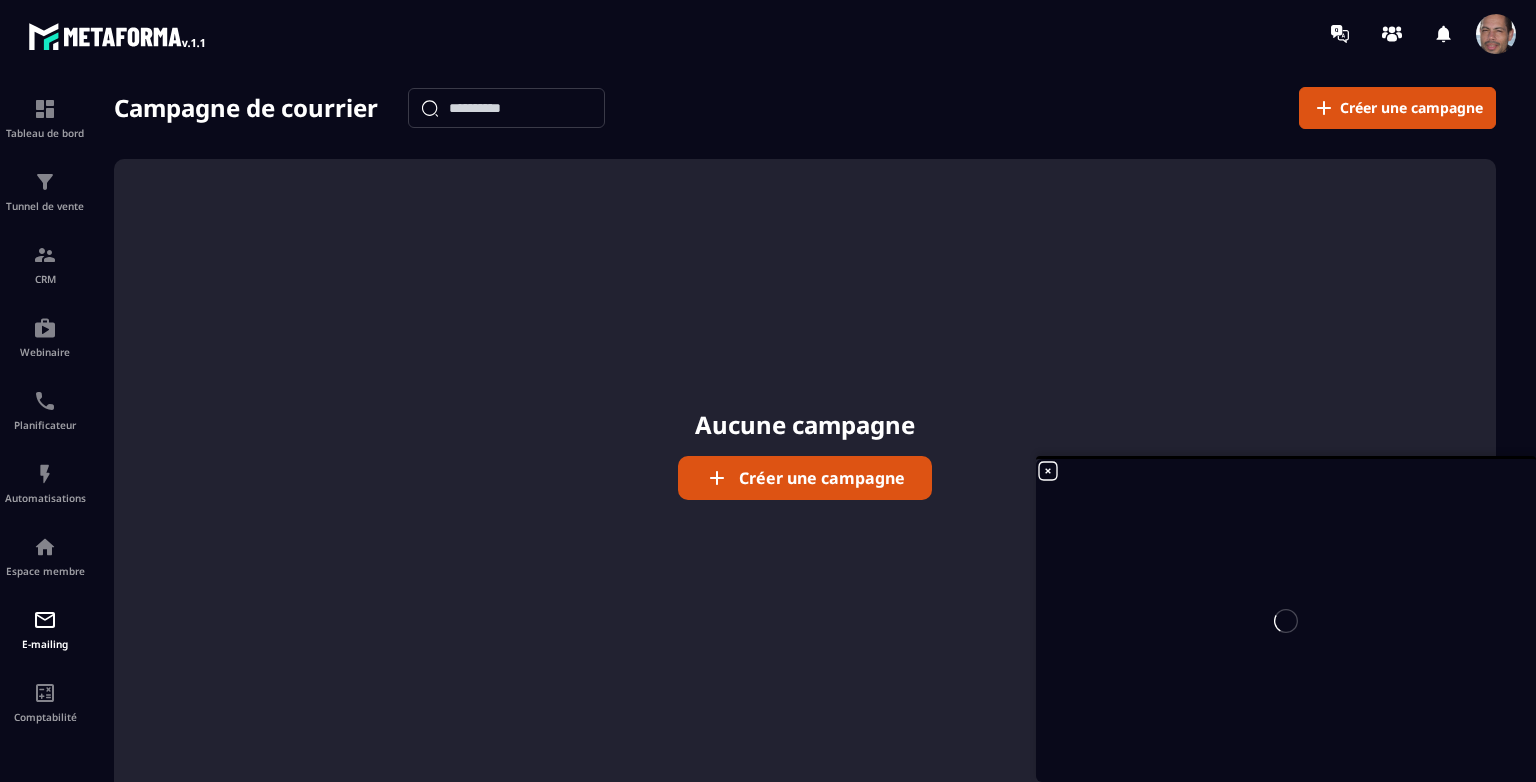 click on "Créer une campagne" at bounding box center (822, 478) 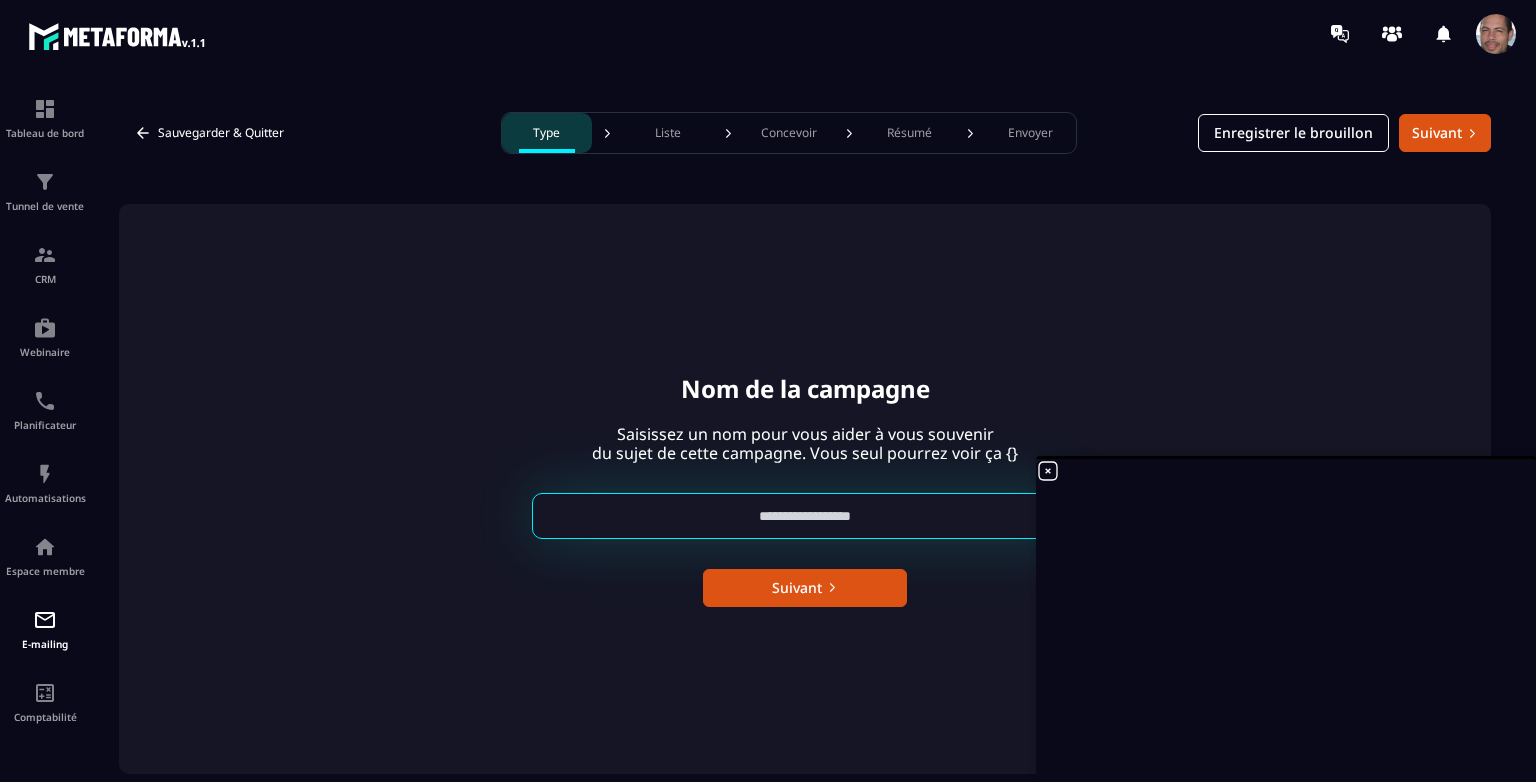 click at bounding box center [805, 516] 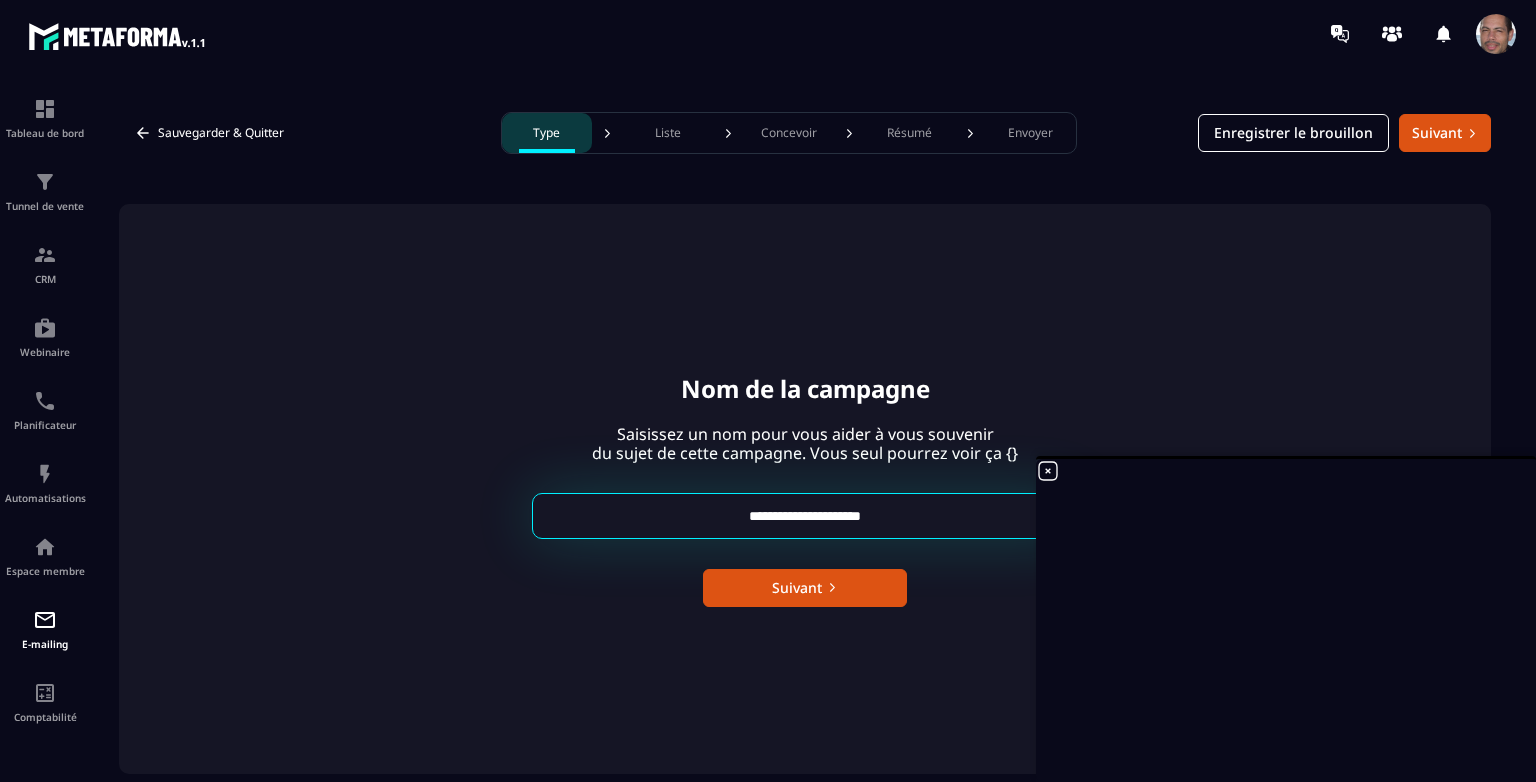 click on "**********" at bounding box center [805, 516] 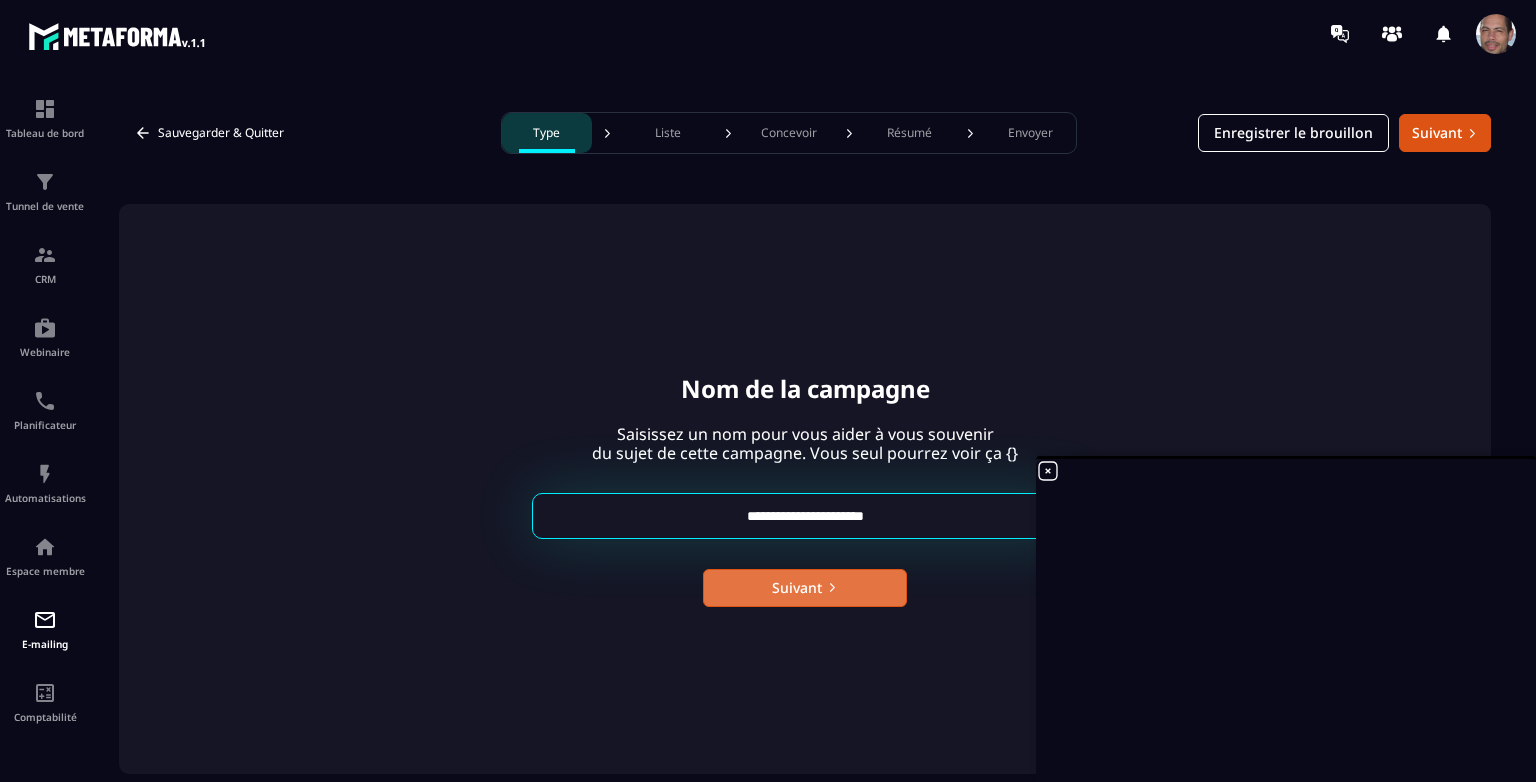 type on "**********" 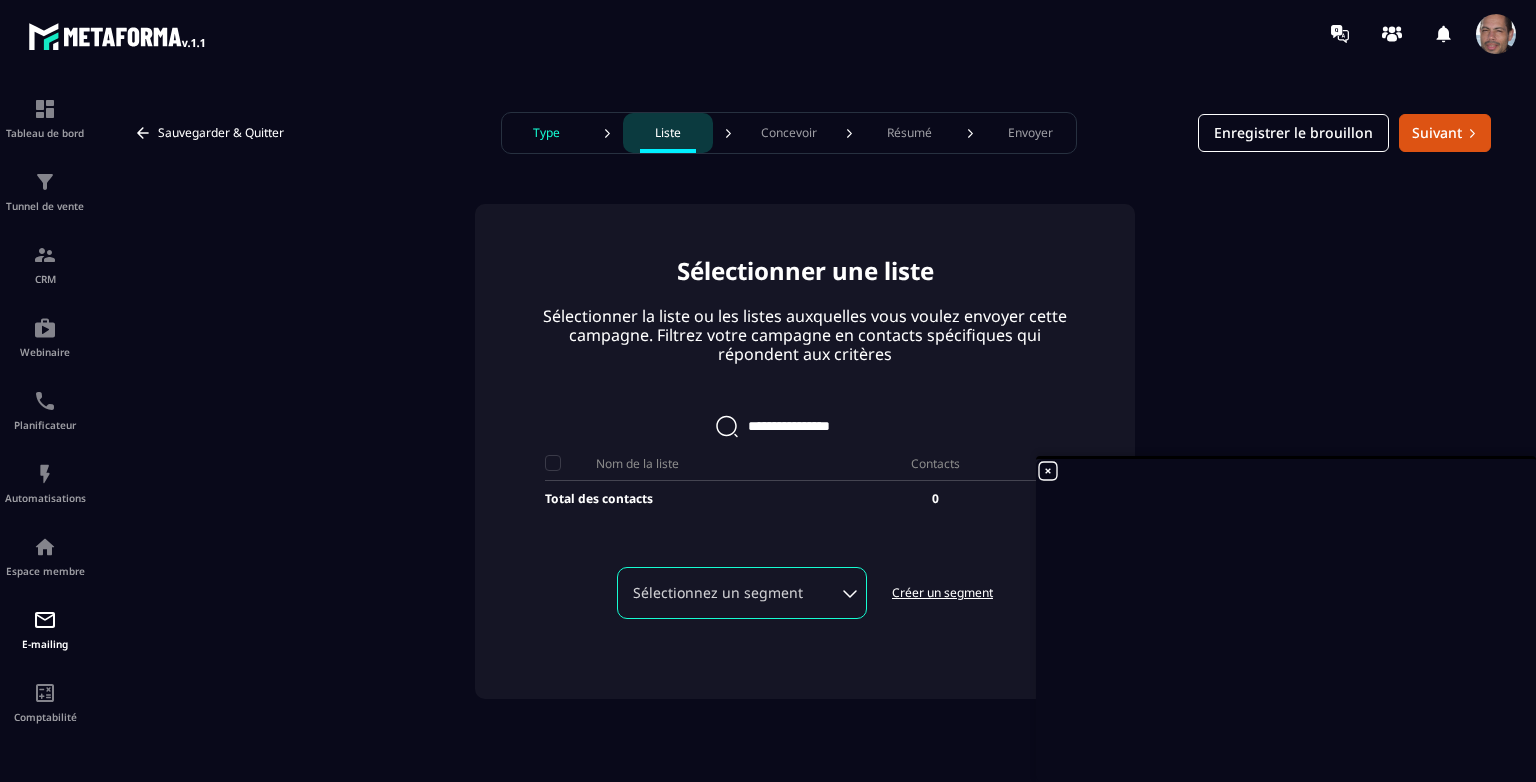 click on "Sélectionnez un segment" 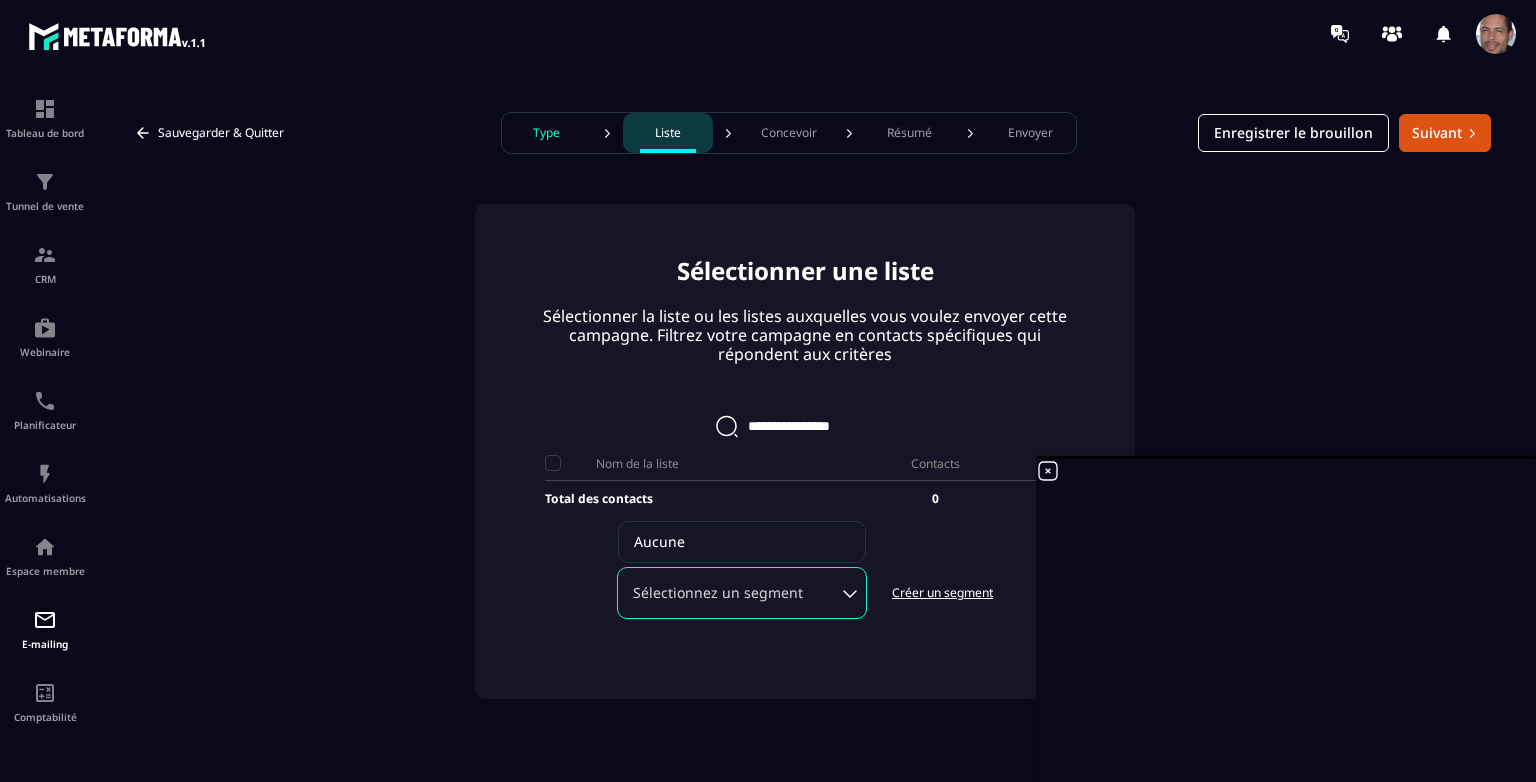 click on "Sélectionnez un segment" at bounding box center (742, 593) 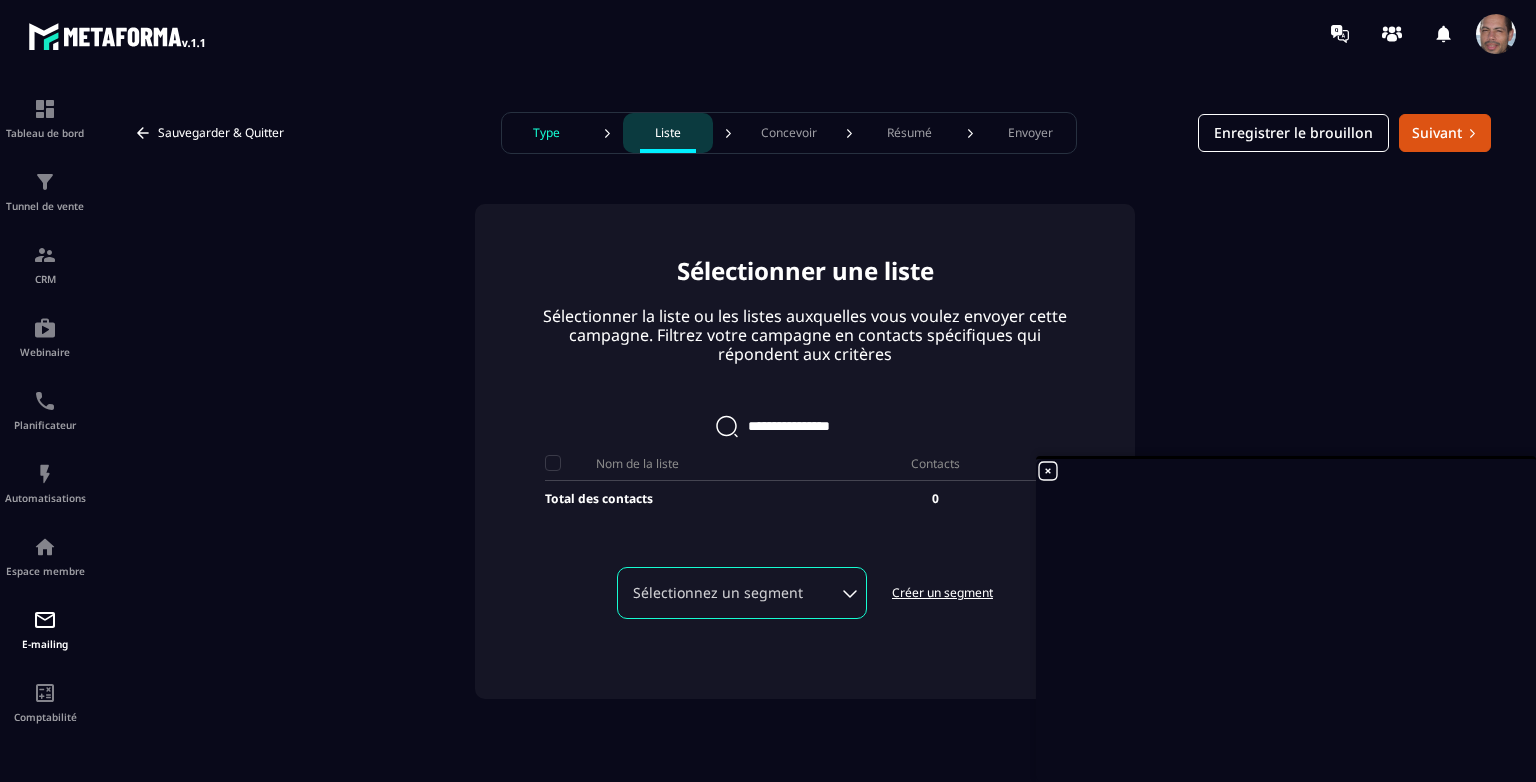 click on "Sélectionnez un segment" at bounding box center [742, 593] 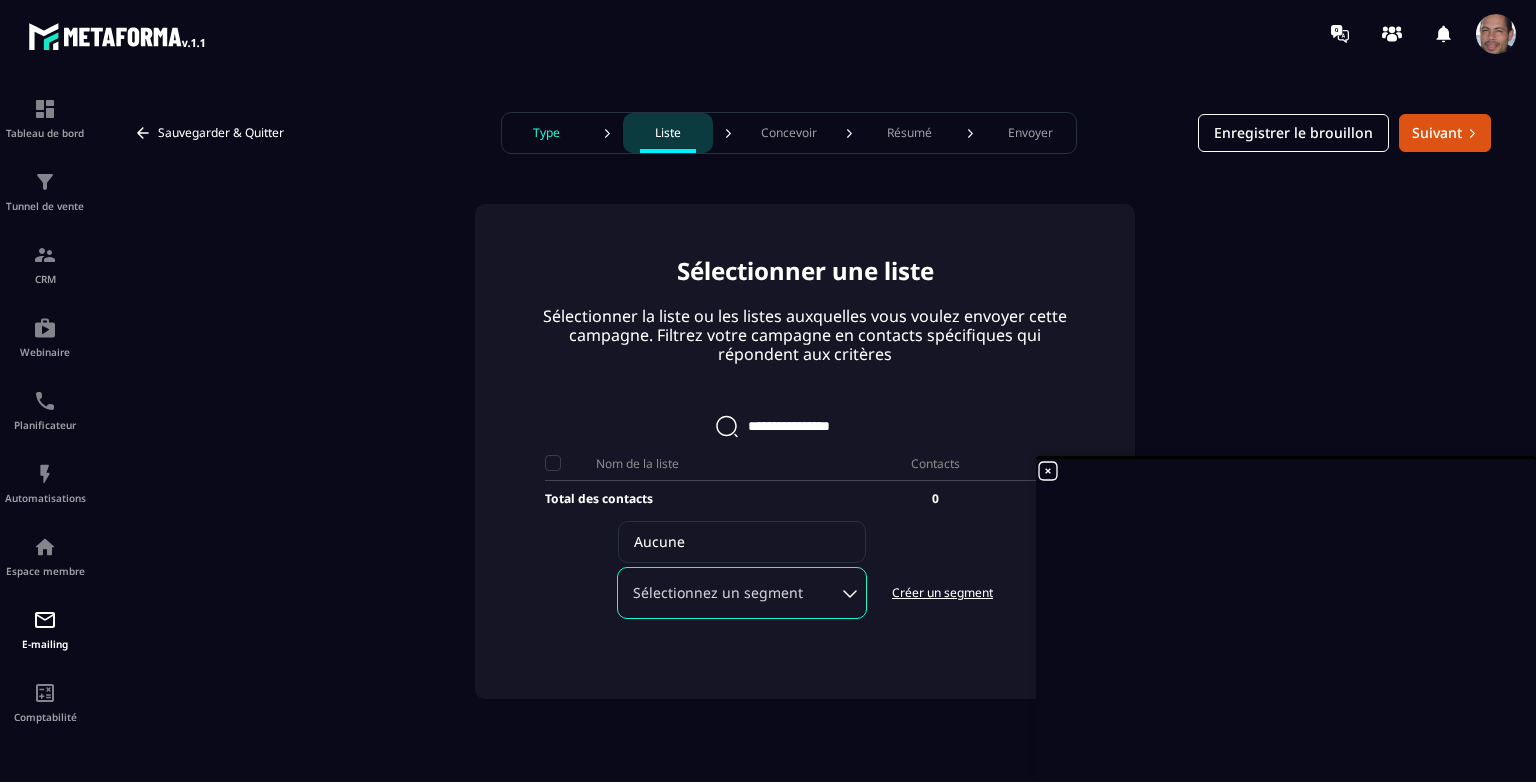 click on "Sélectionnez un segment" at bounding box center (742, 593) 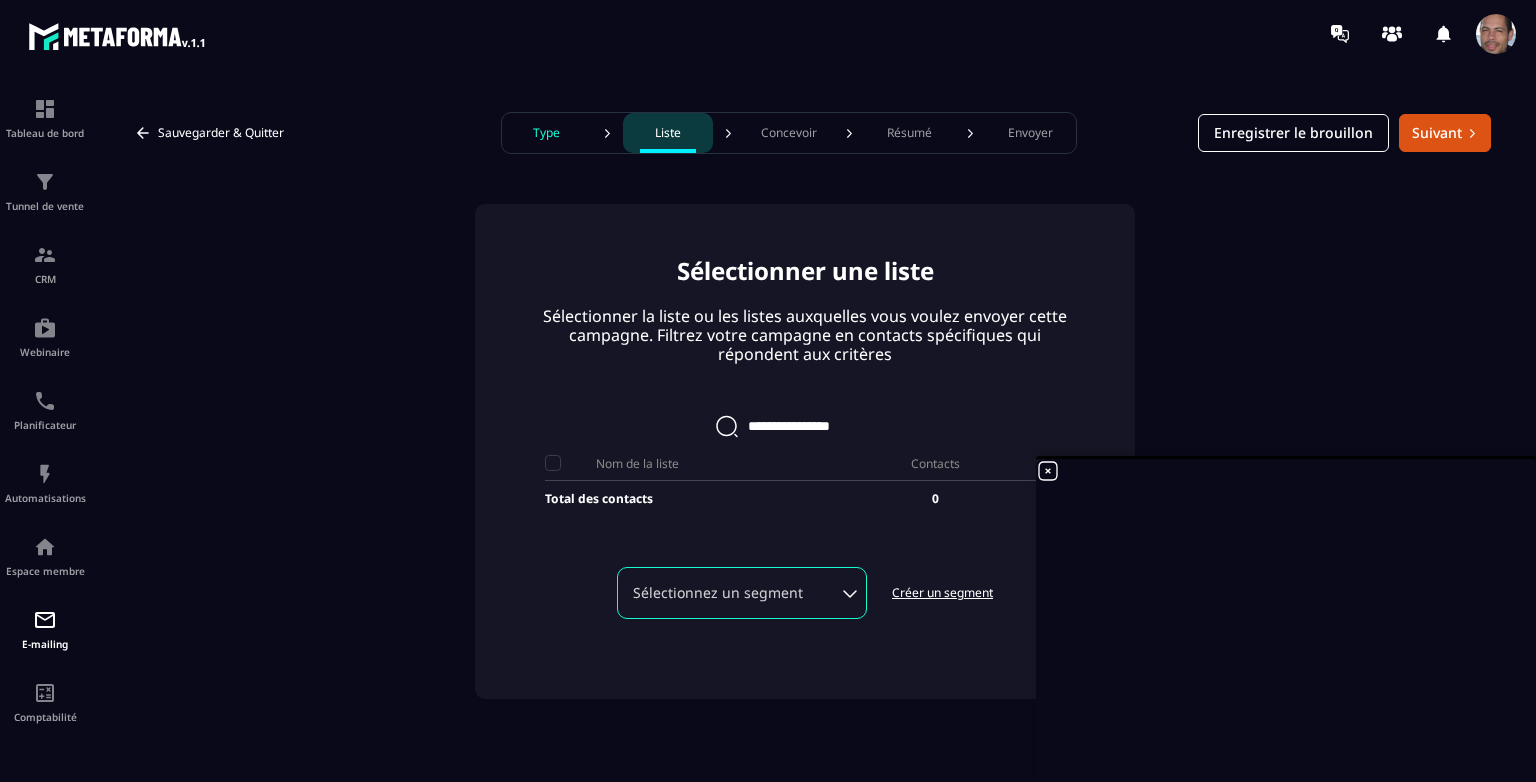 click on "Créer un segment" at bounding box center [942, 593] 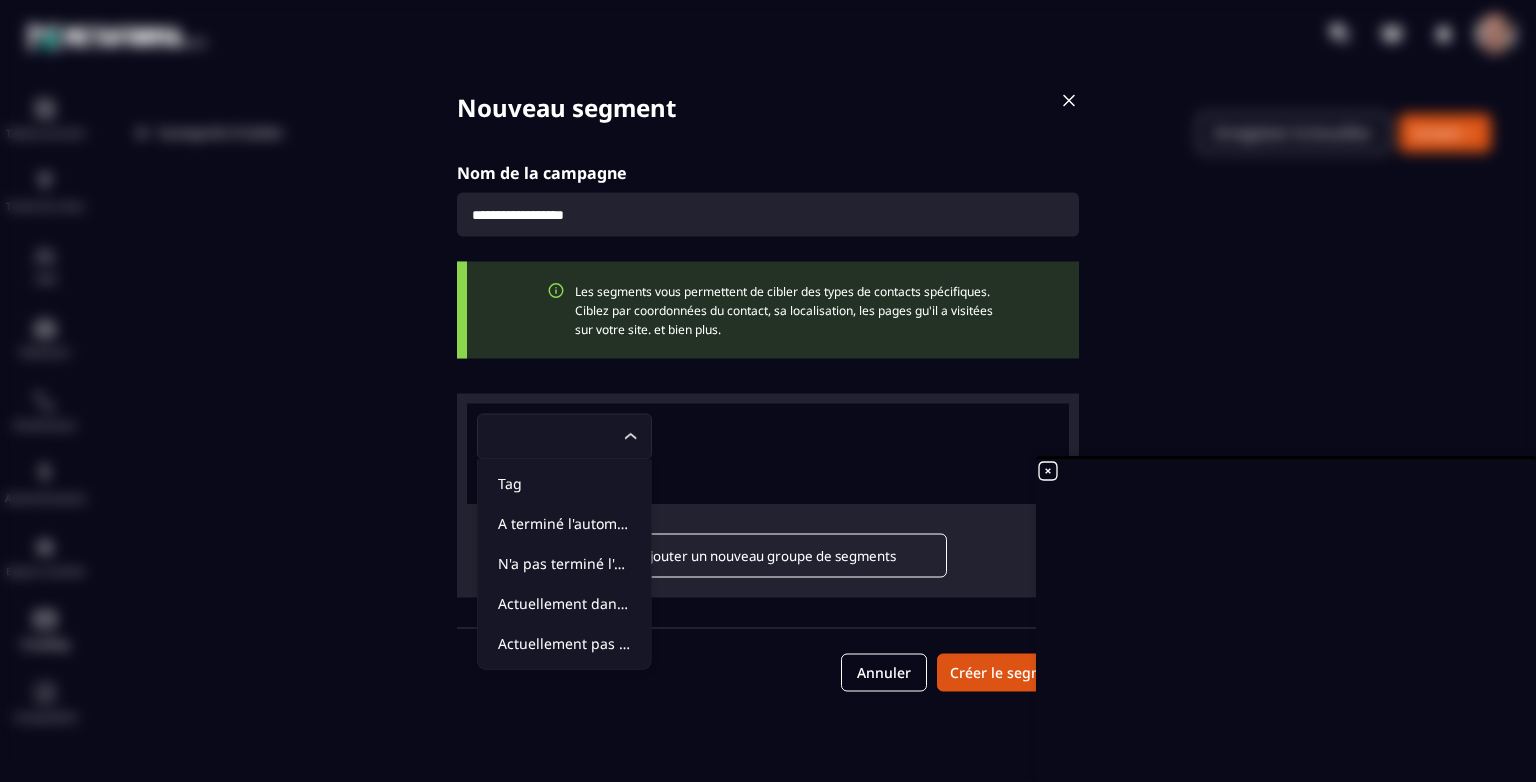 click 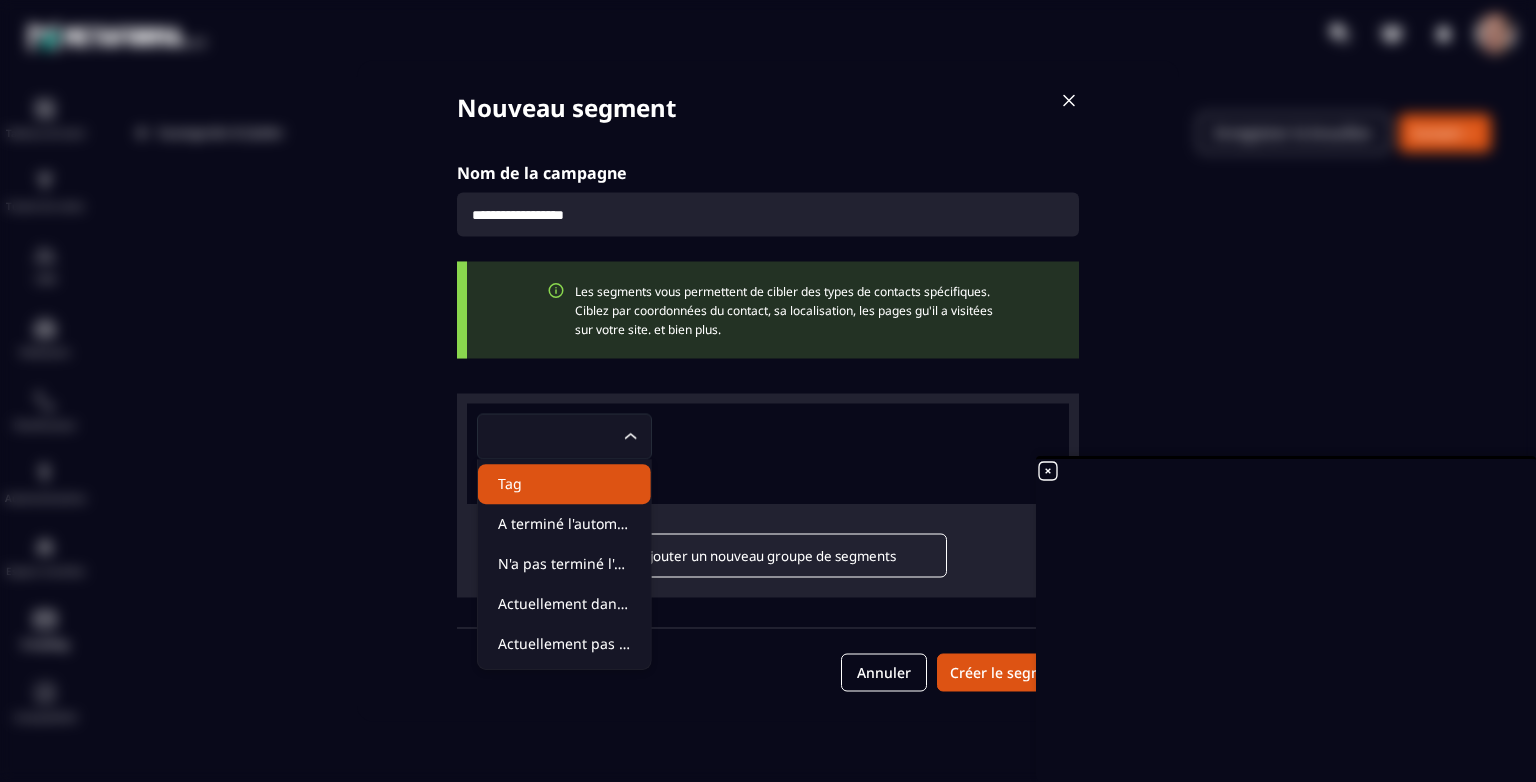 click on "Loading..." at bounding box center [768, 437] 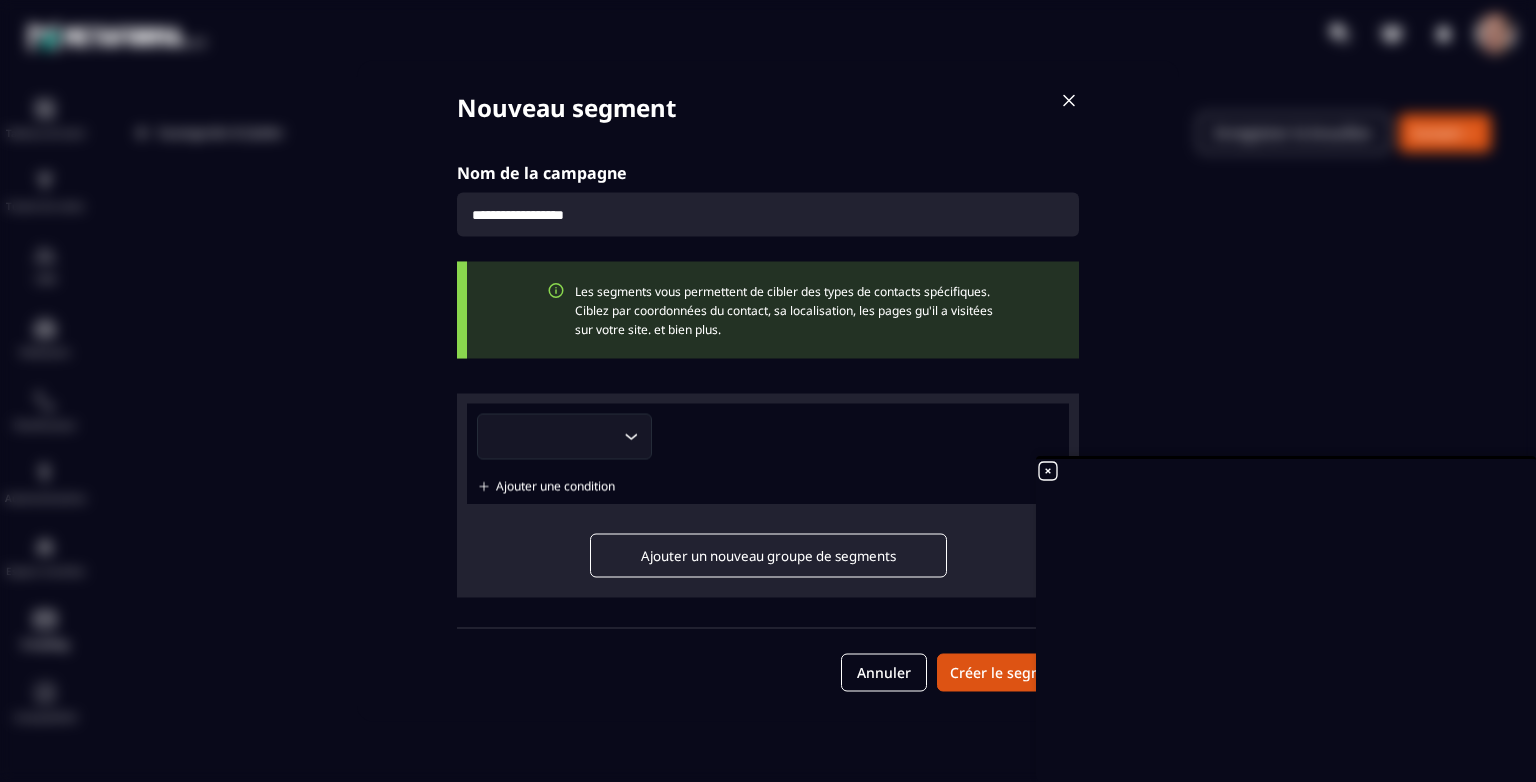 click at bounding box center [768, 215] 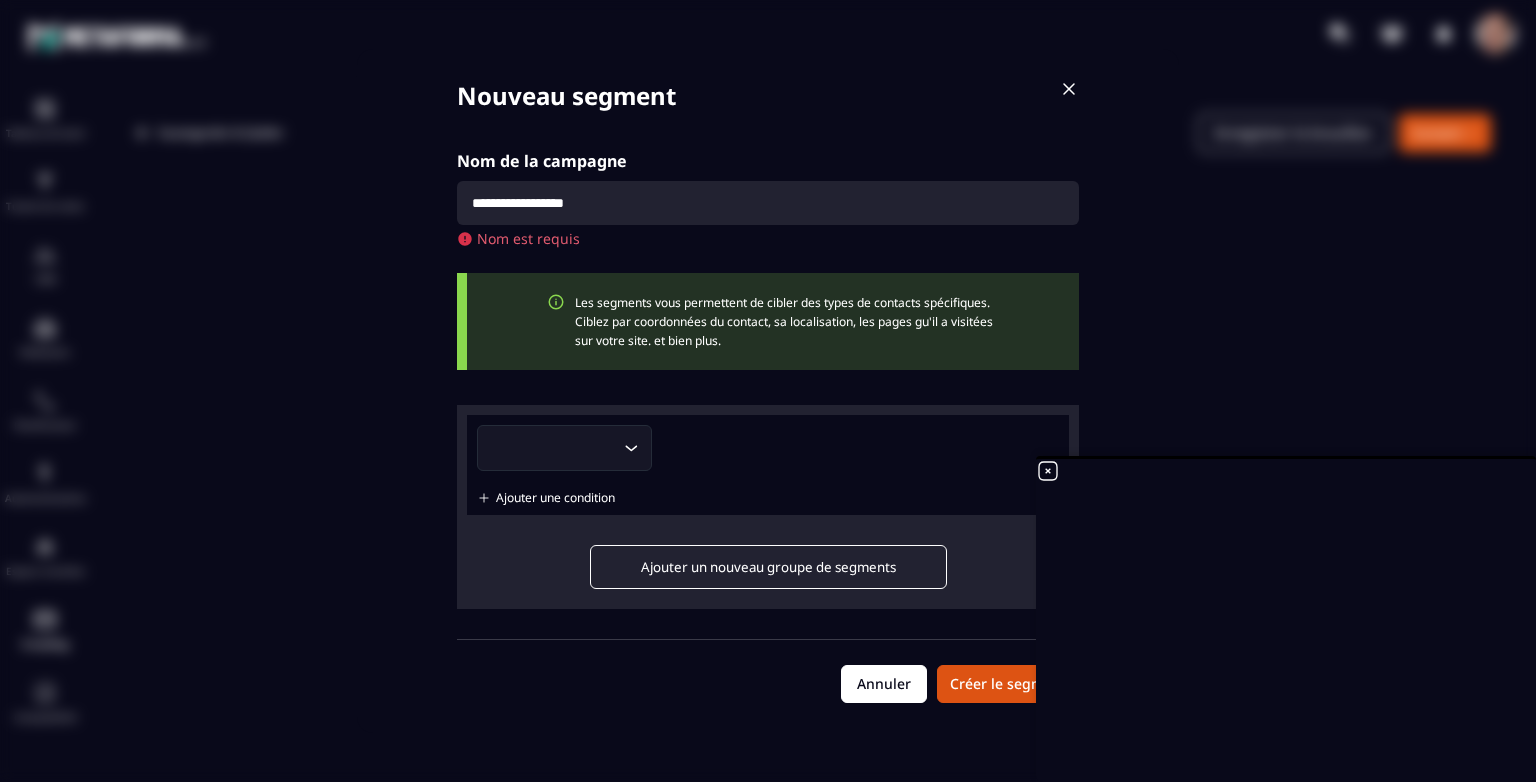 click on "Annuler" at bounding box center (884, 684) 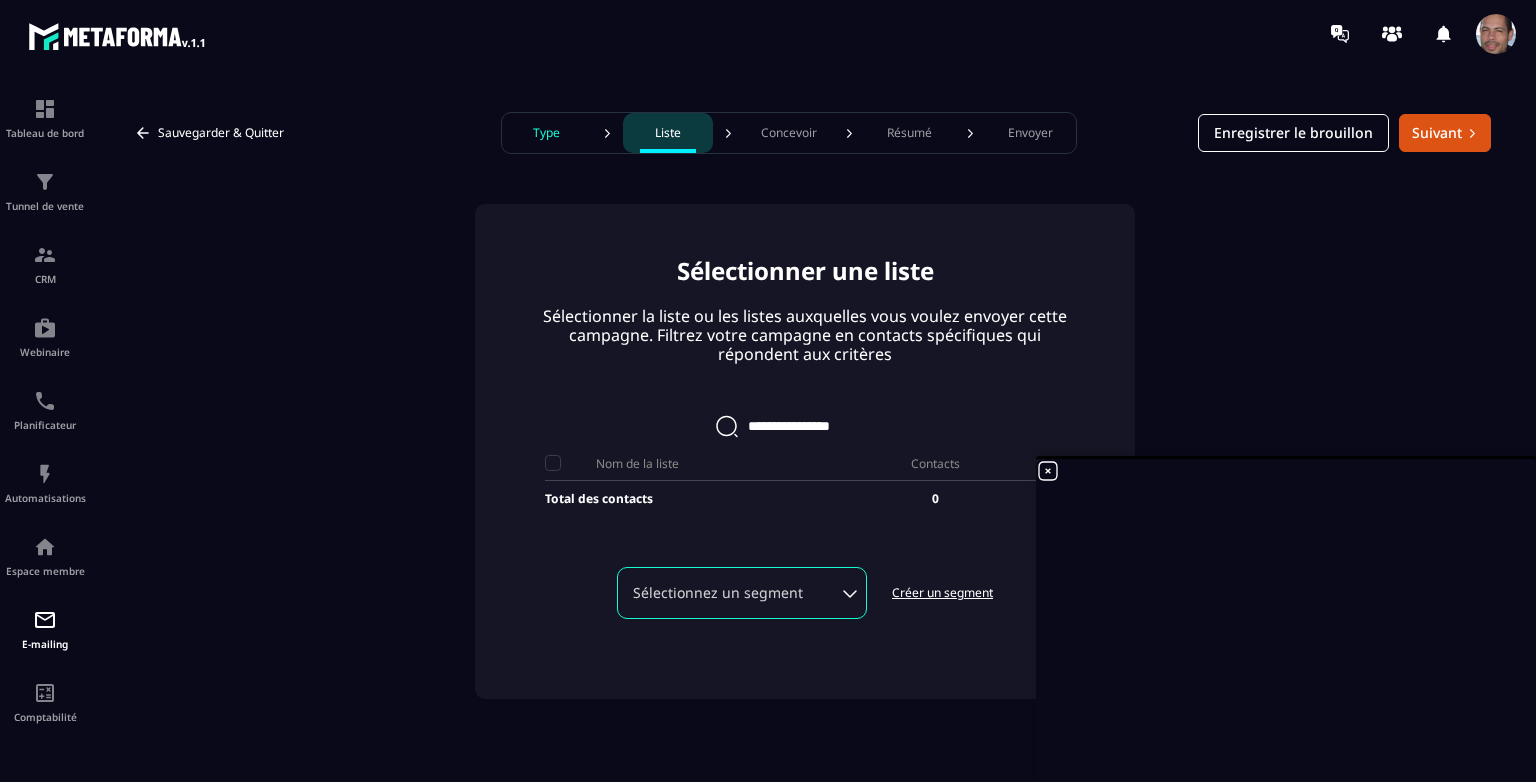 click 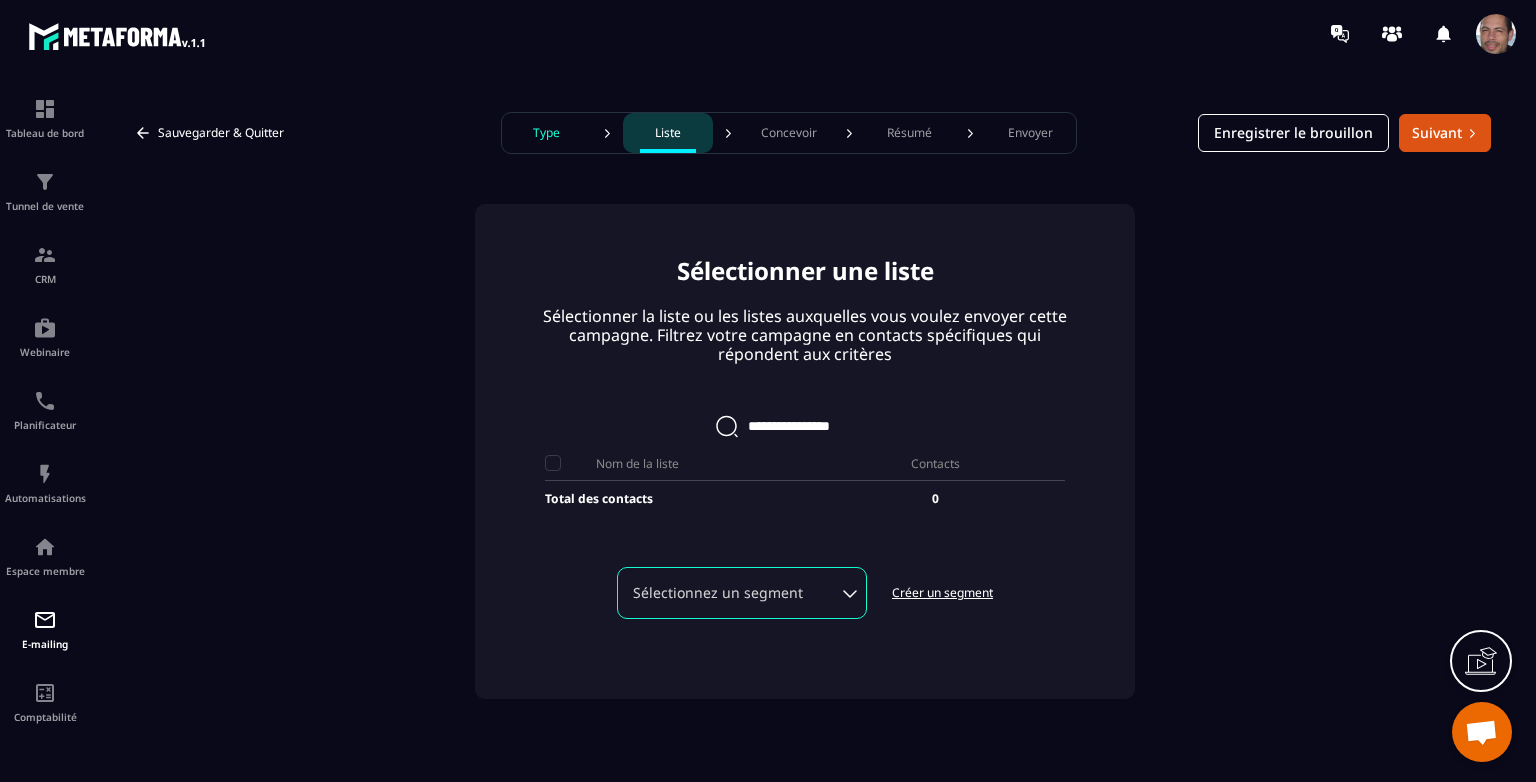 drag, startPoint x: 736, startPoint y: 119, endPoint x: 758, endPoint y: 123, distance: 22.36068 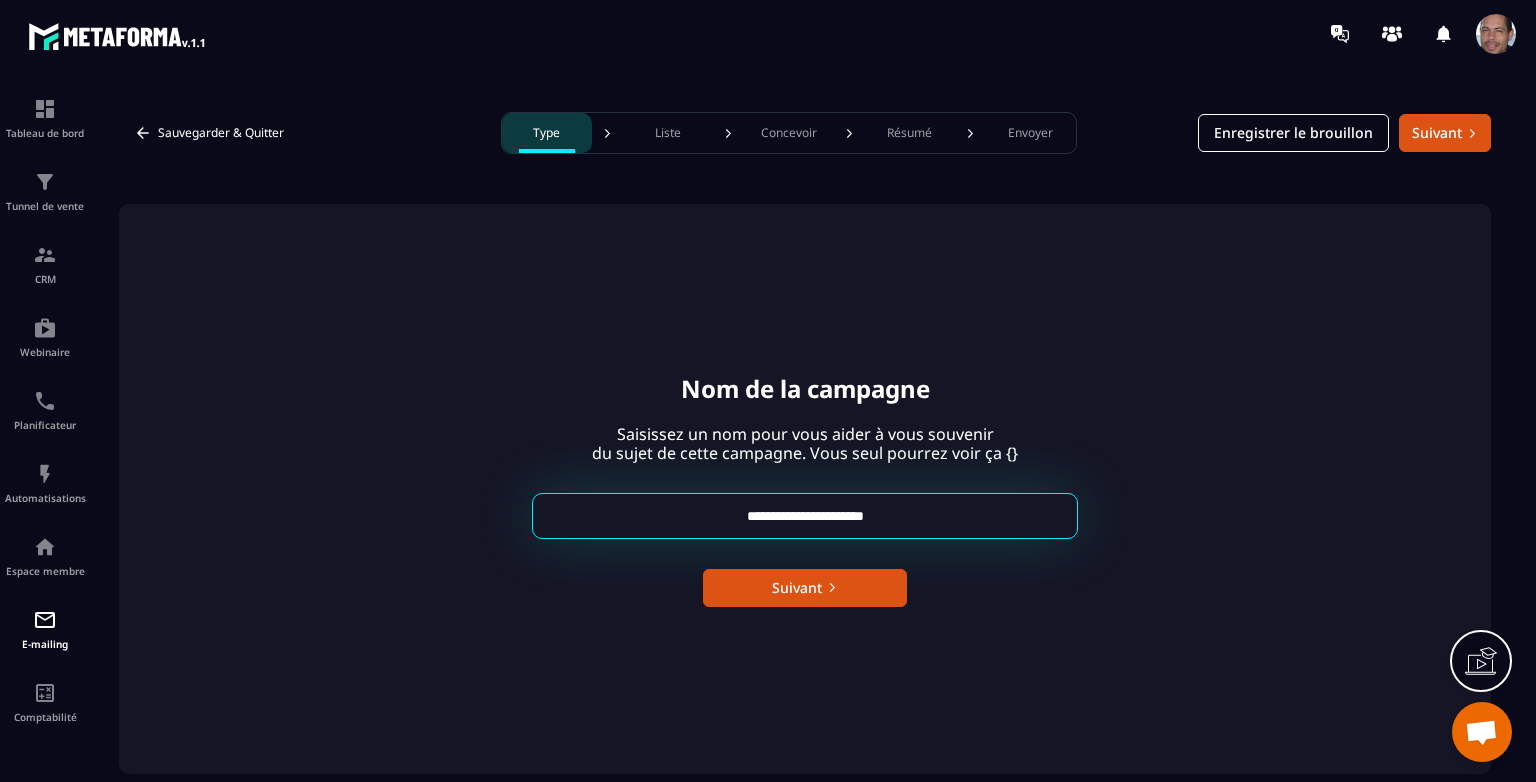 click on "Liste" at bounding box center [668, 133] 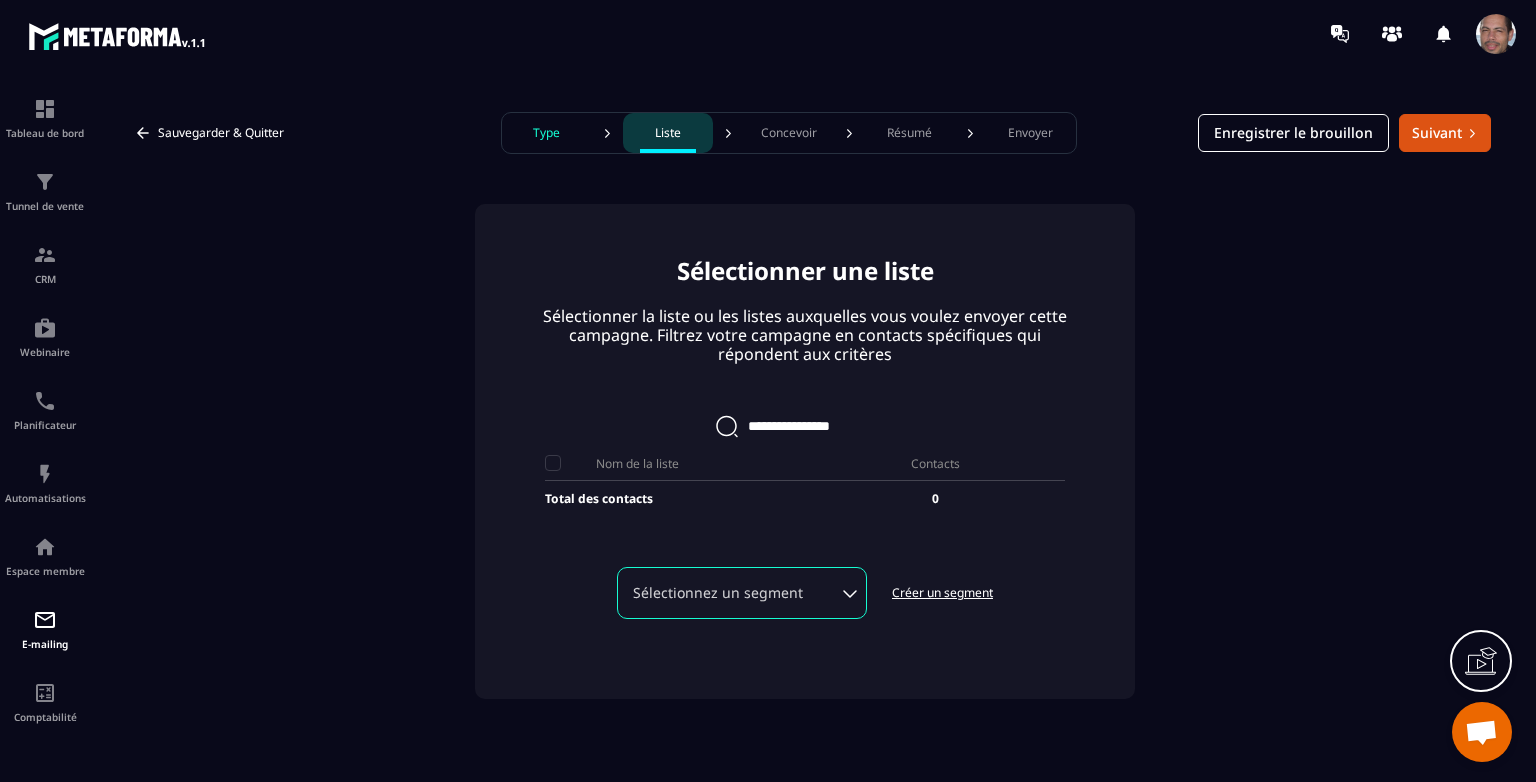 click on "Type" at bounding box center (547, 133) 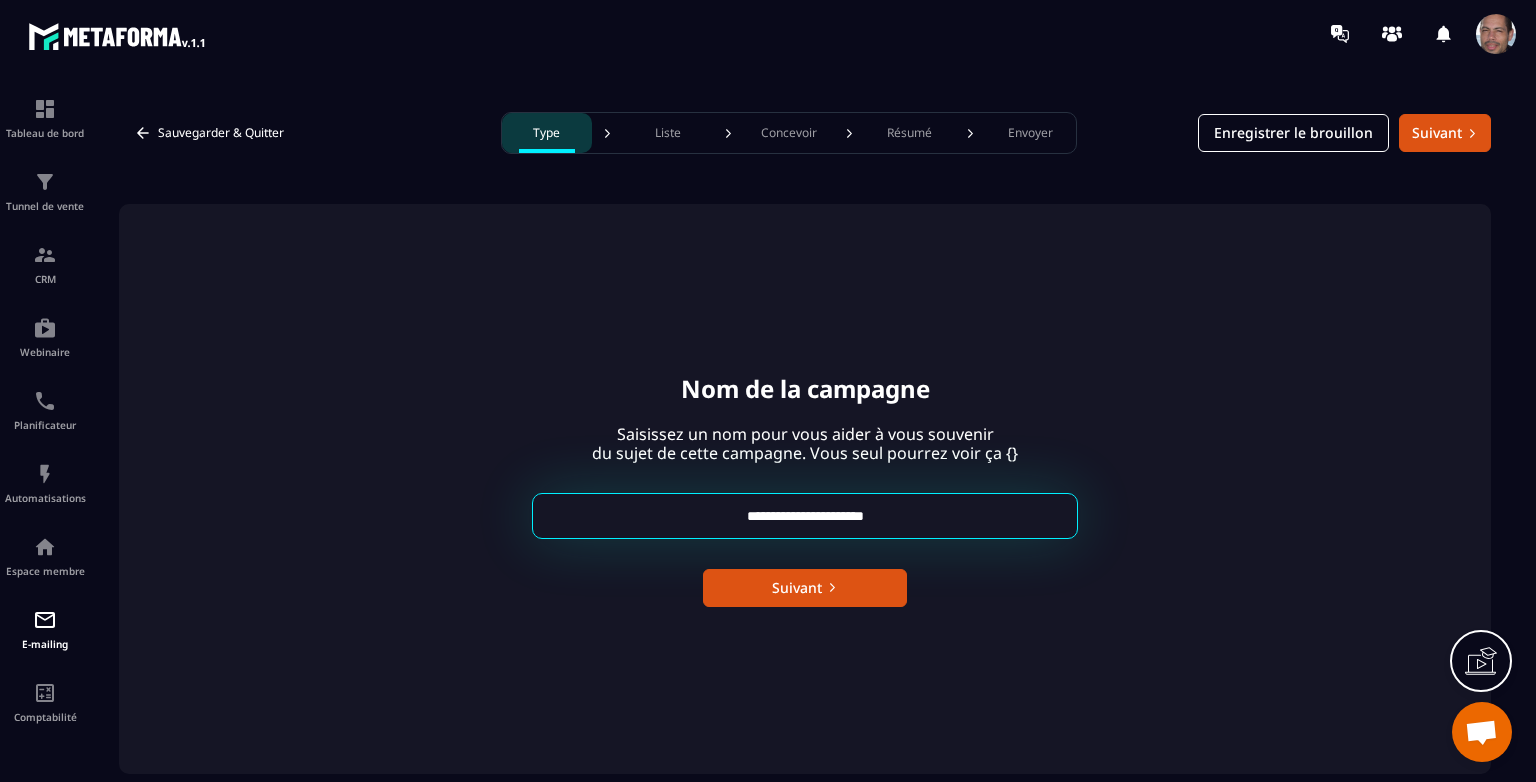 click on "Résumé" at bounding box center [909, 133] 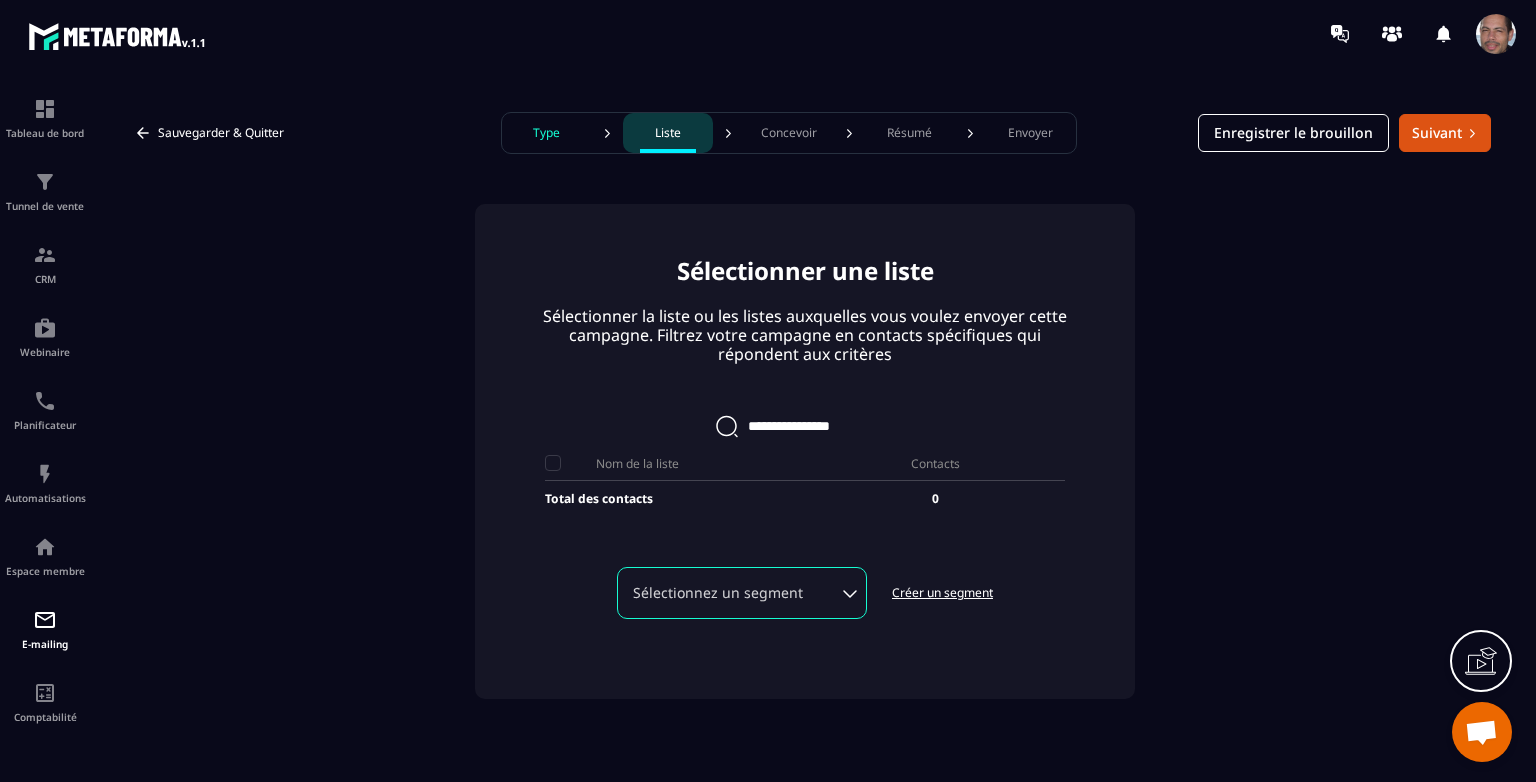 click on "Sélectionnez un segment" at bounding box center (742, 593) 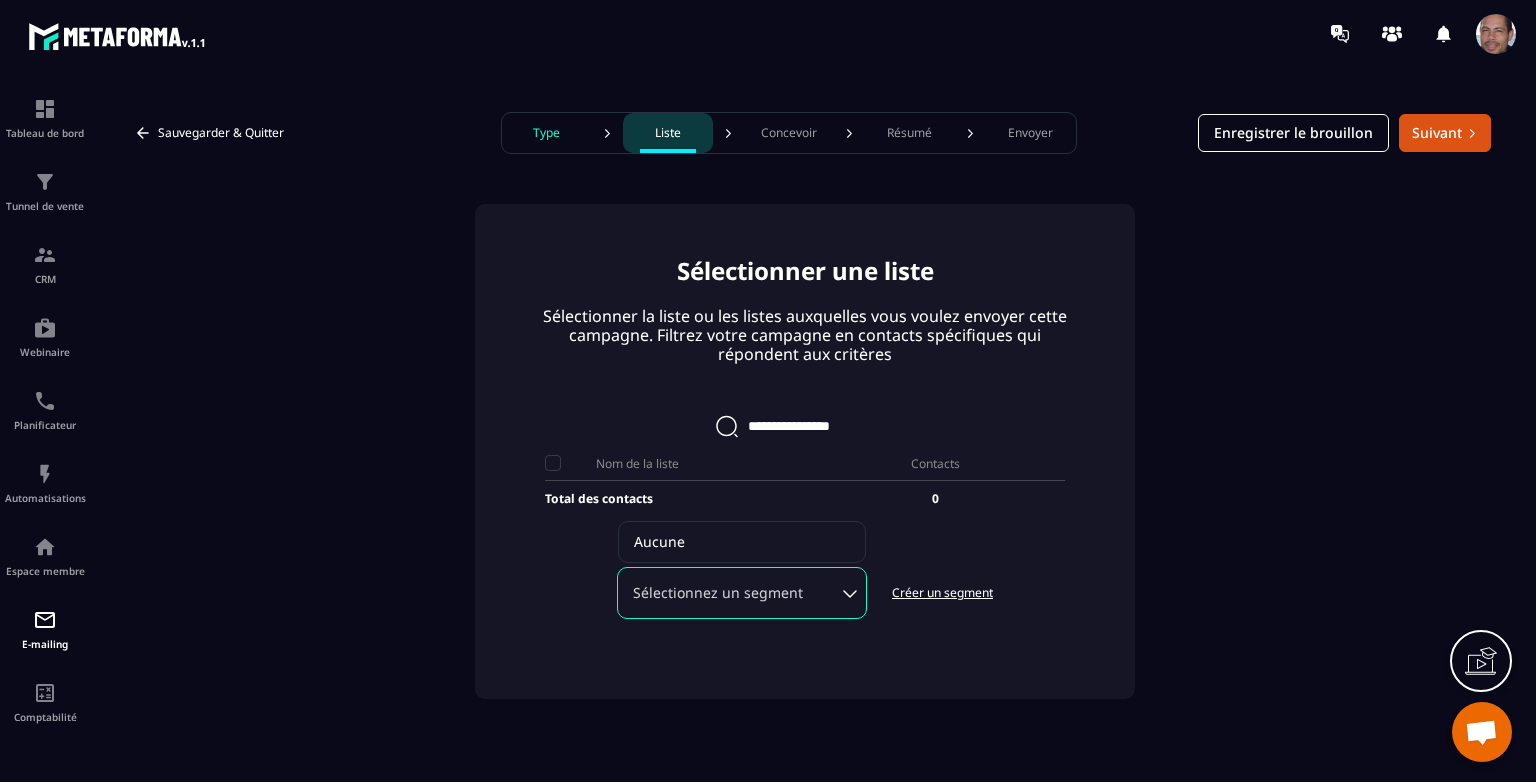 click on "Sélectionnez un segment" at bounding box center (742, 593) 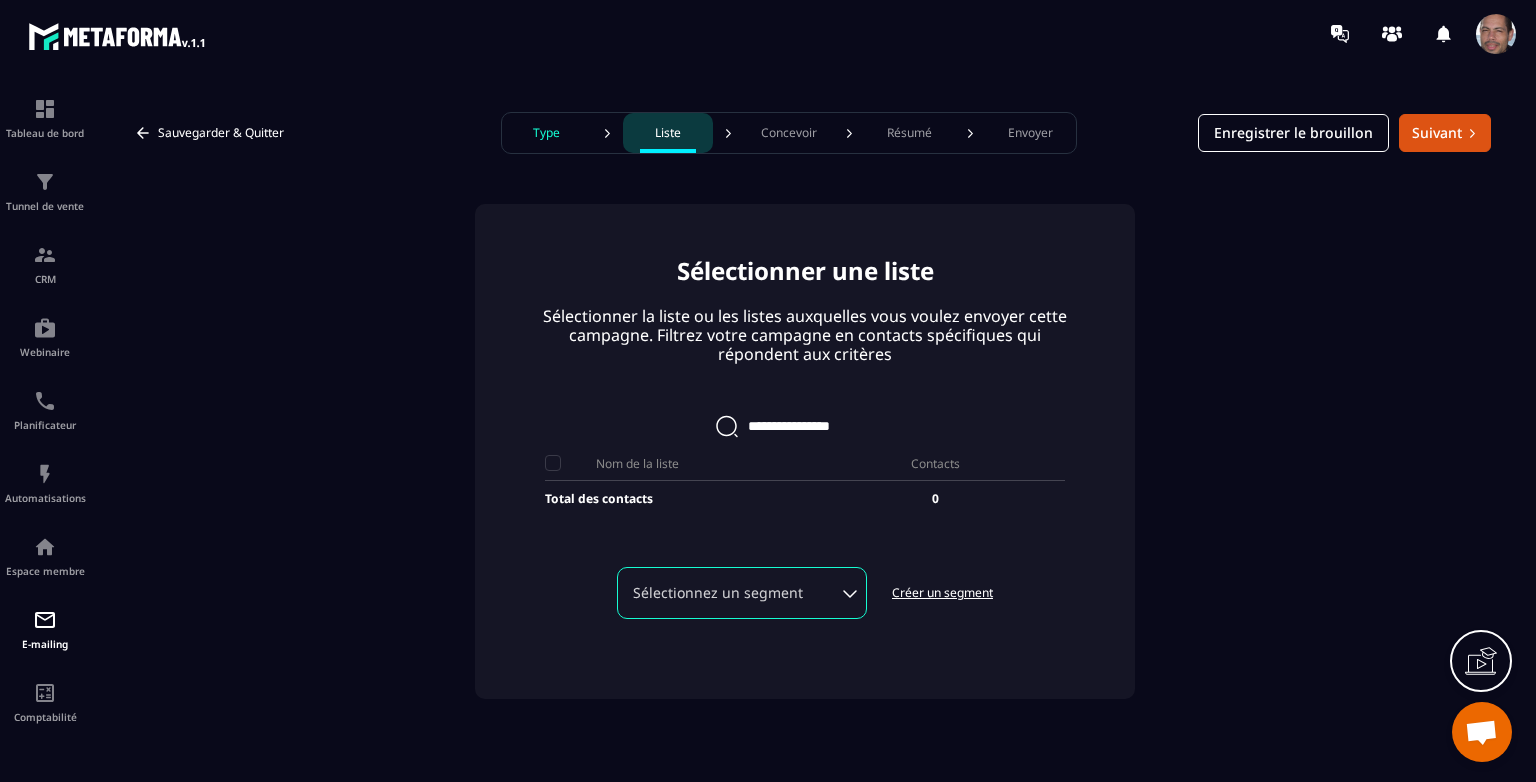 click on "Sélectionnez un segment" 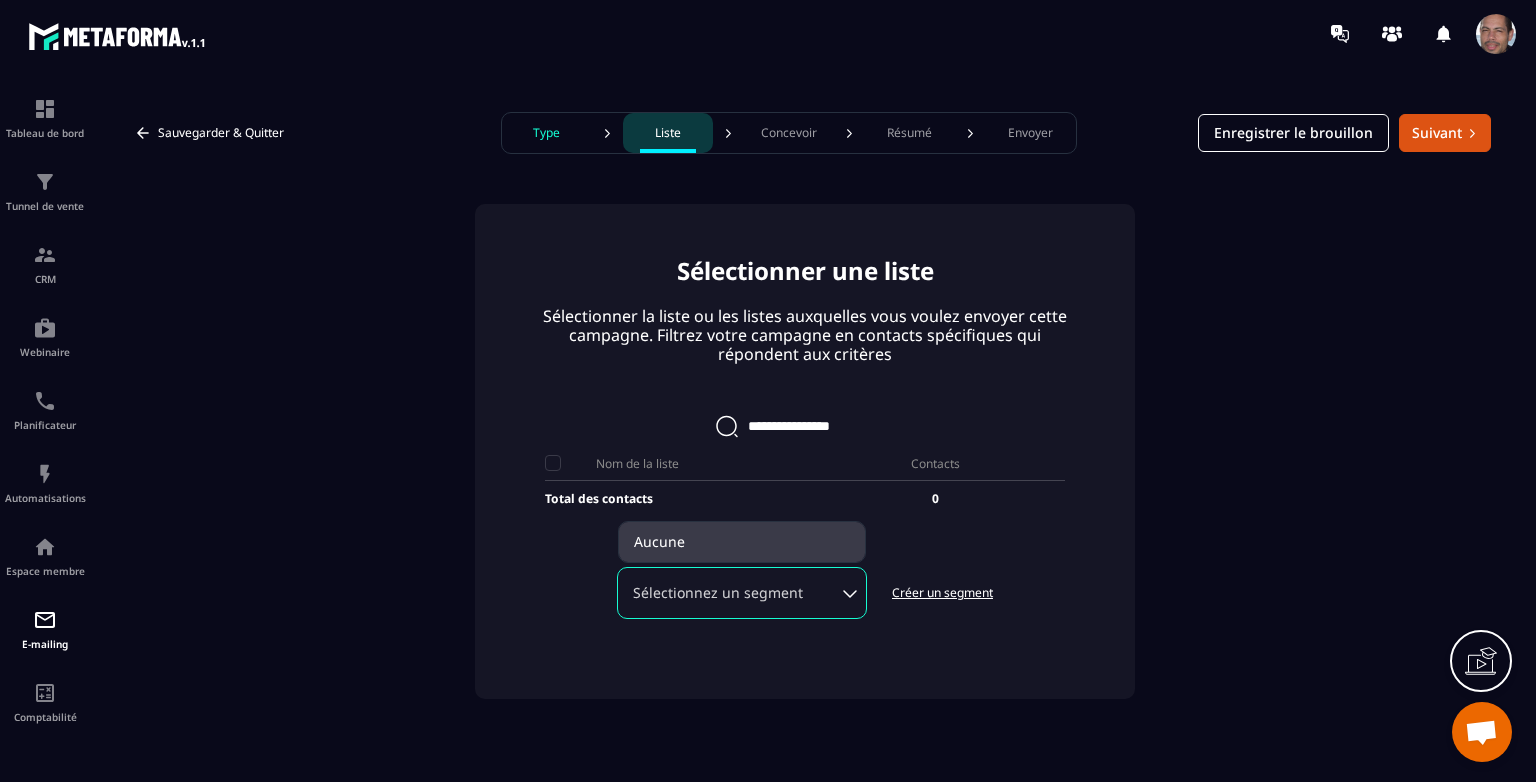 click on "Aucune" 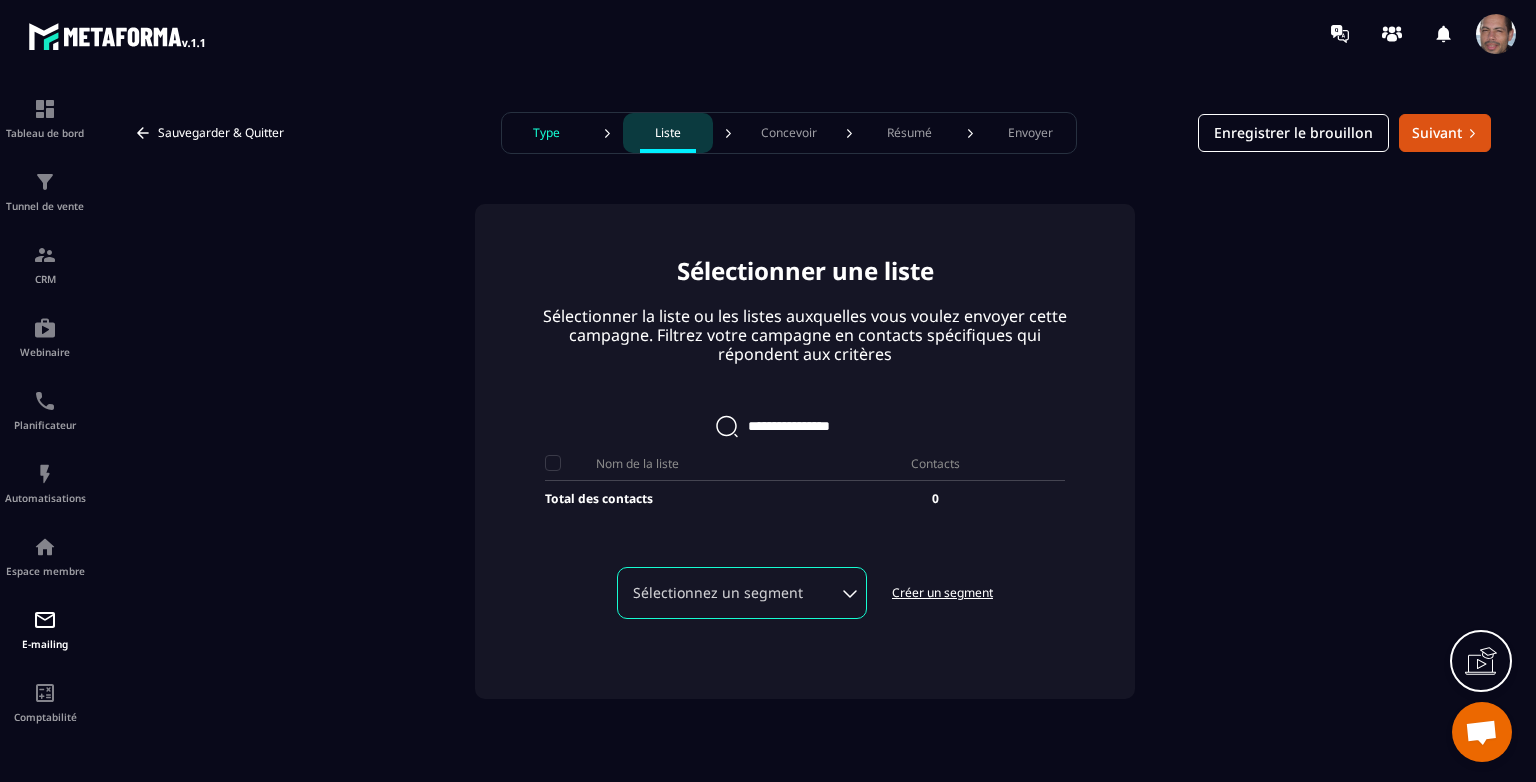 click on "Créer un segment" at bounding box center [942, 593] 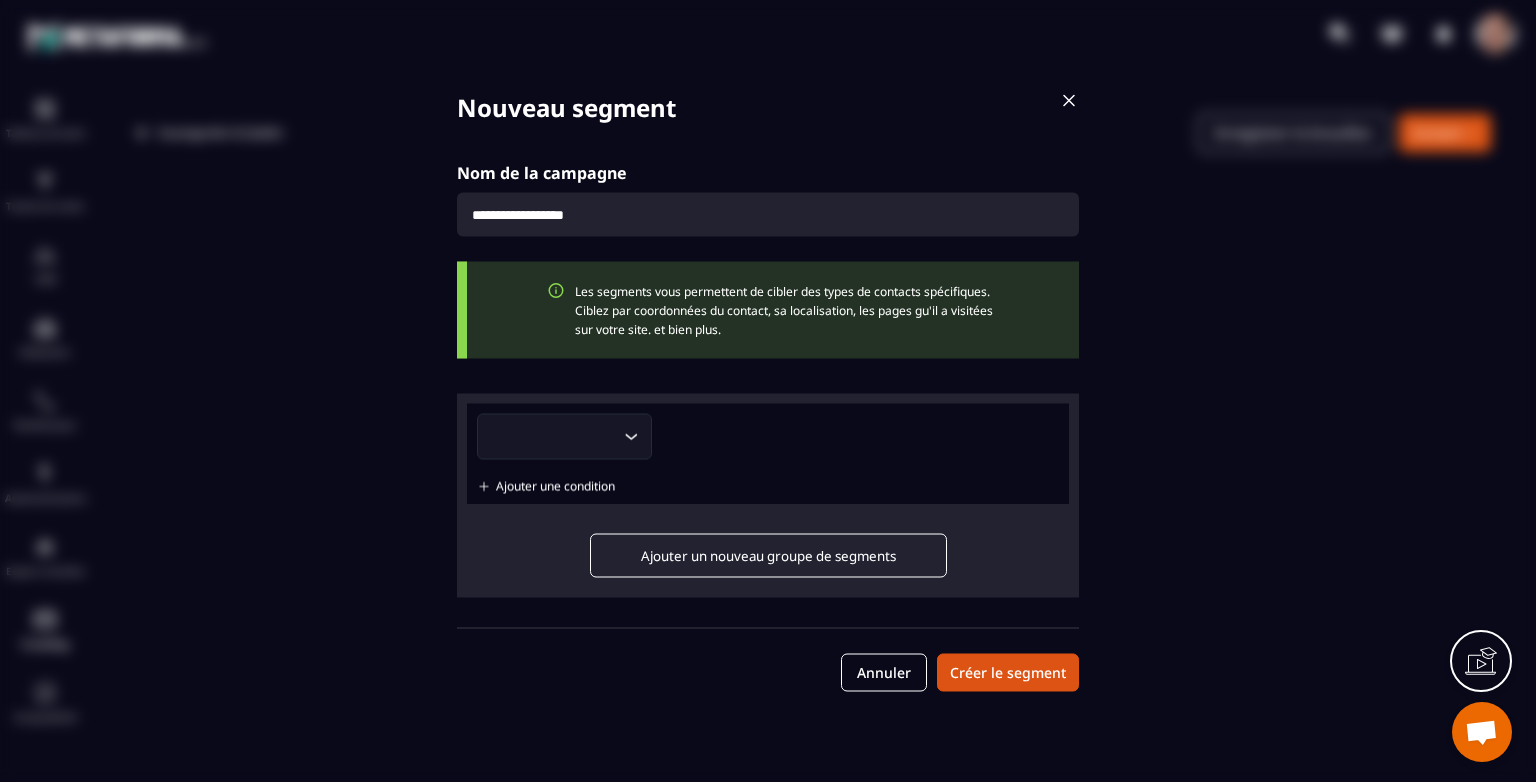 click on "Nouveau segment Nom de la campagne Les segments vous permettent de cibler des types de contacts spécifiques. Ciblez par coordonnées du contact, sa localisation, les pages gu'il a visitées sur votre site. et bien plus. Loading... Ajouter une condition Ajouter un nouveau groupe de segments Annuler Créer le segment" at bounding box center [768, 391] 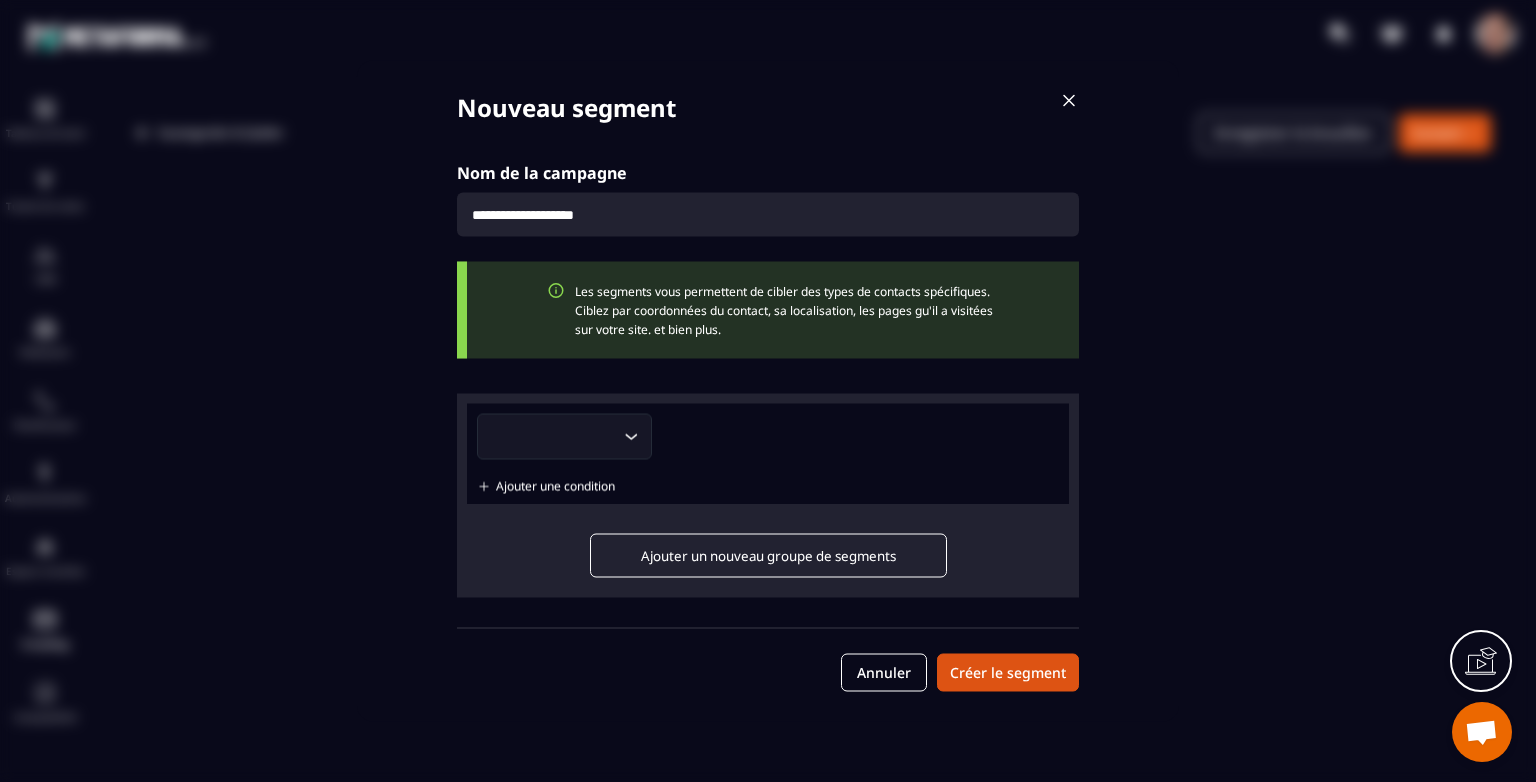 type on "**********" 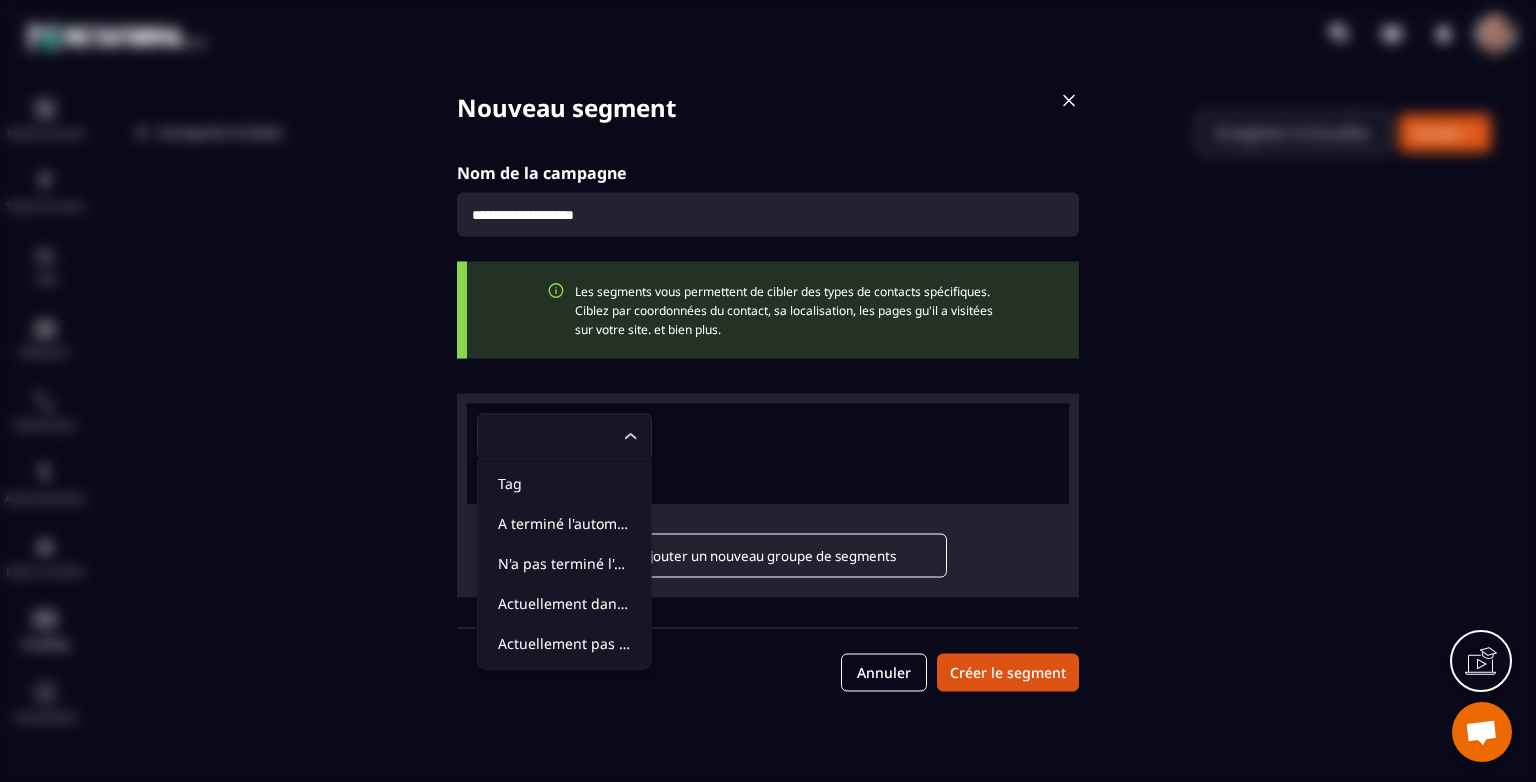 click 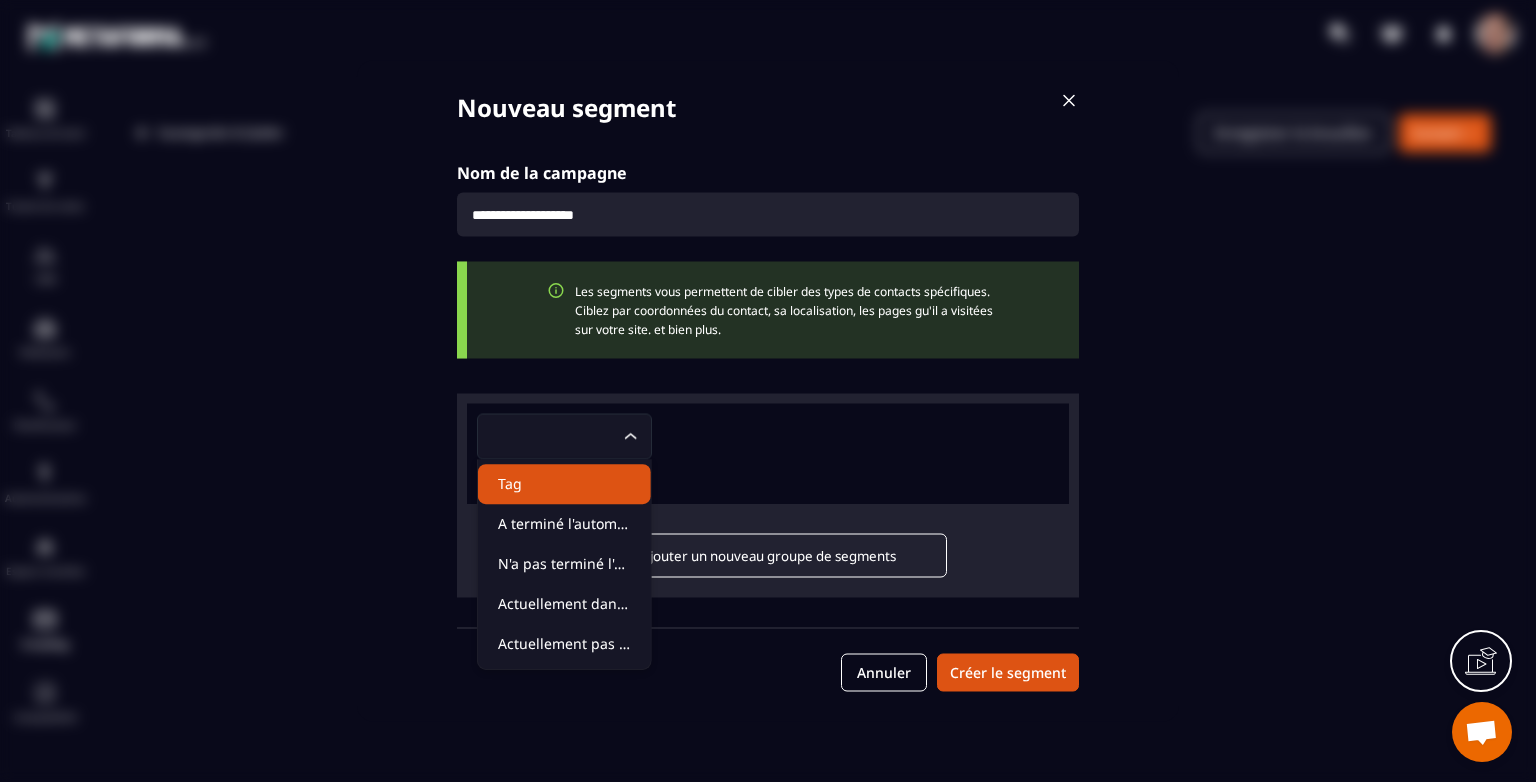 click on "Tag" 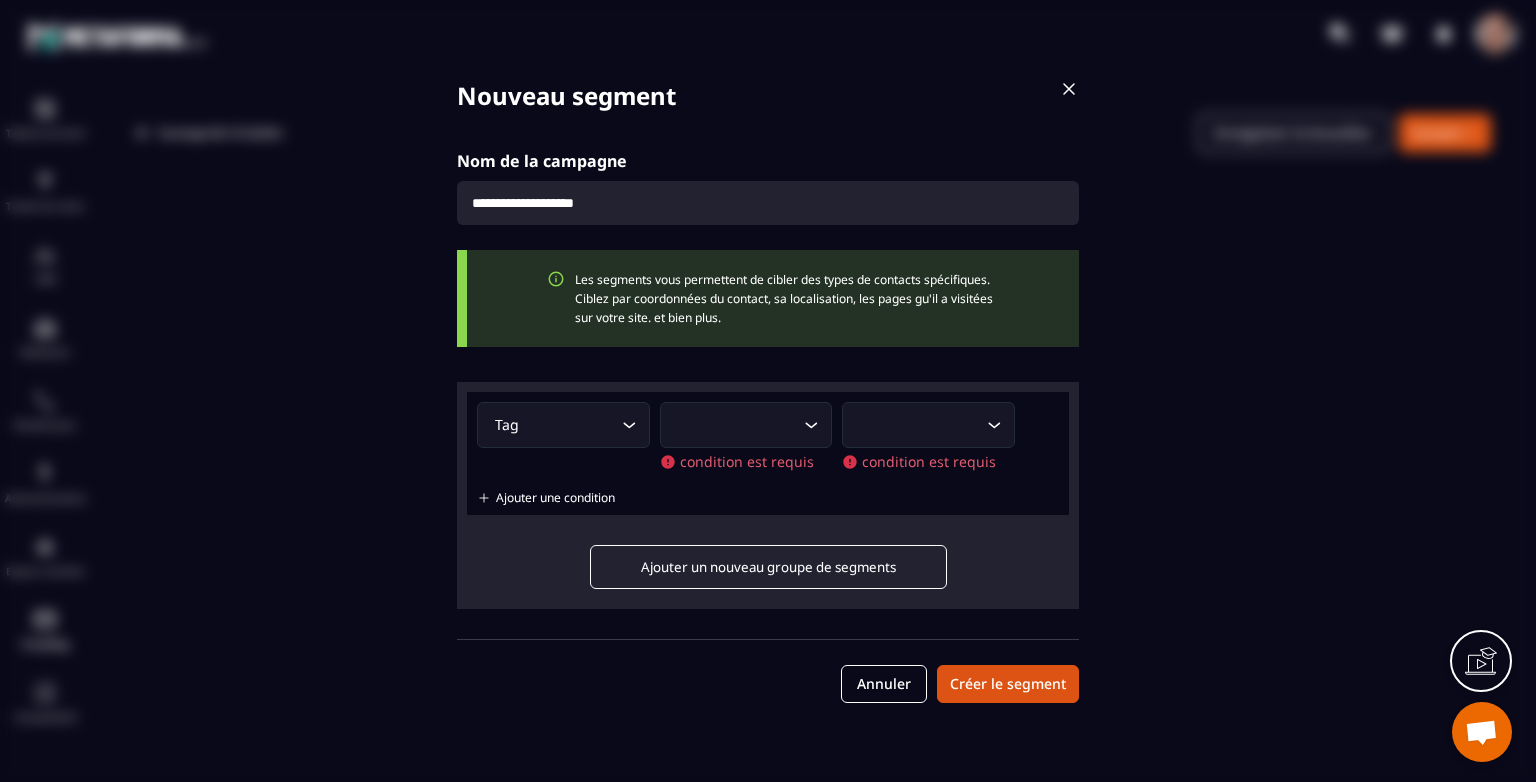 click on "Loading..." 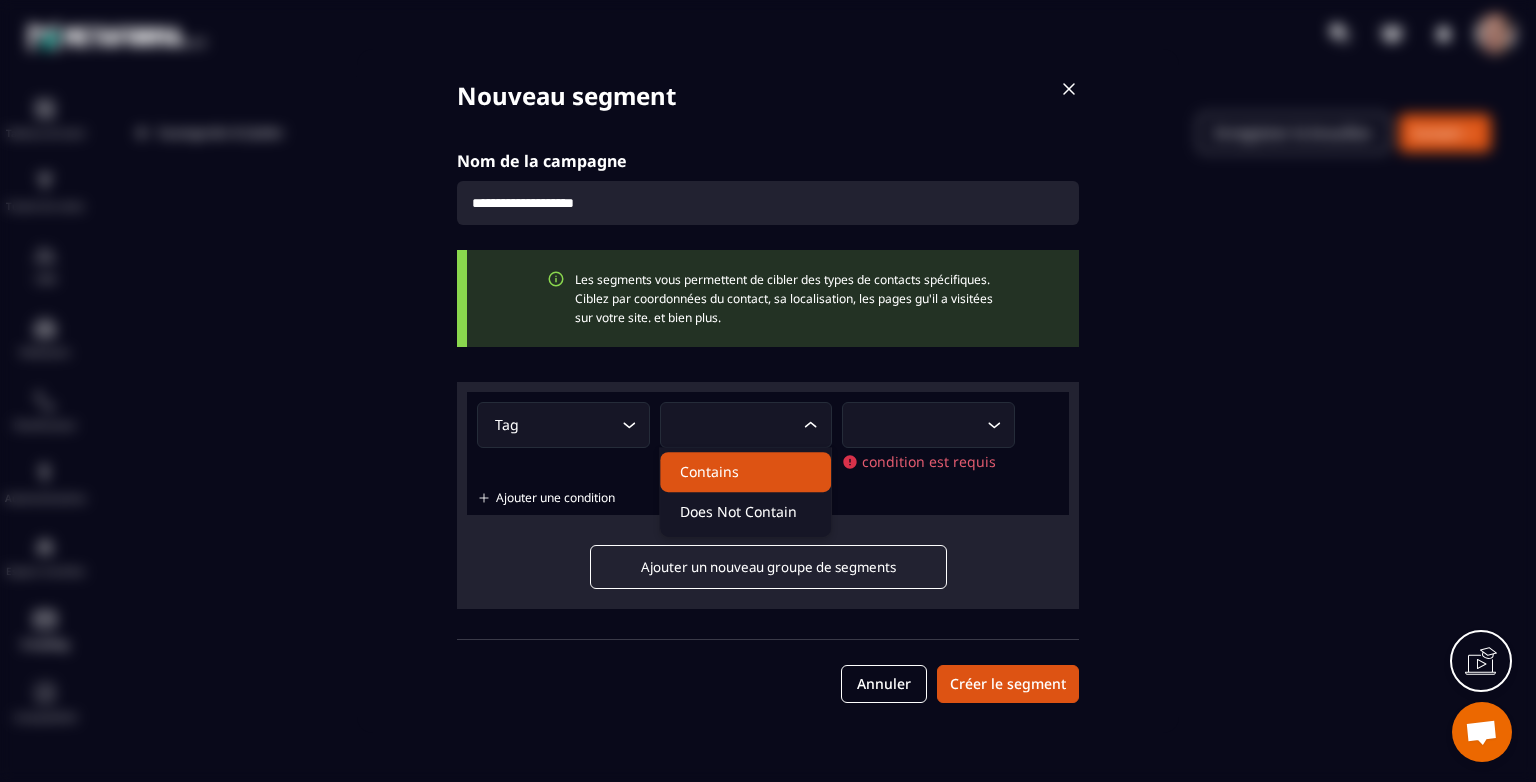 click on "Contains" 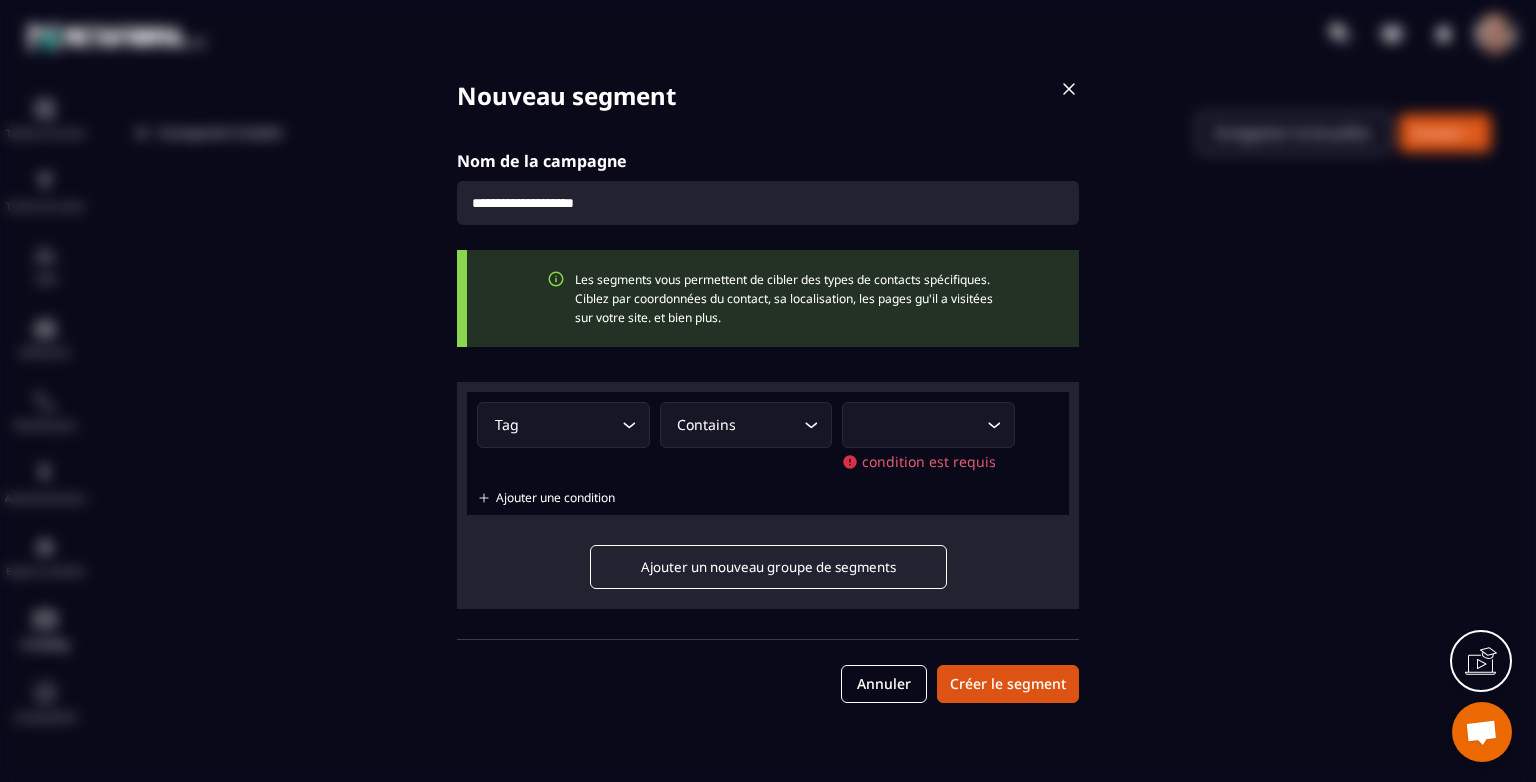 click on "Loading..." 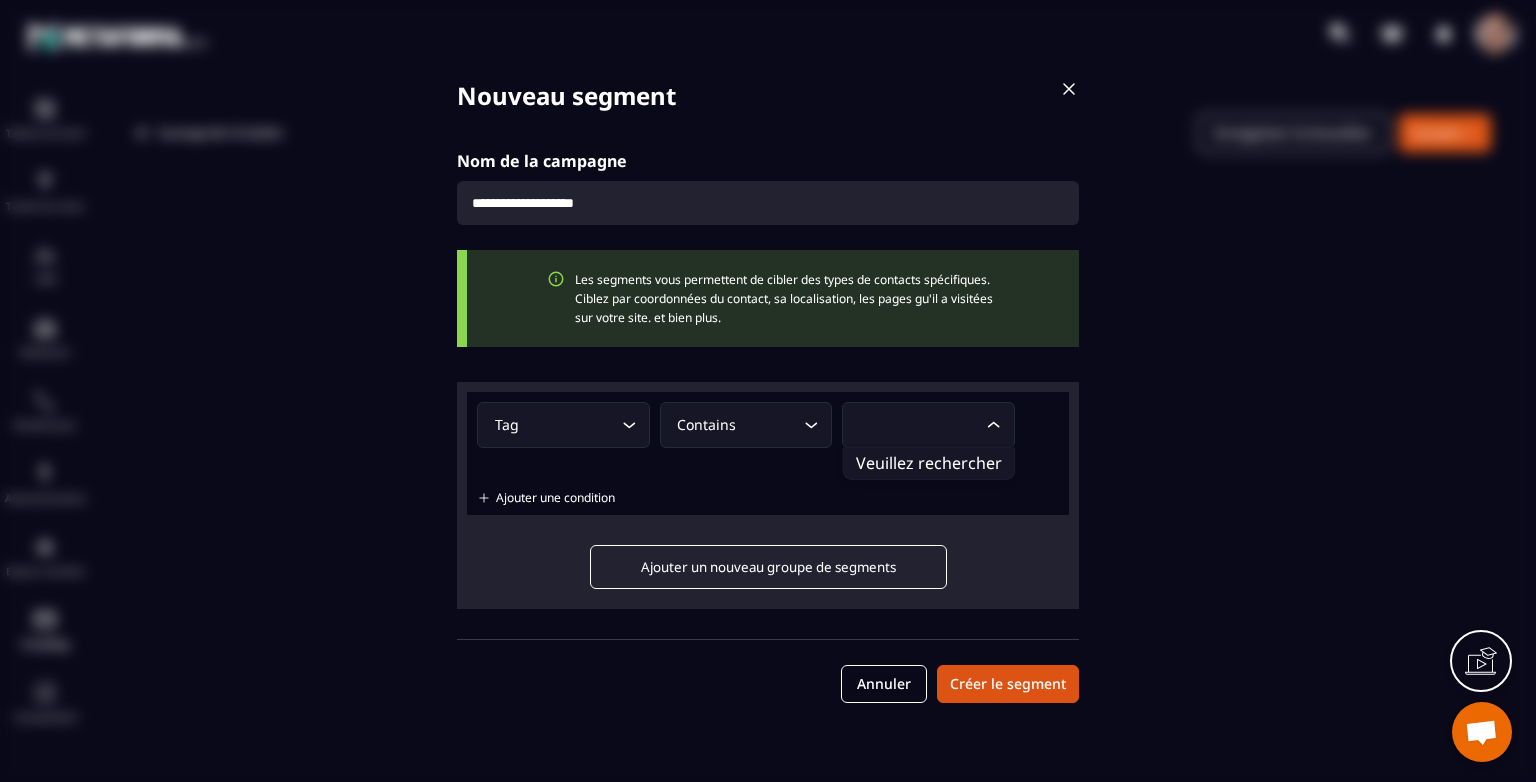 click 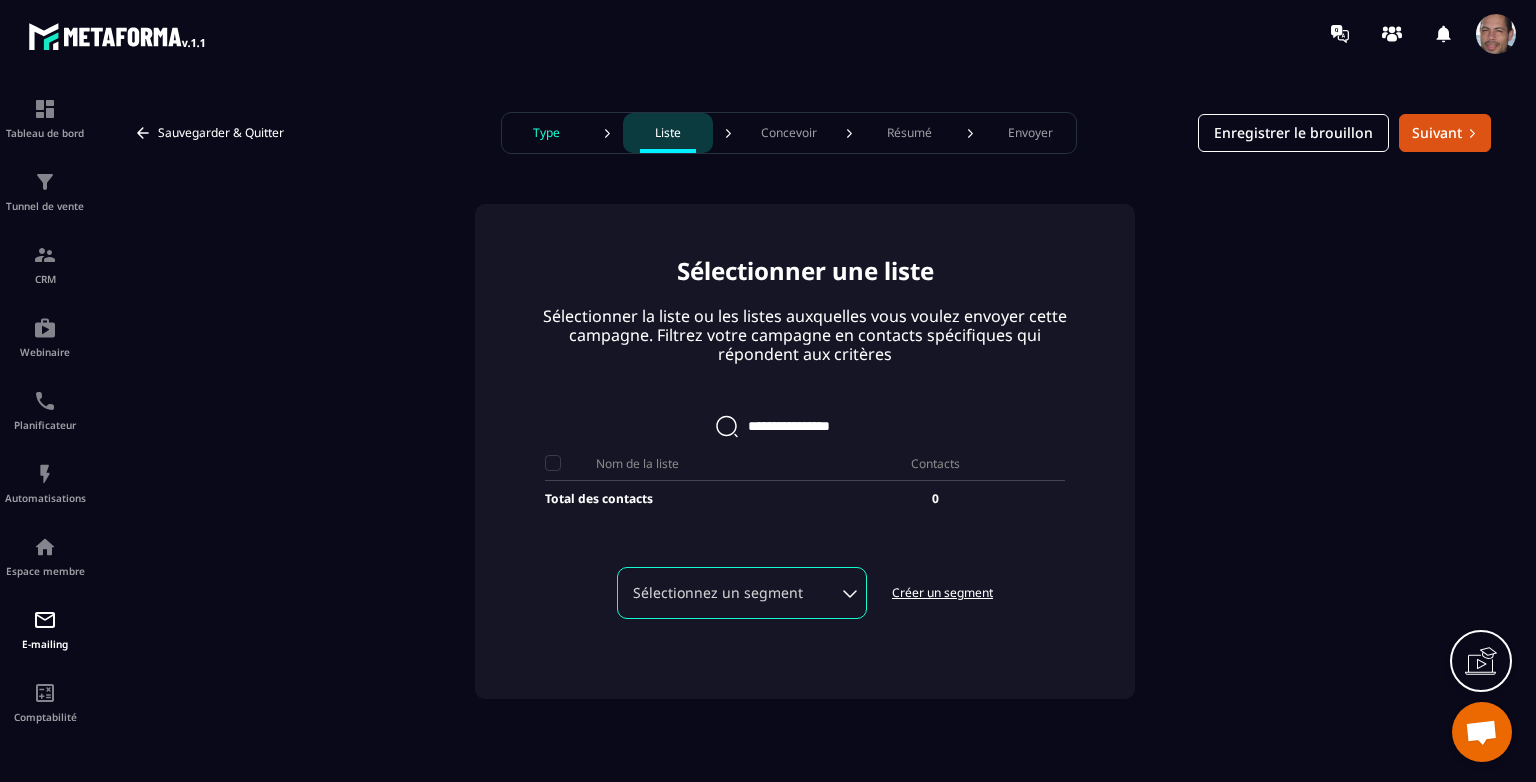 click on "Créer un segment" at bounding box center (942, 593) 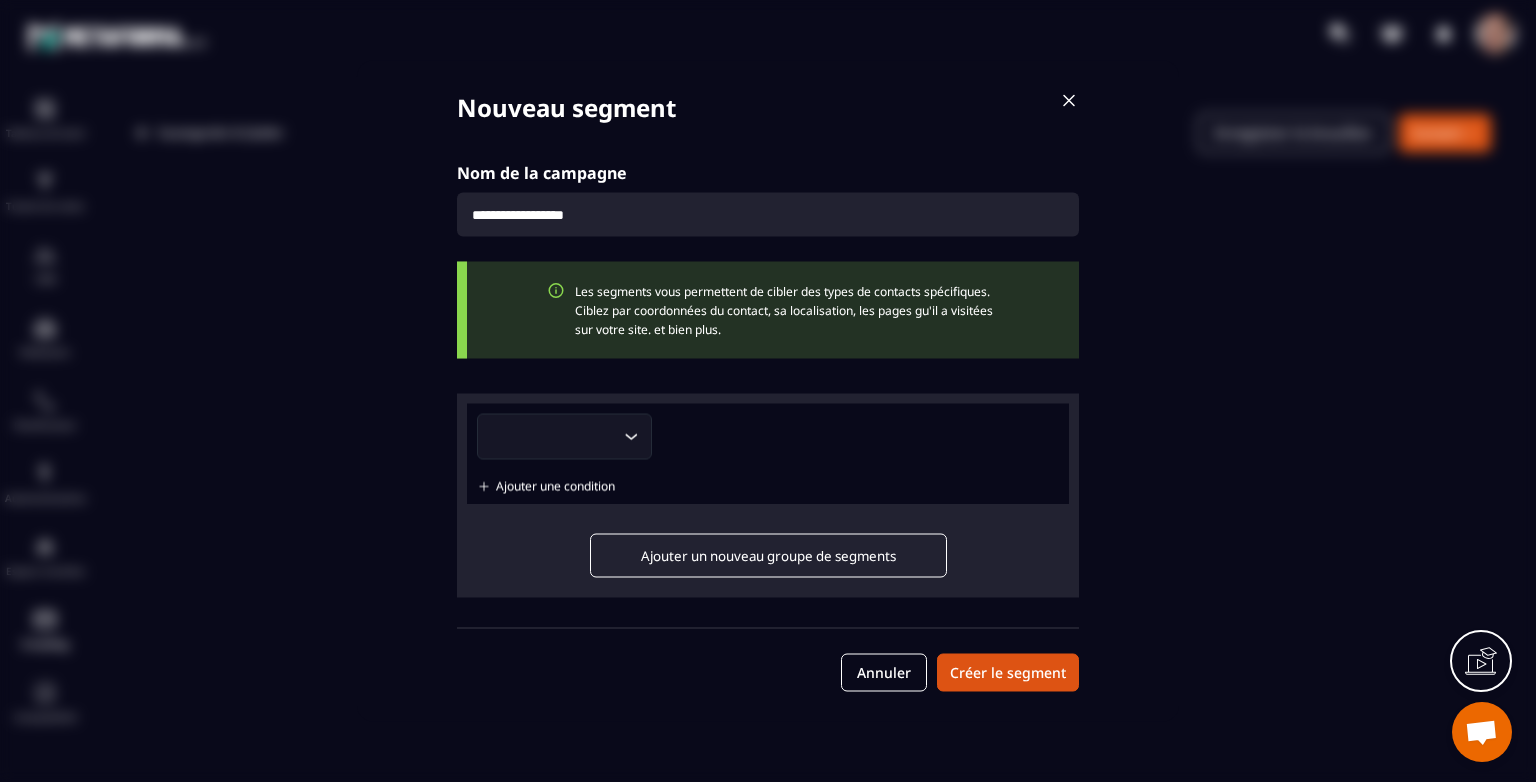 click at bounding box center [768, 215] 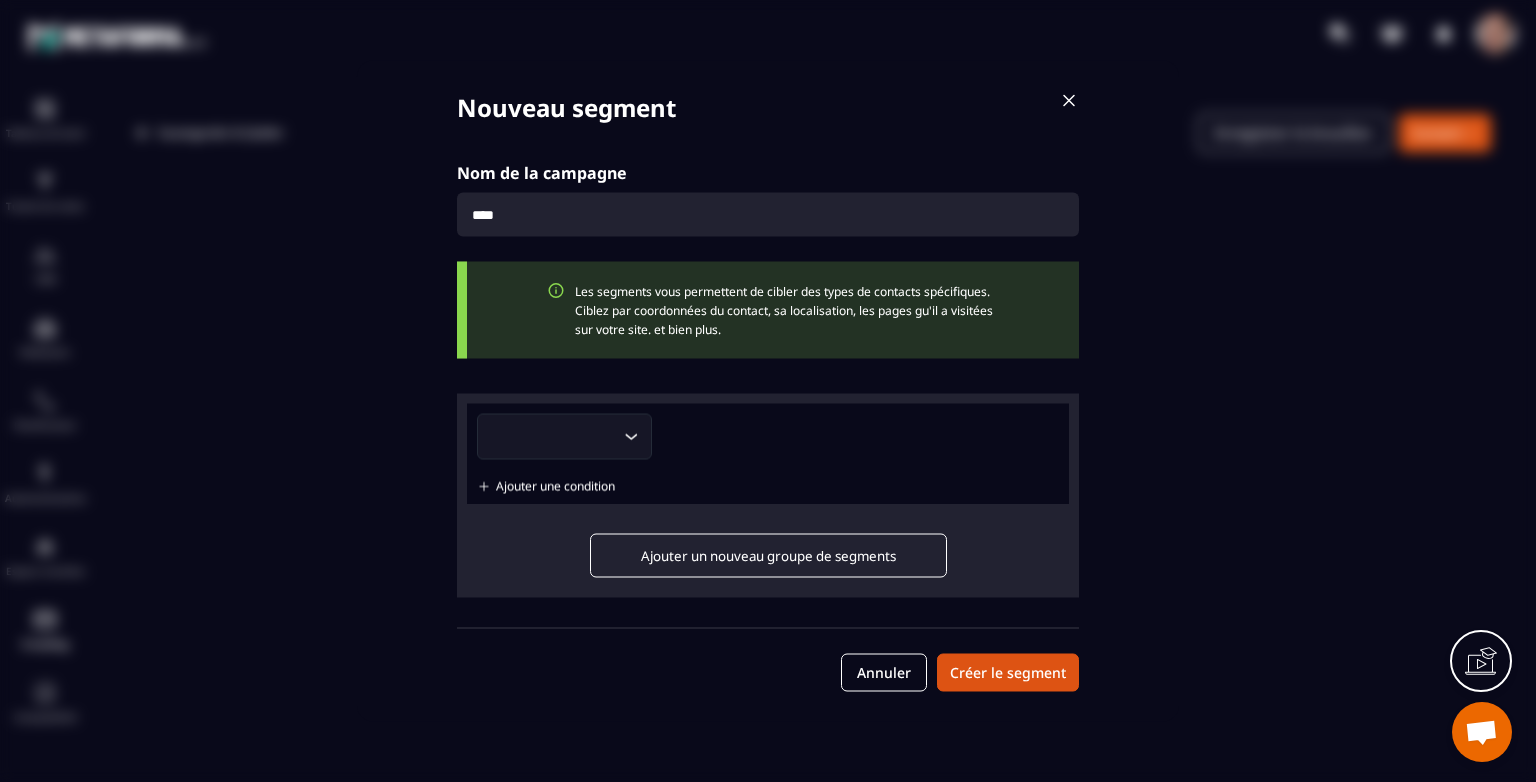 type on "**********" 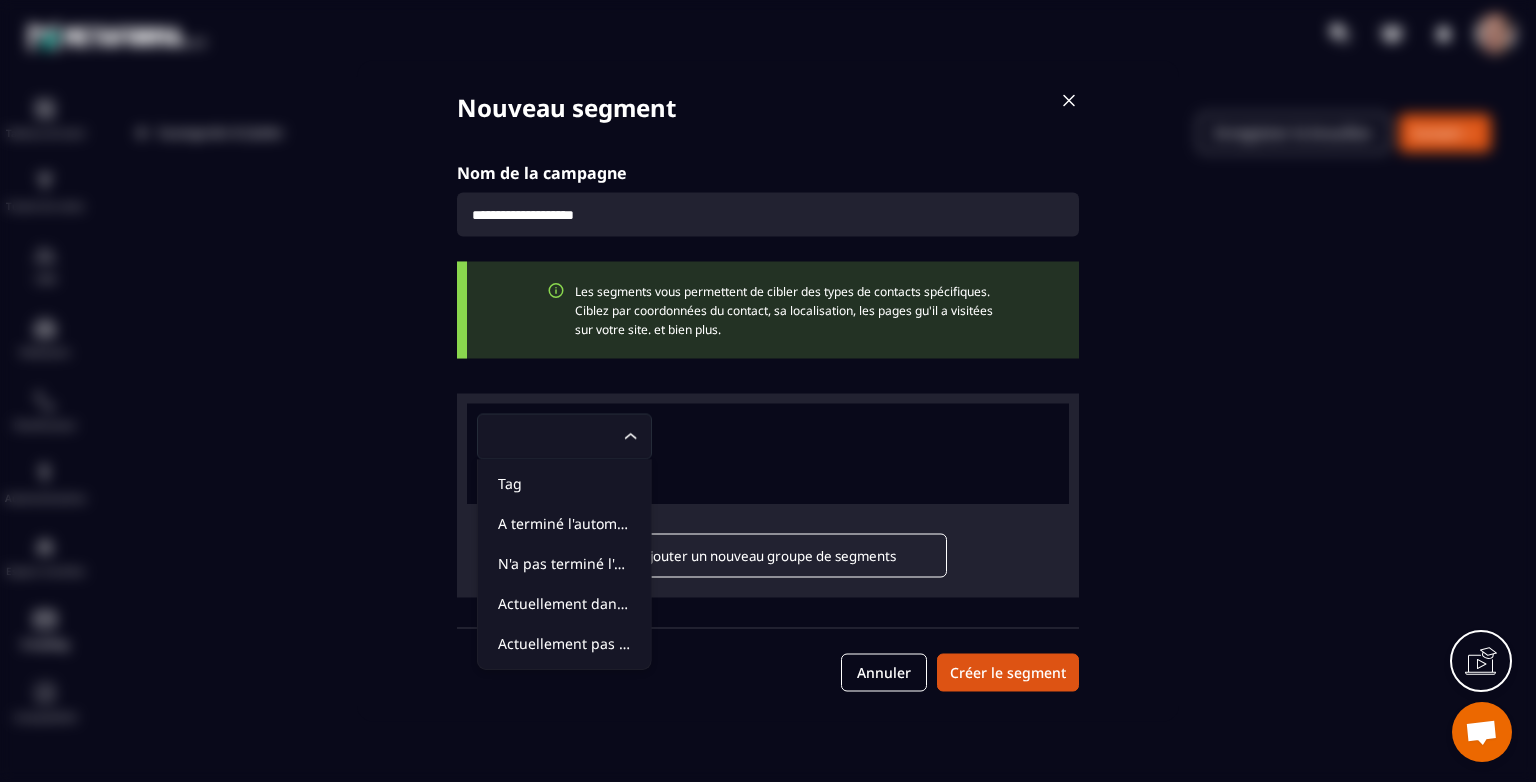 click 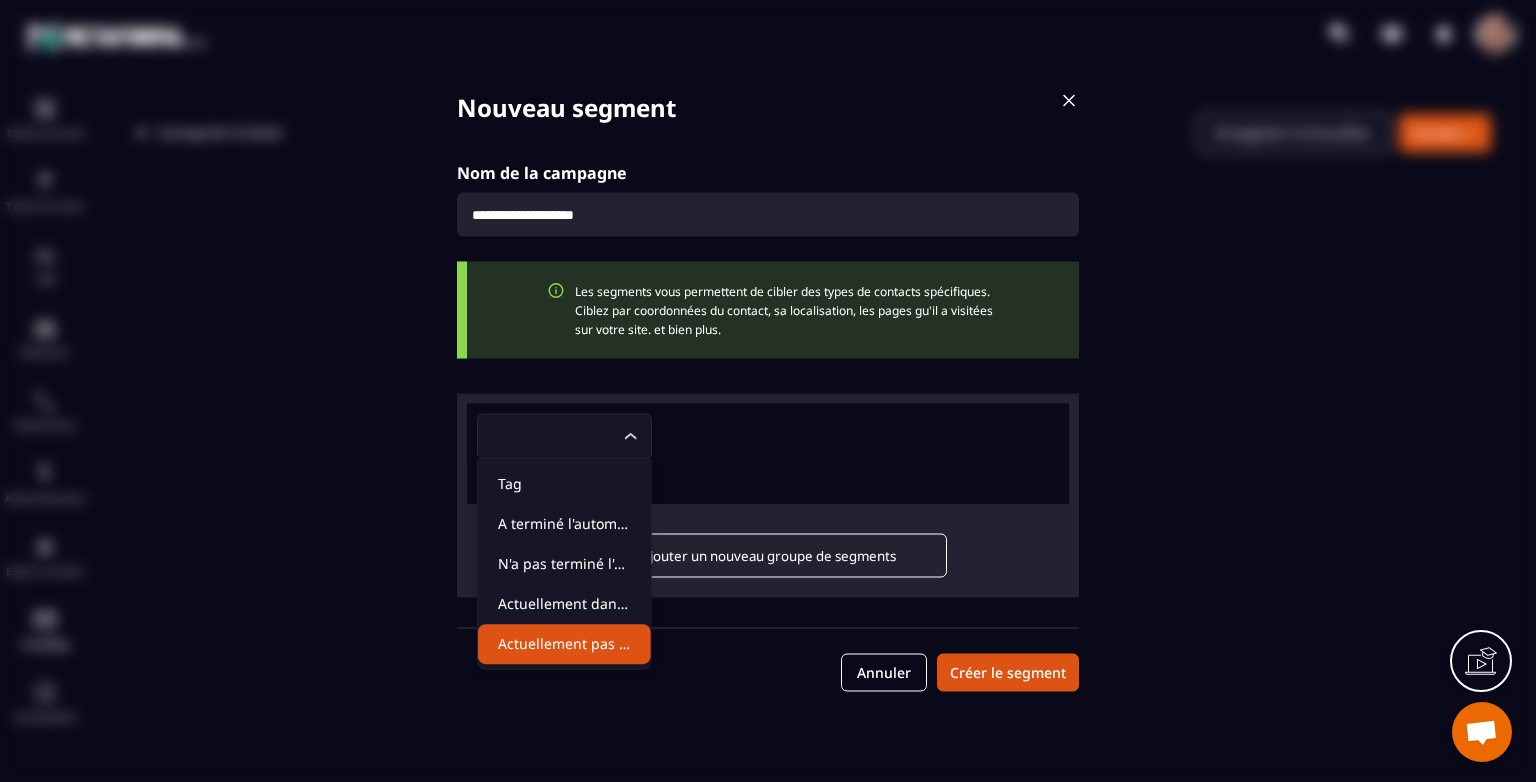 click on "Actuellement pas dans l'automatisation" 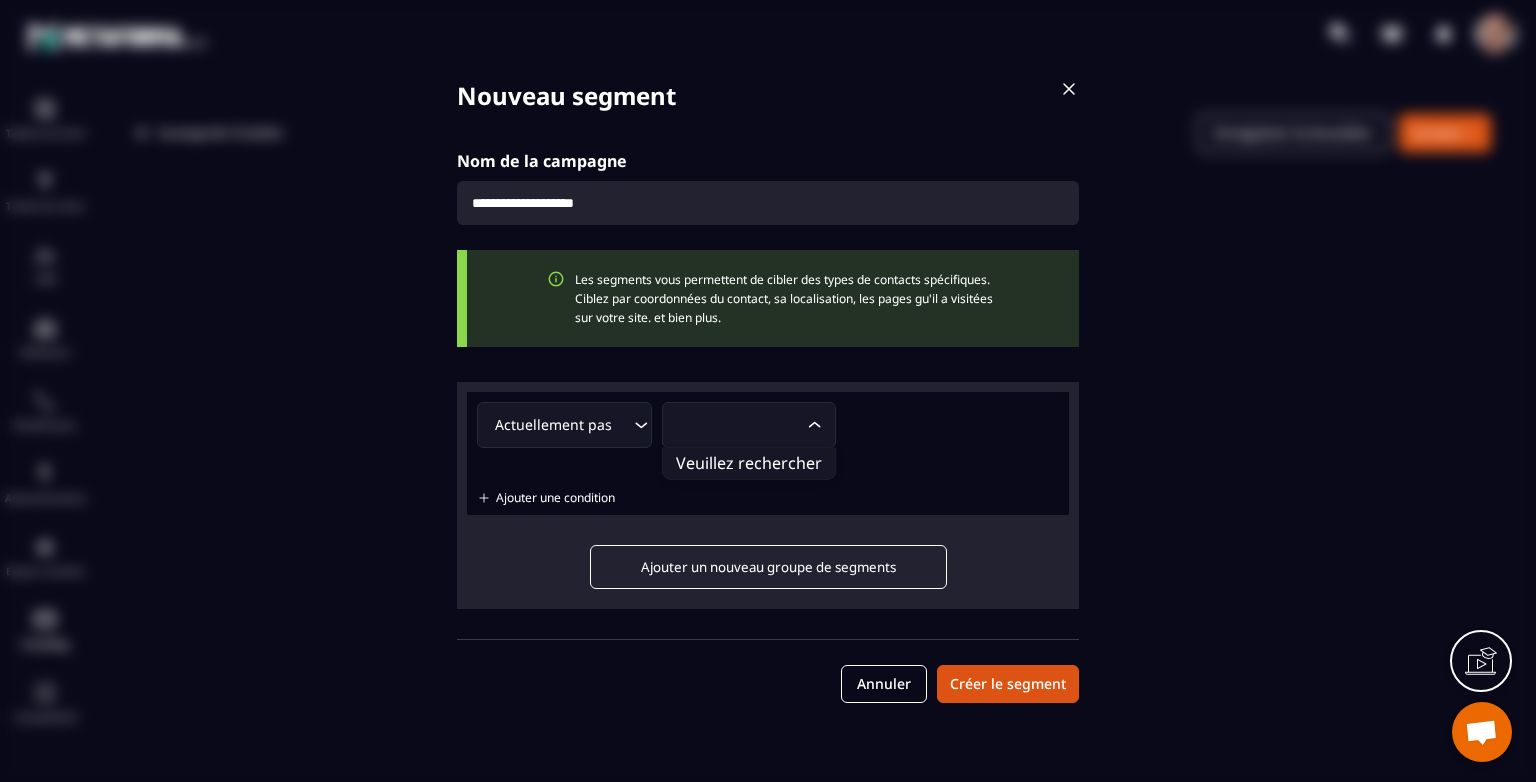 click on "Loading..." 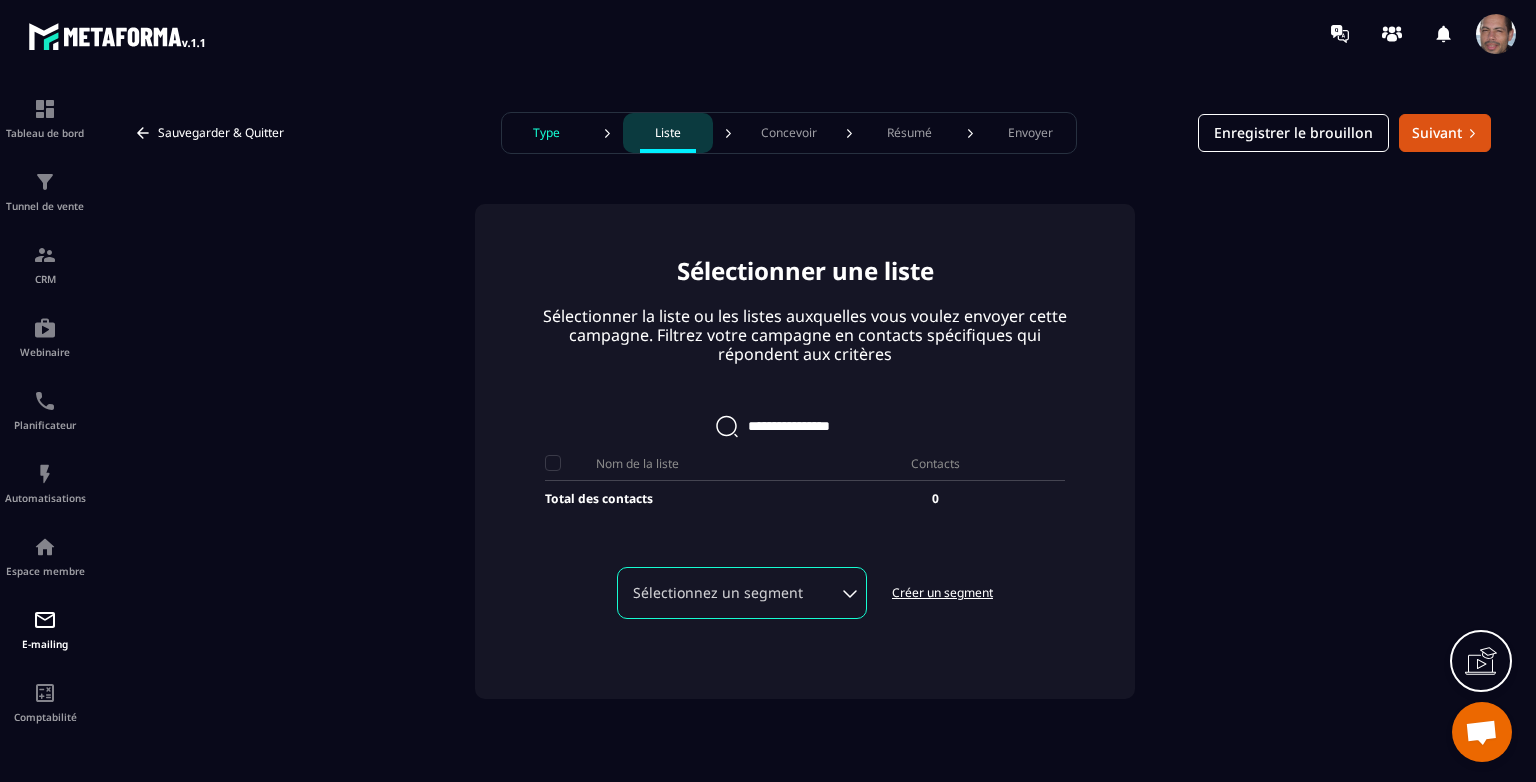 click on "Créer un segment" at bounding box center [942, 593] 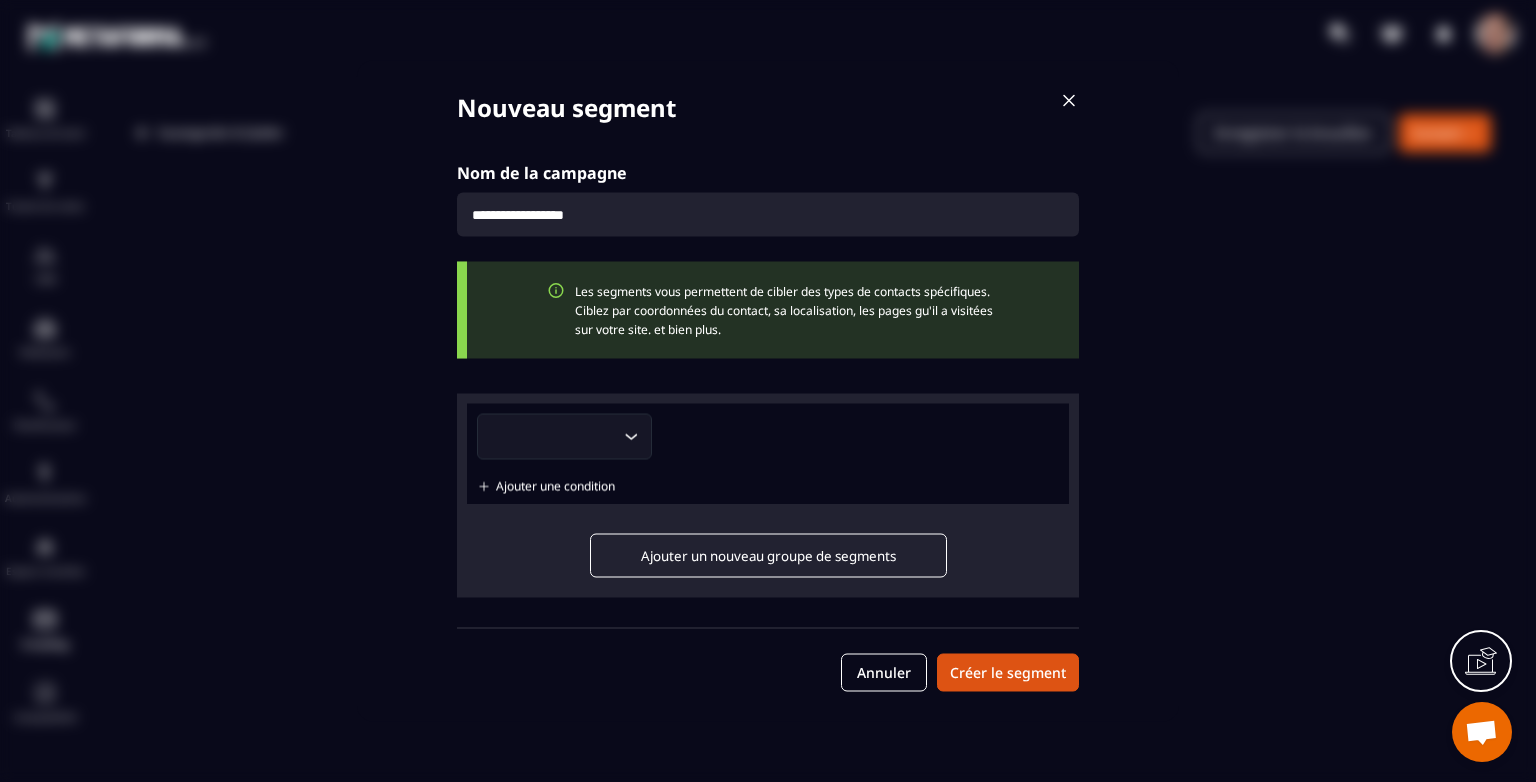 click at bounding box center [768, 215] 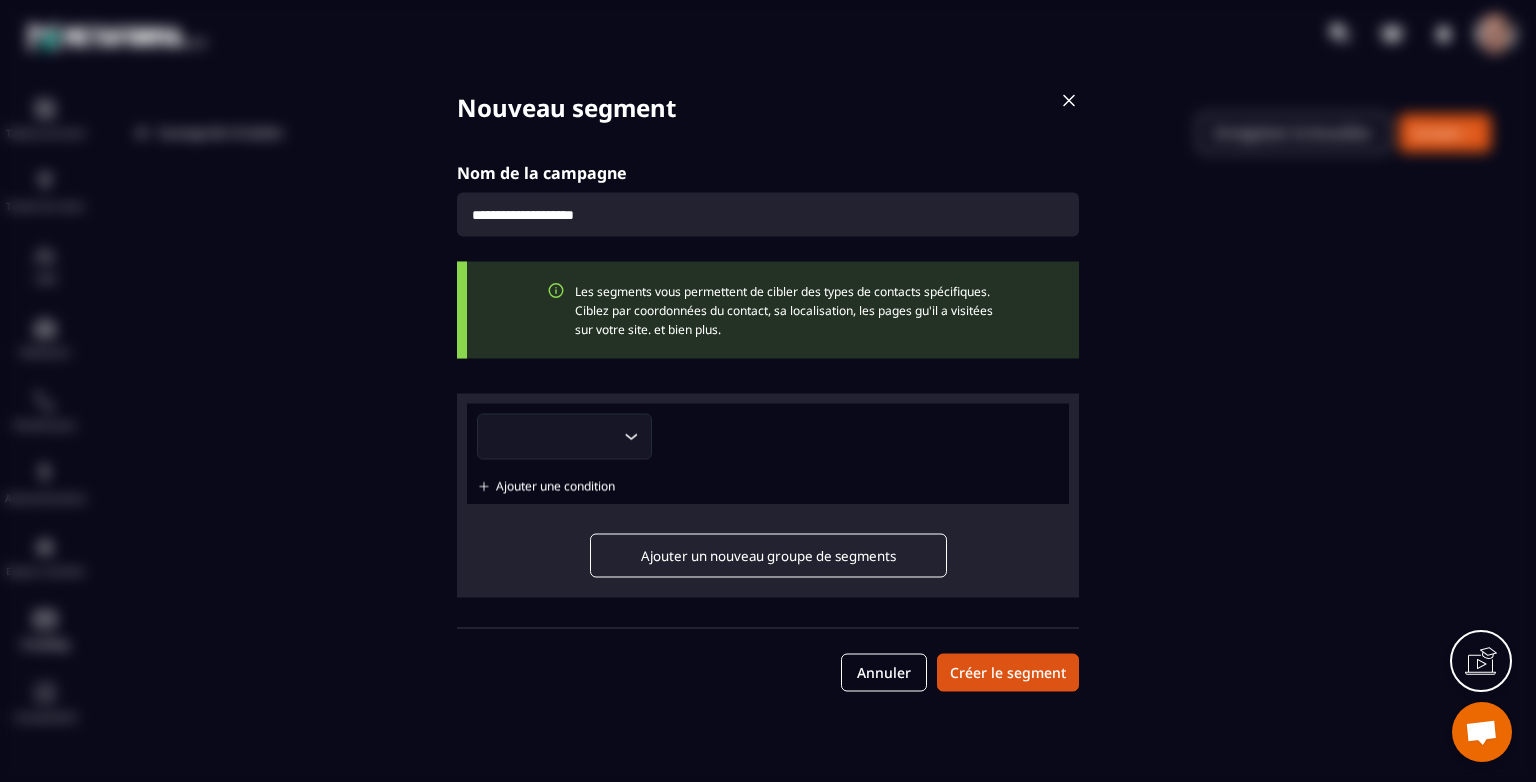 click on "Loading..." 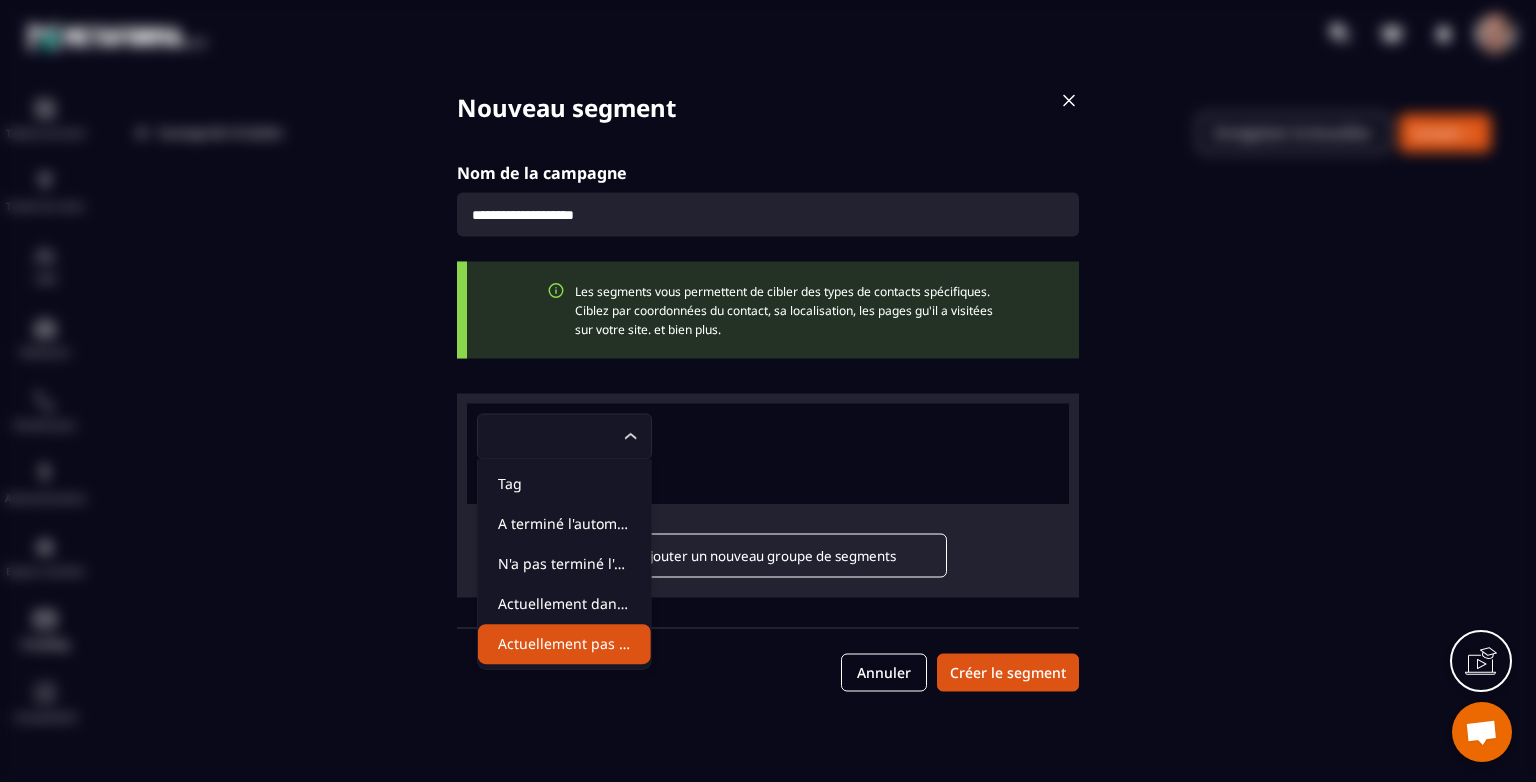 click on "Actuellement pas dans l'automatisation" 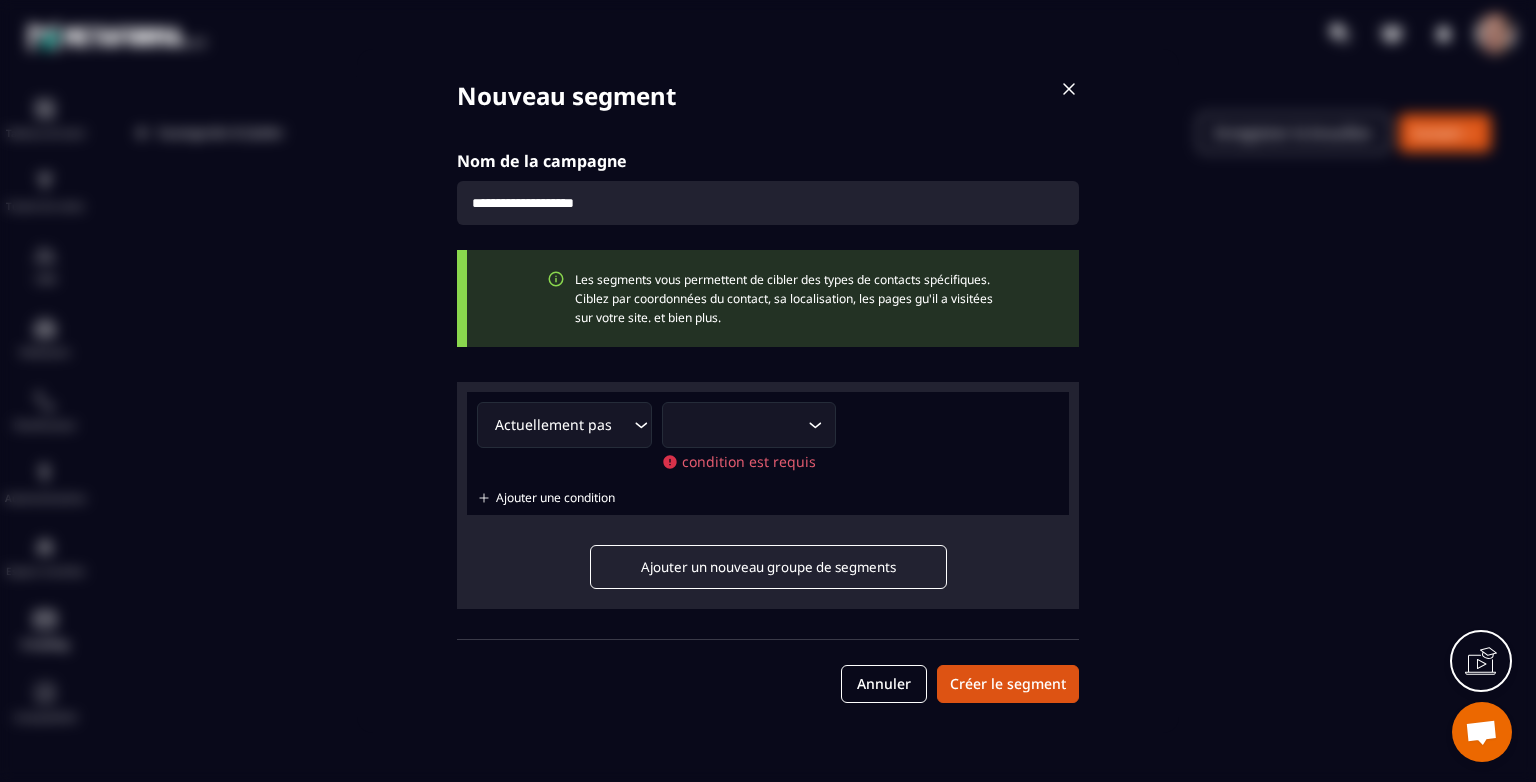 click on "Ajouter une condition" at bounding box center [555, 498] 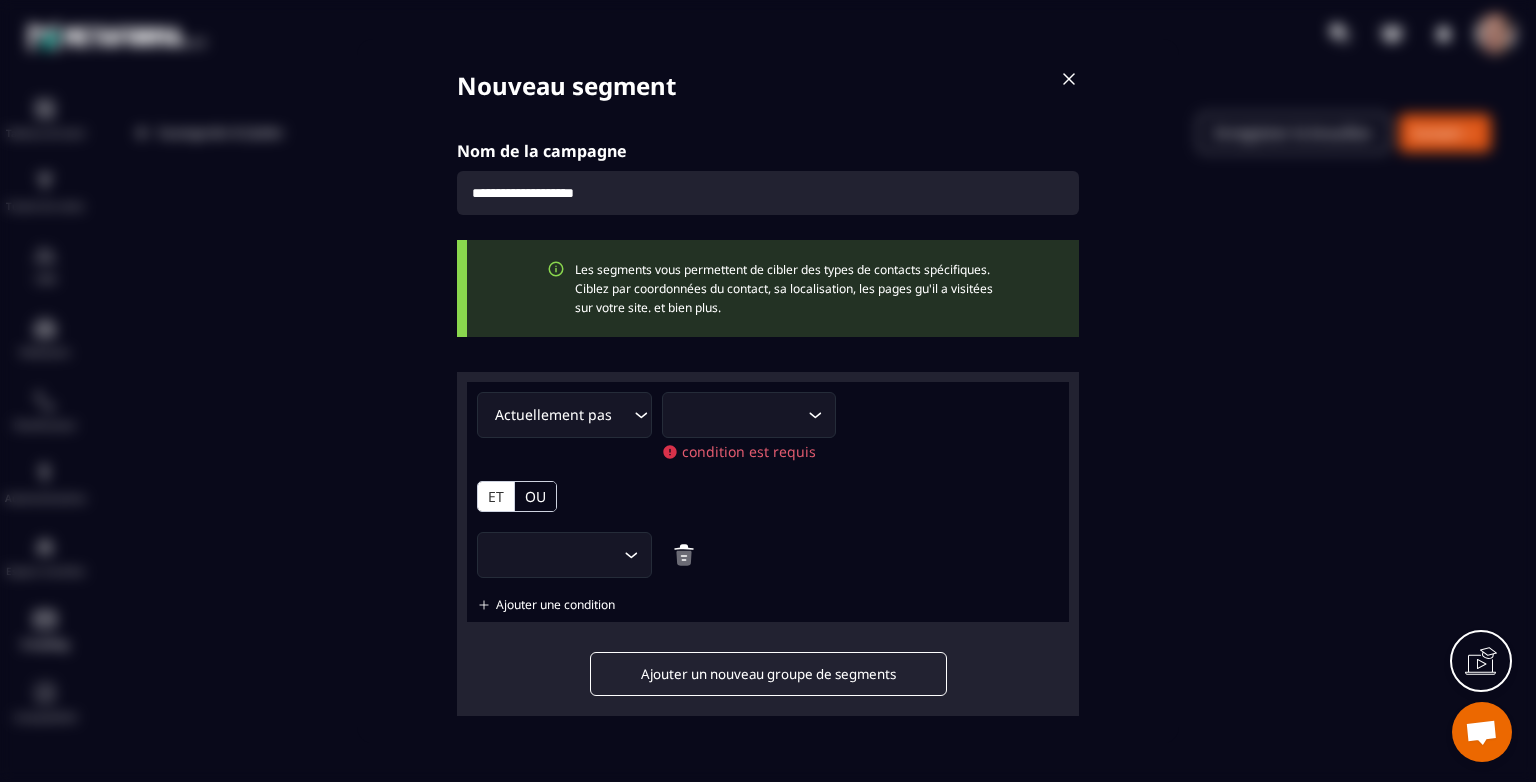 click 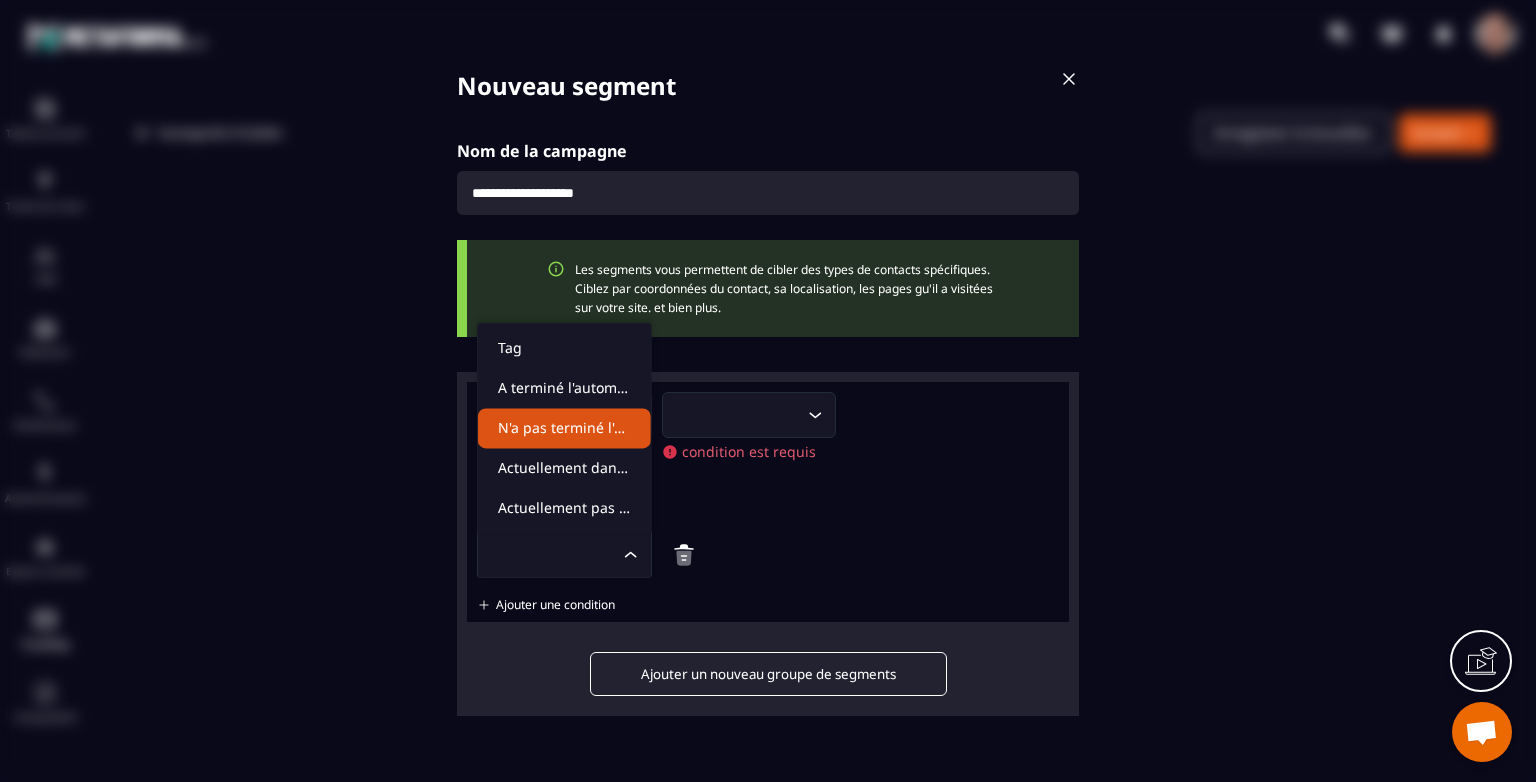click on "N'a pas terminé l'automatisation" 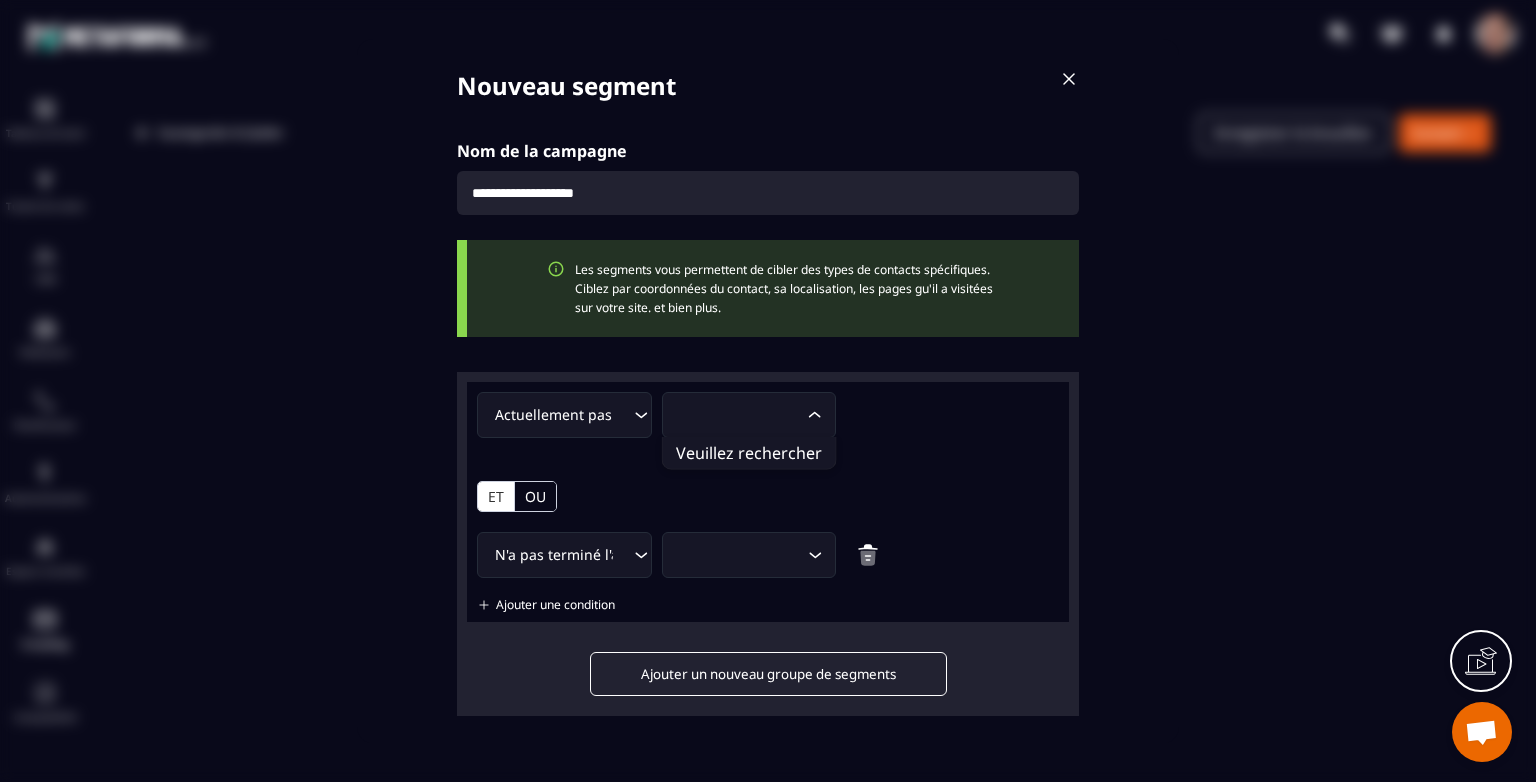 click 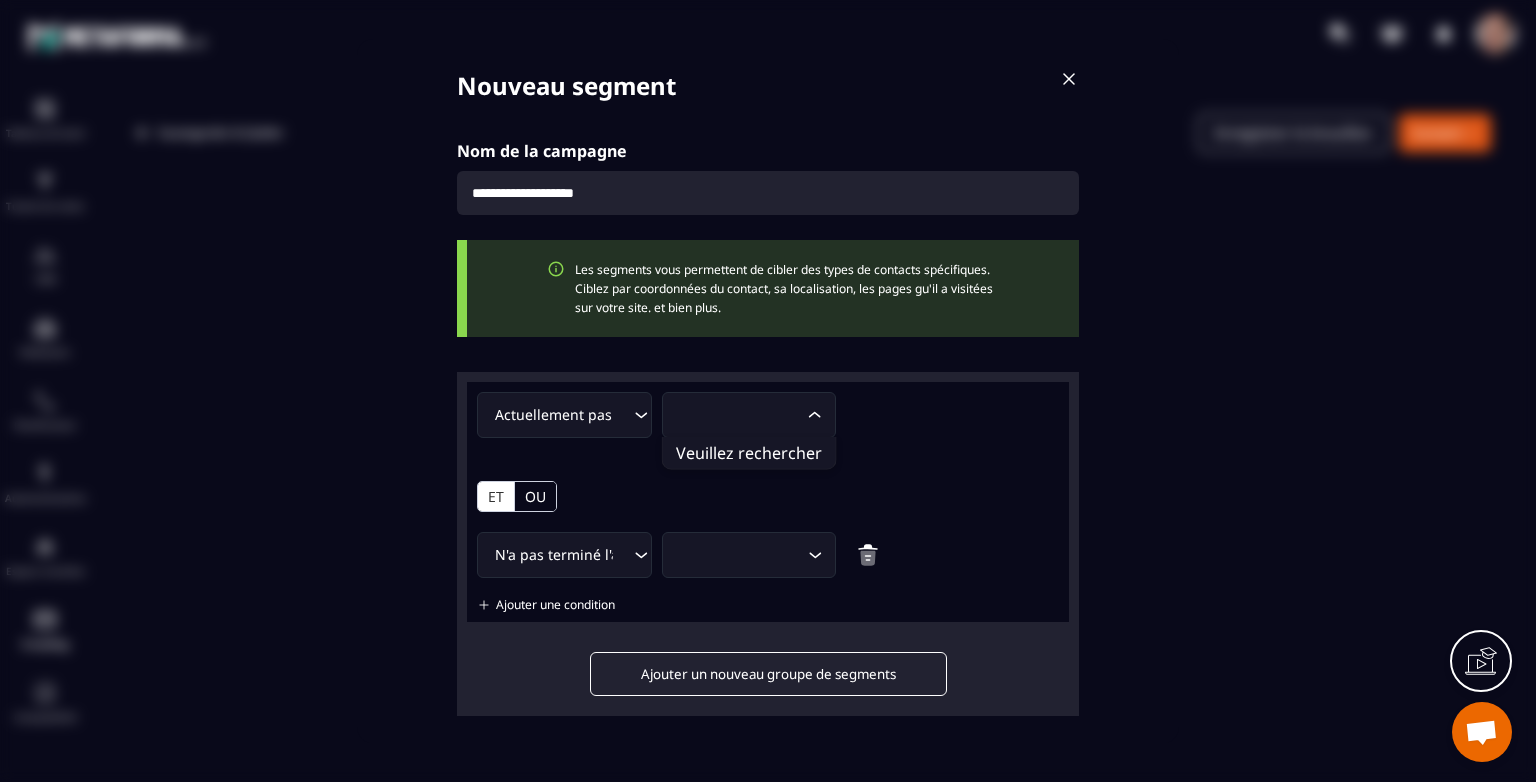 click on "Actuellement pas dans l'automatisation Loading... Loading... condition est requis" at bounding box center [768, 426] 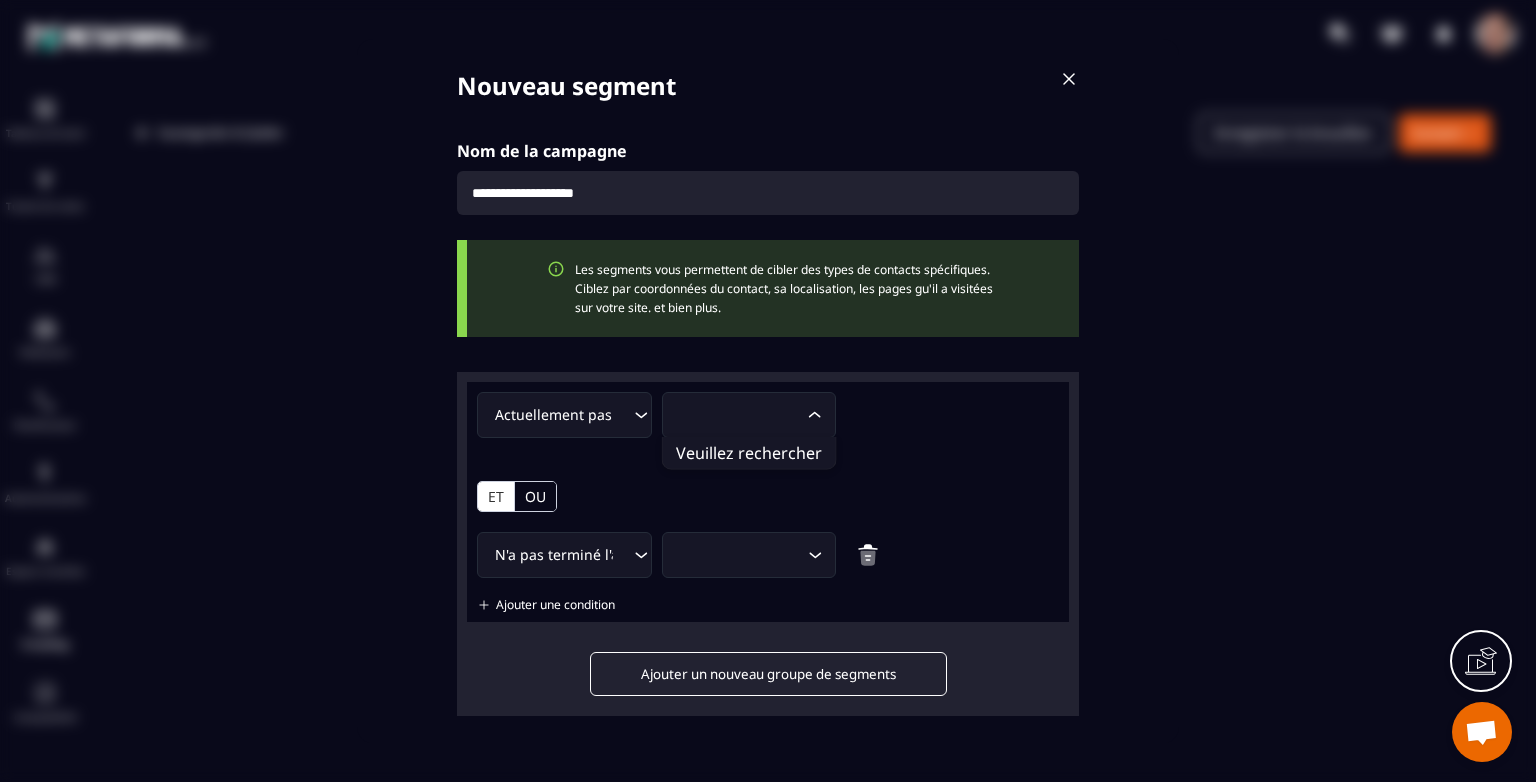 click 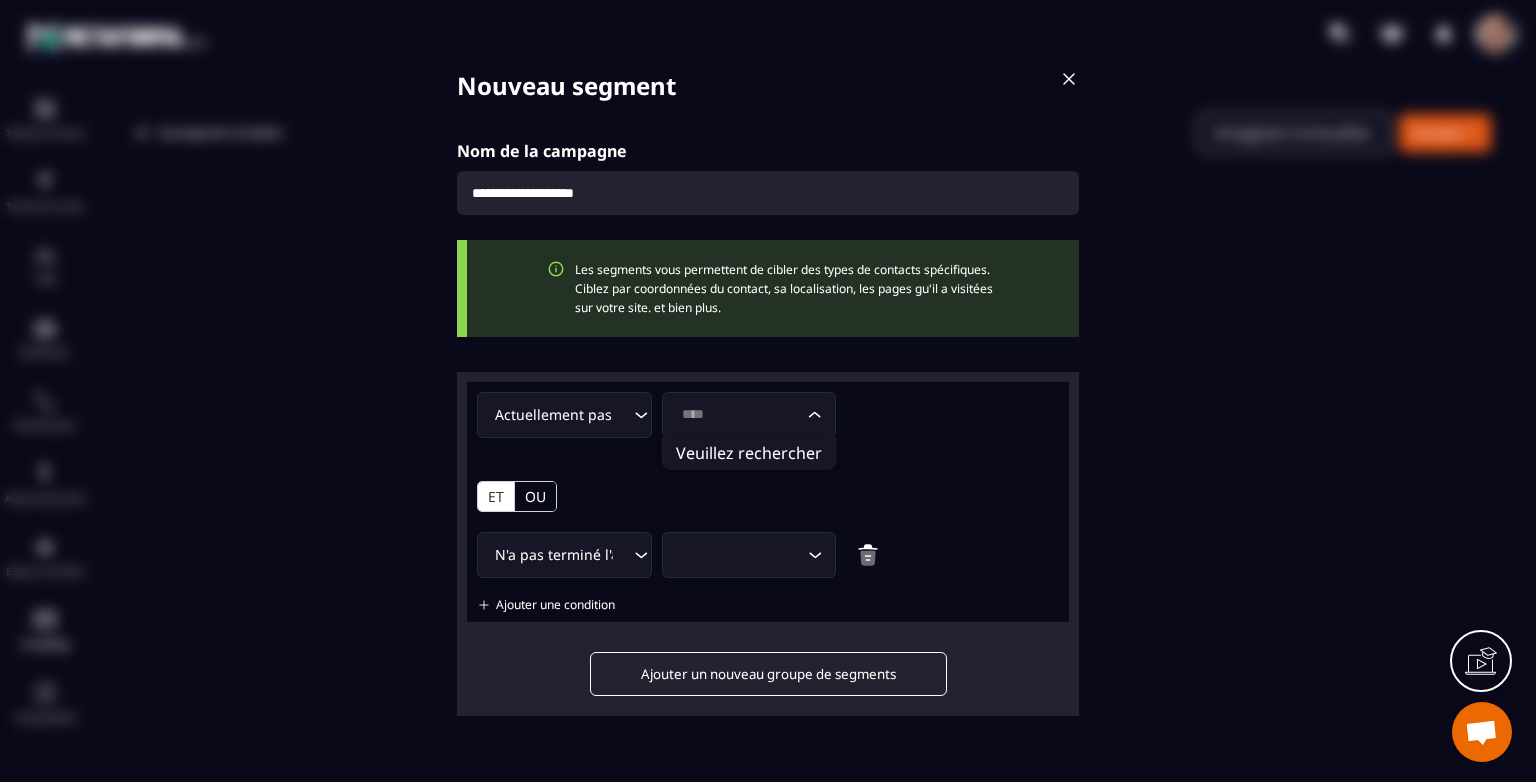 type on "****" 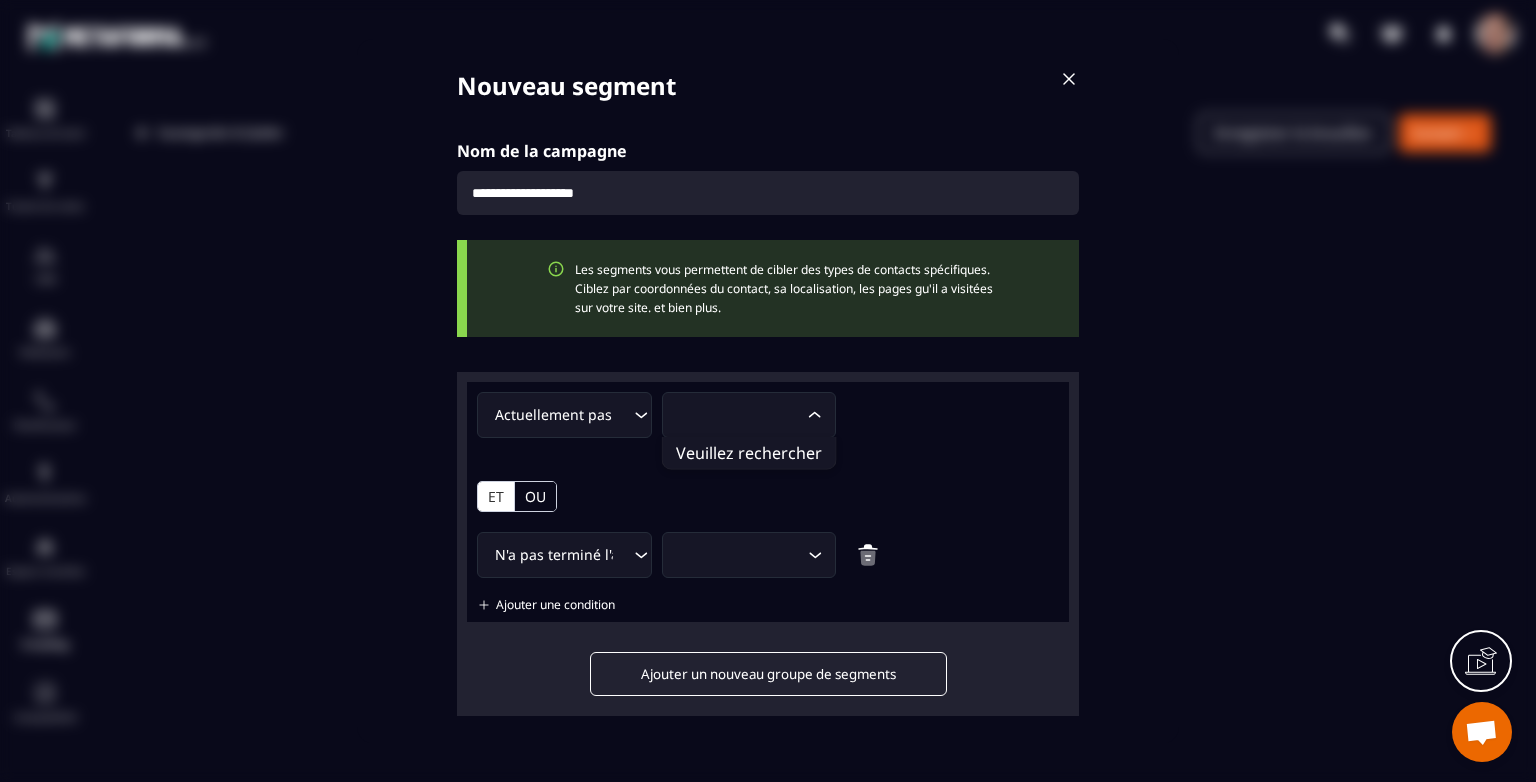 click on "Actuellement pas dans l'automatisation Loading... Loading... condition est requis" at bounding box center [768, 426] 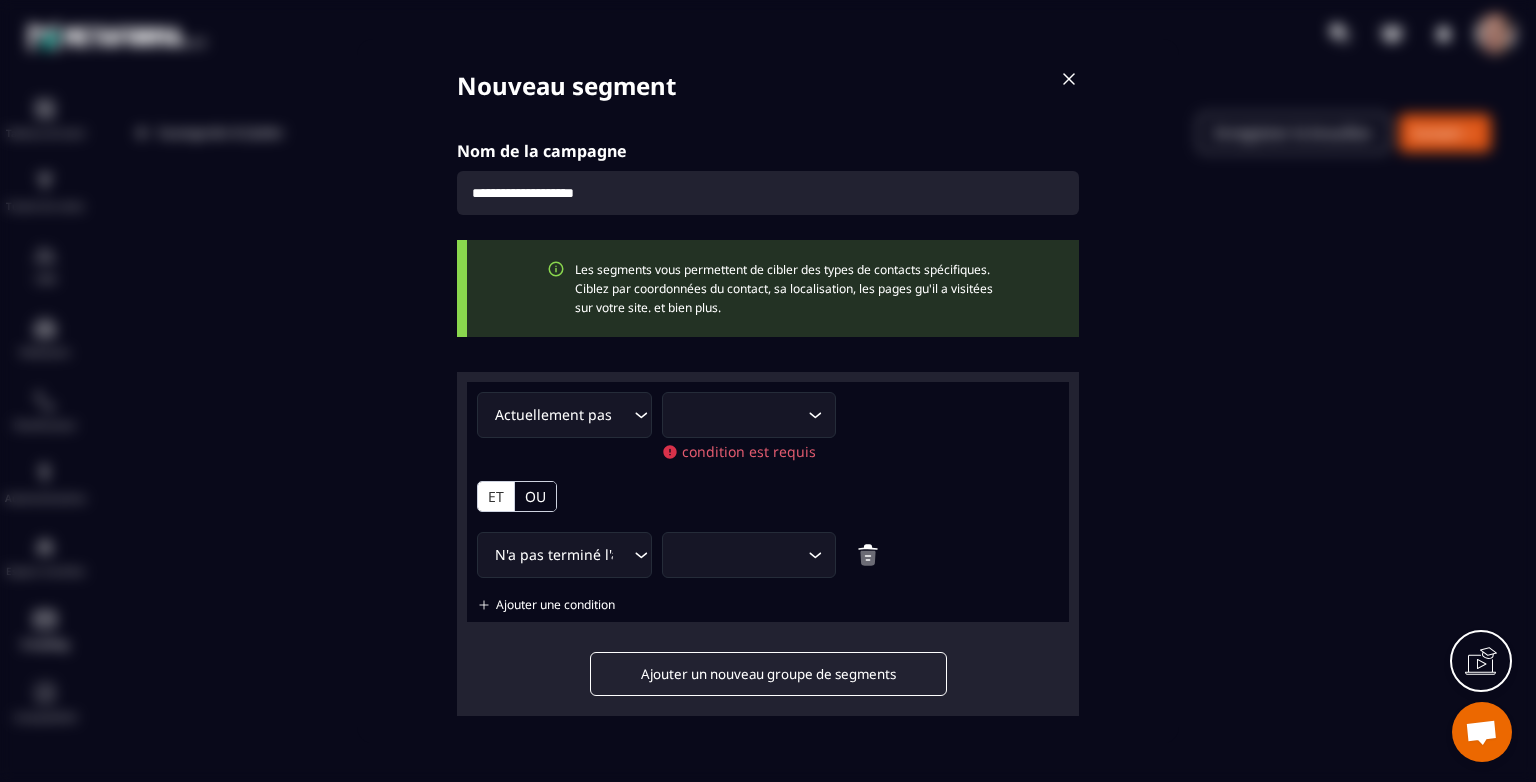 click on "OU" at bounding box center (535, 496) 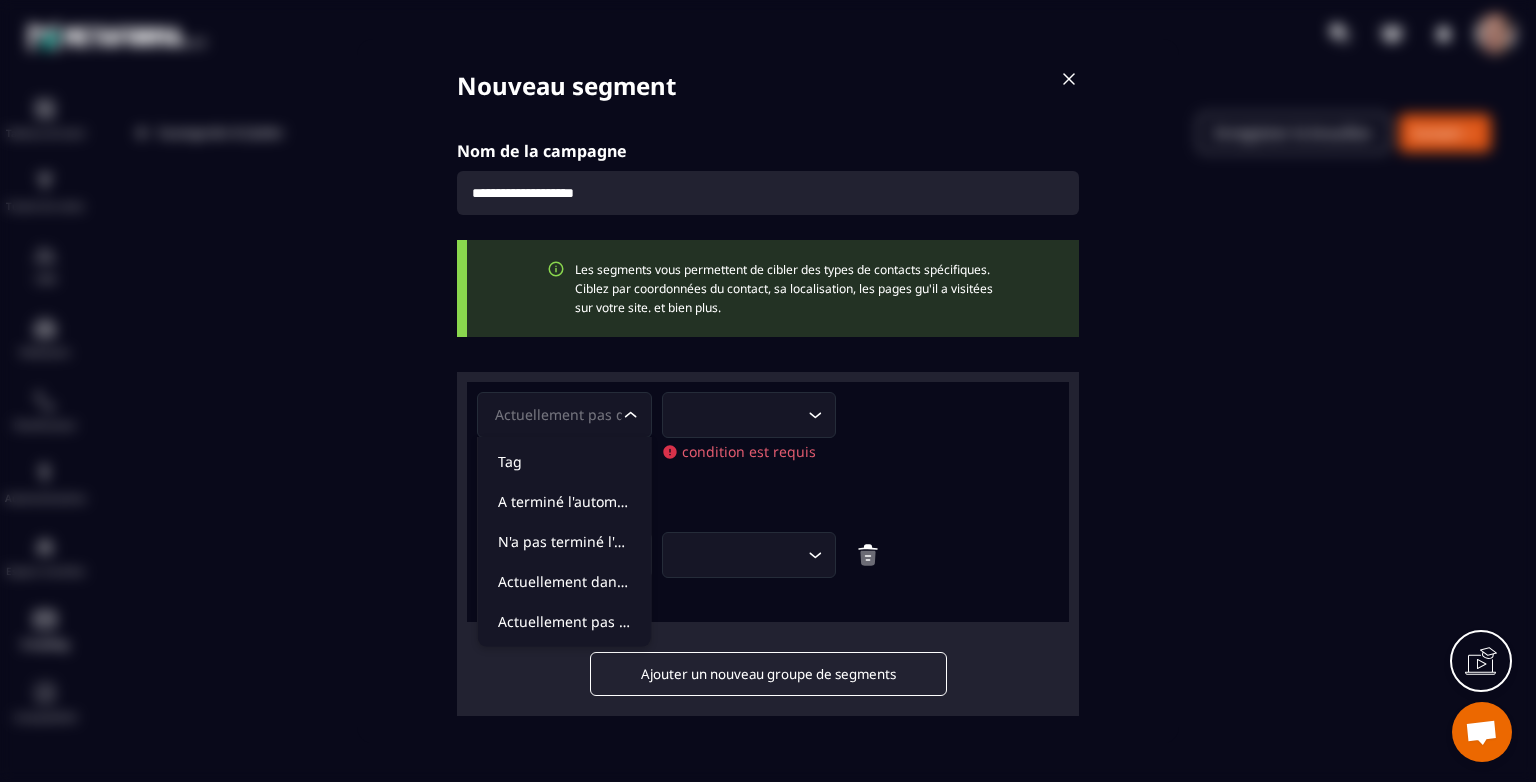 click 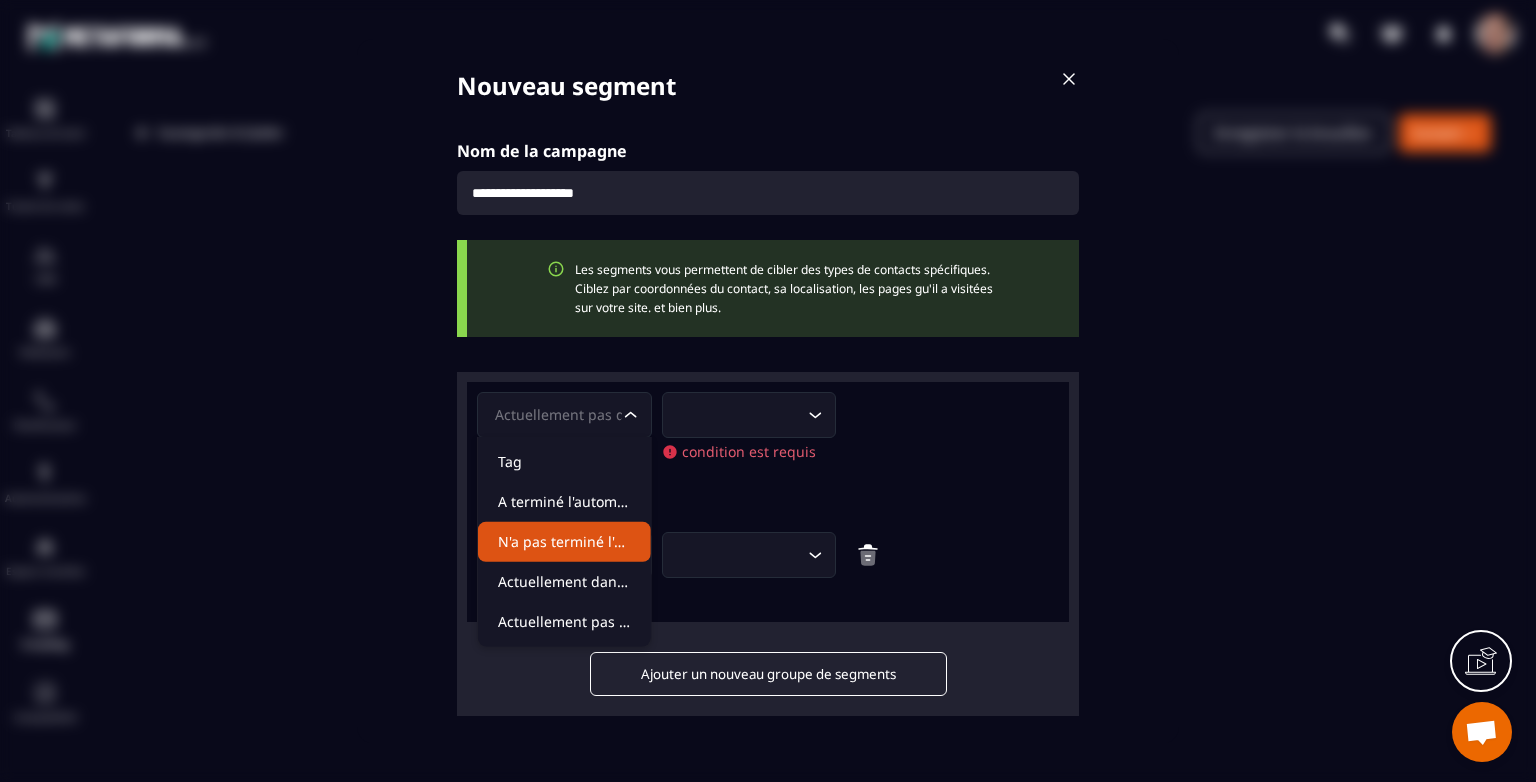 click on "N'a pas terminé l'automatisation" 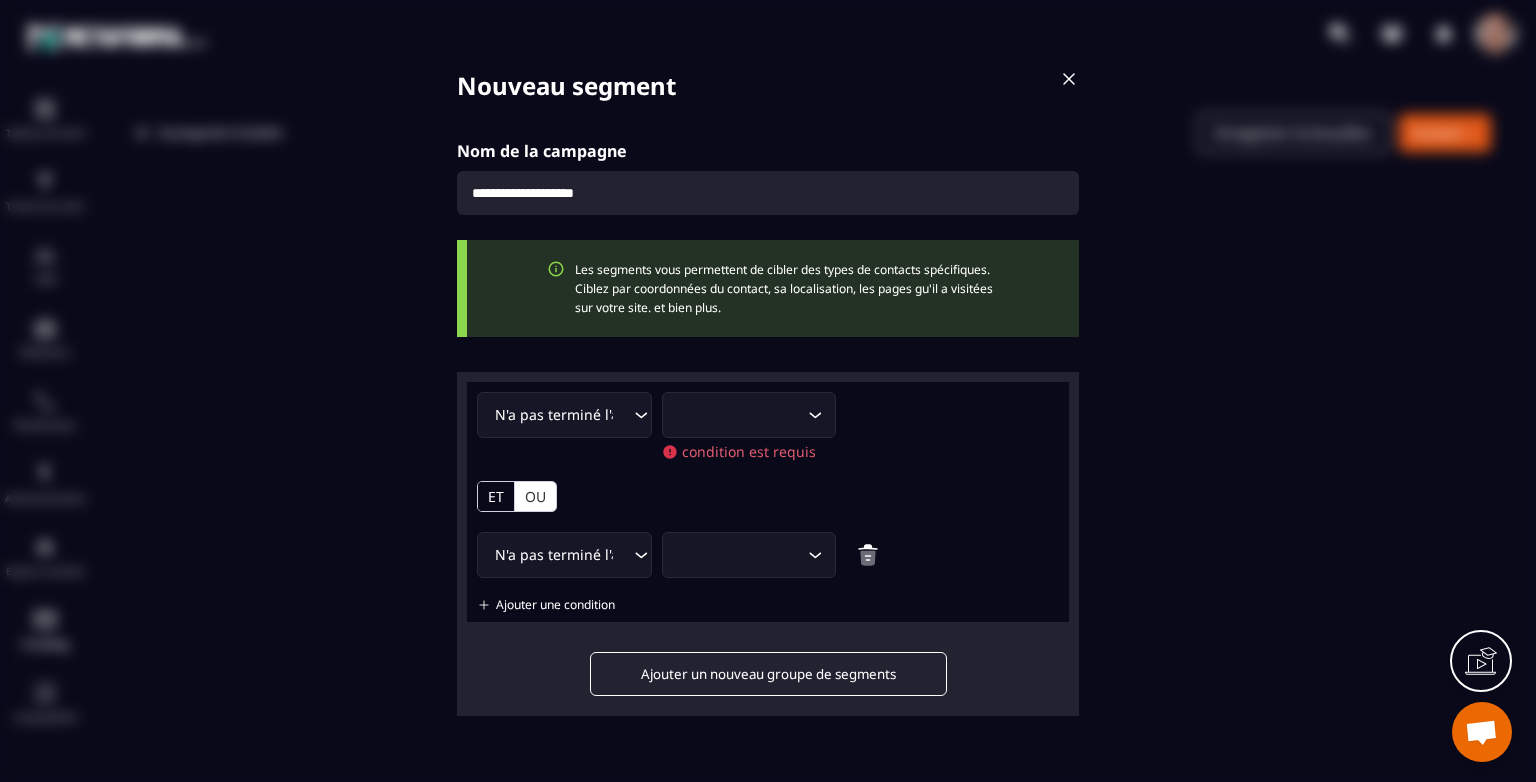 click 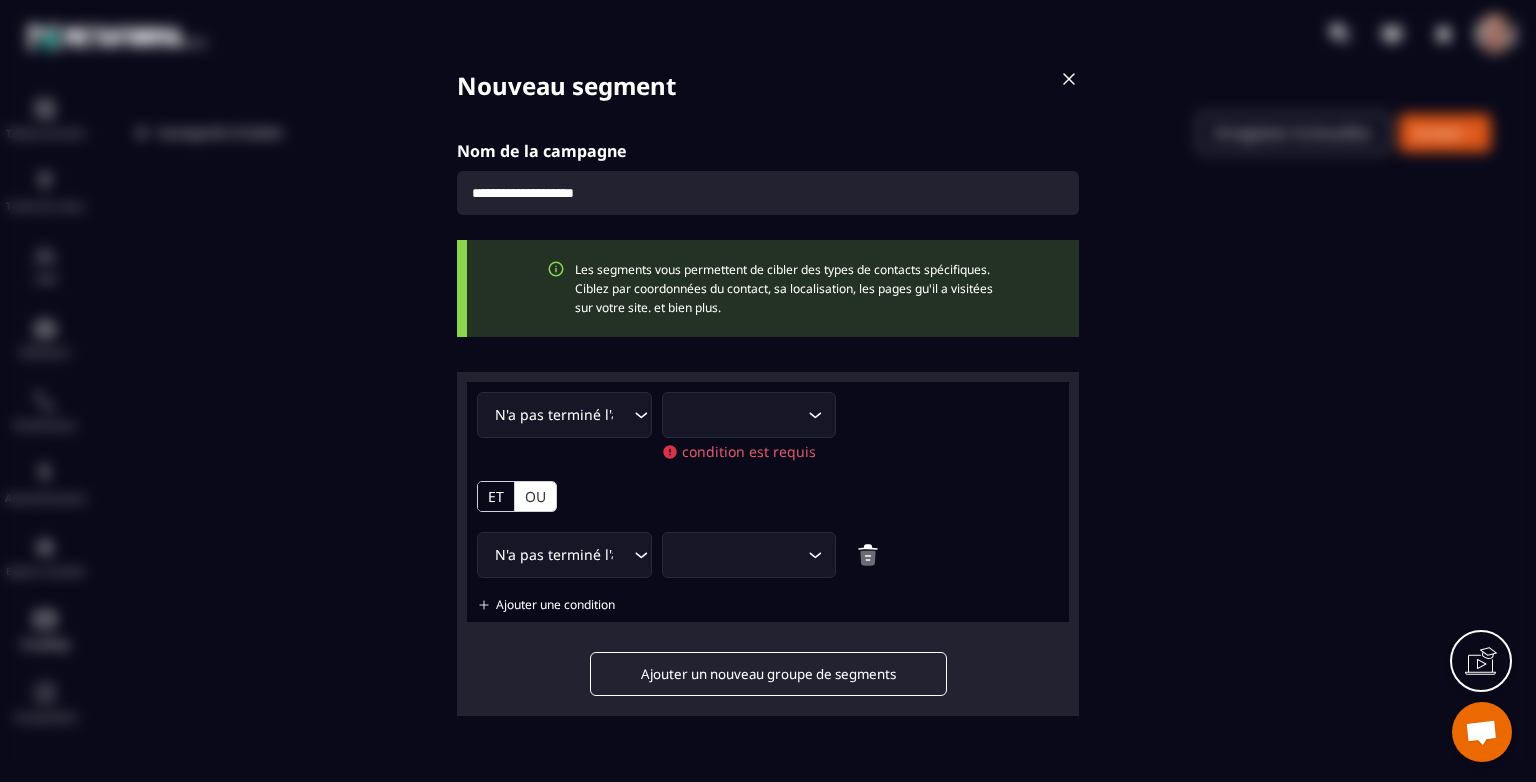 click on "N'a pas terminé l'automatisation Loading... Loading... condition est requis ET OU" 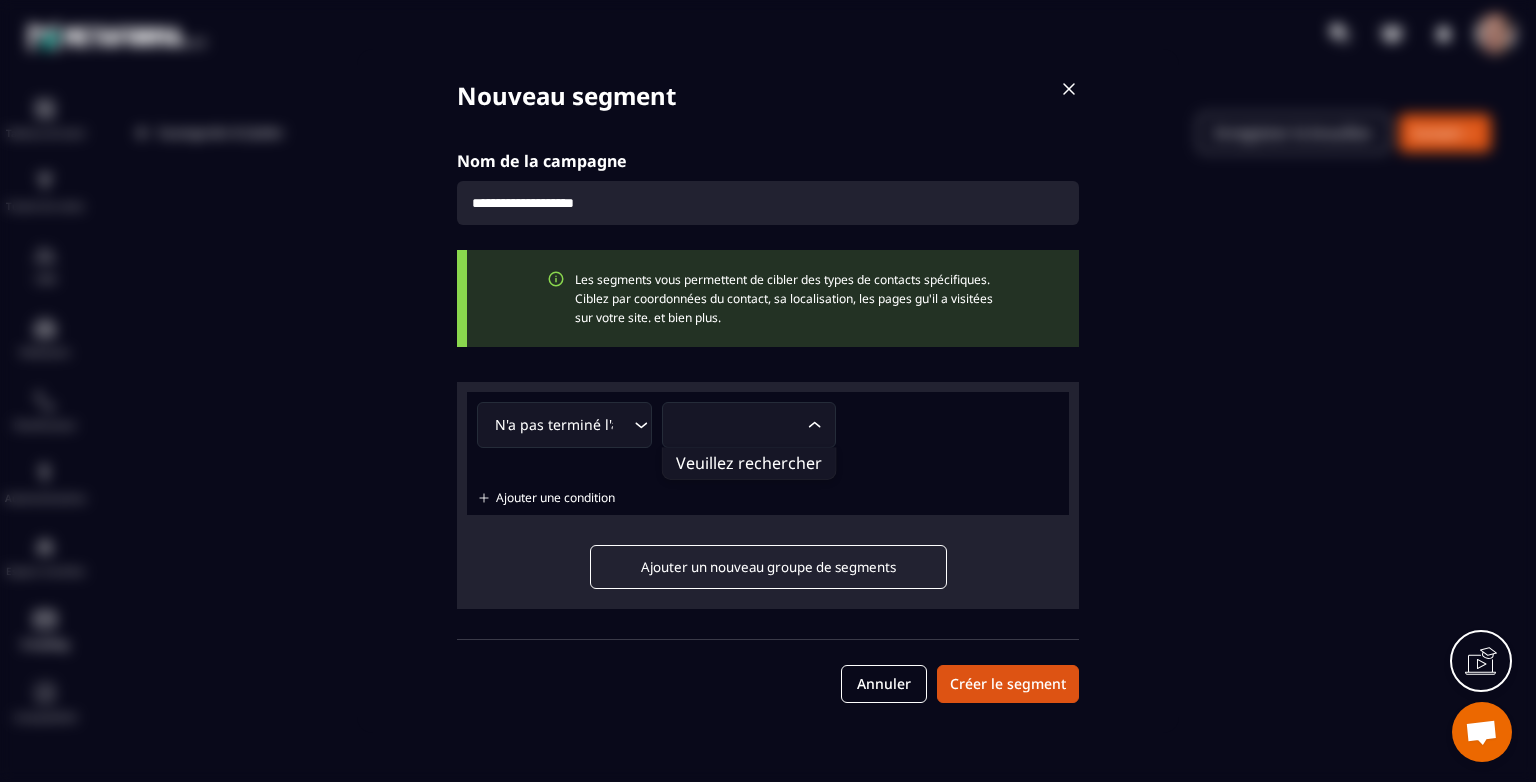 click 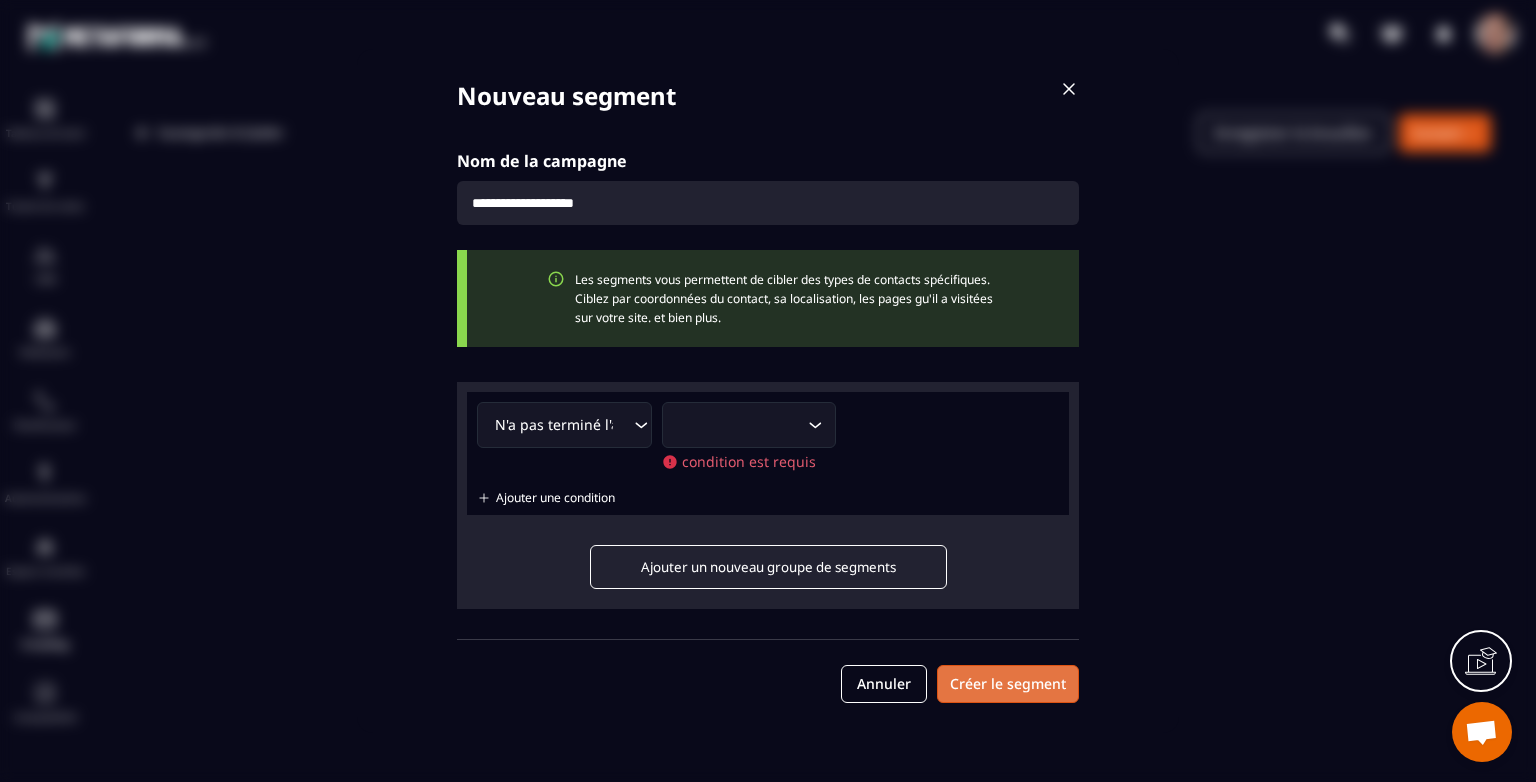 click on "Créer le segment" at bounding box center [1008, 684] 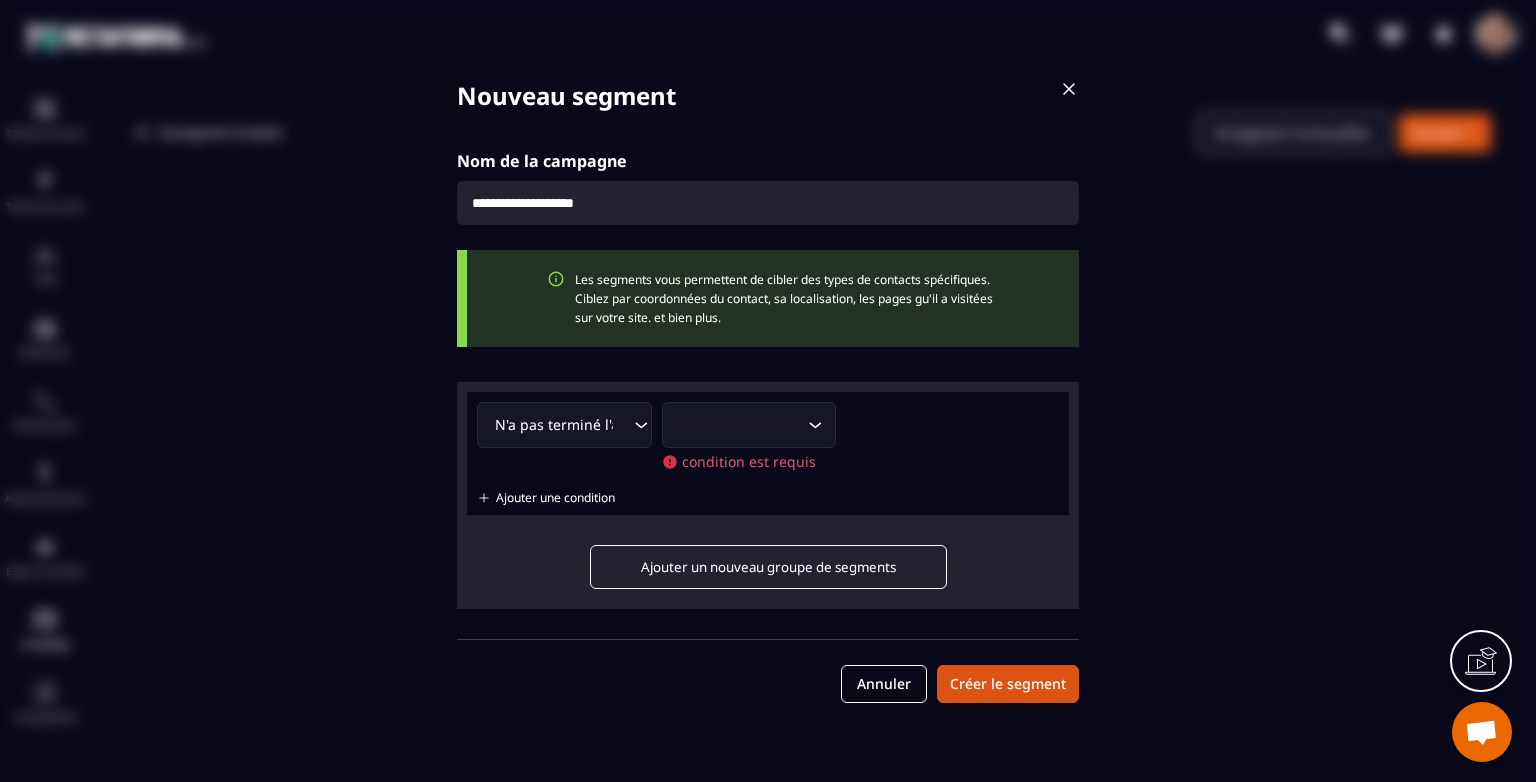 click on "Ajouter une condition" at bounding box center [555, 498] 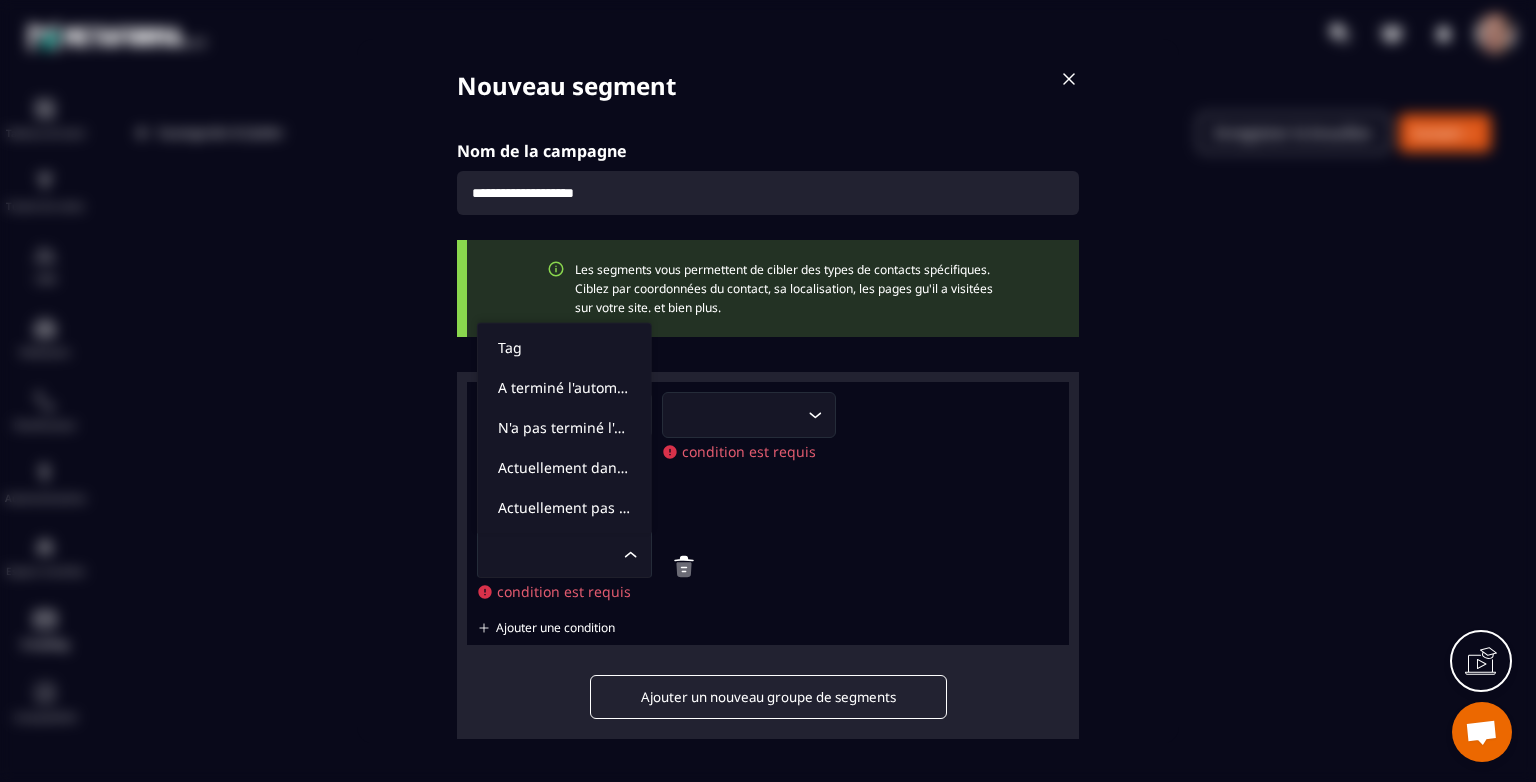 click on "Loading..." 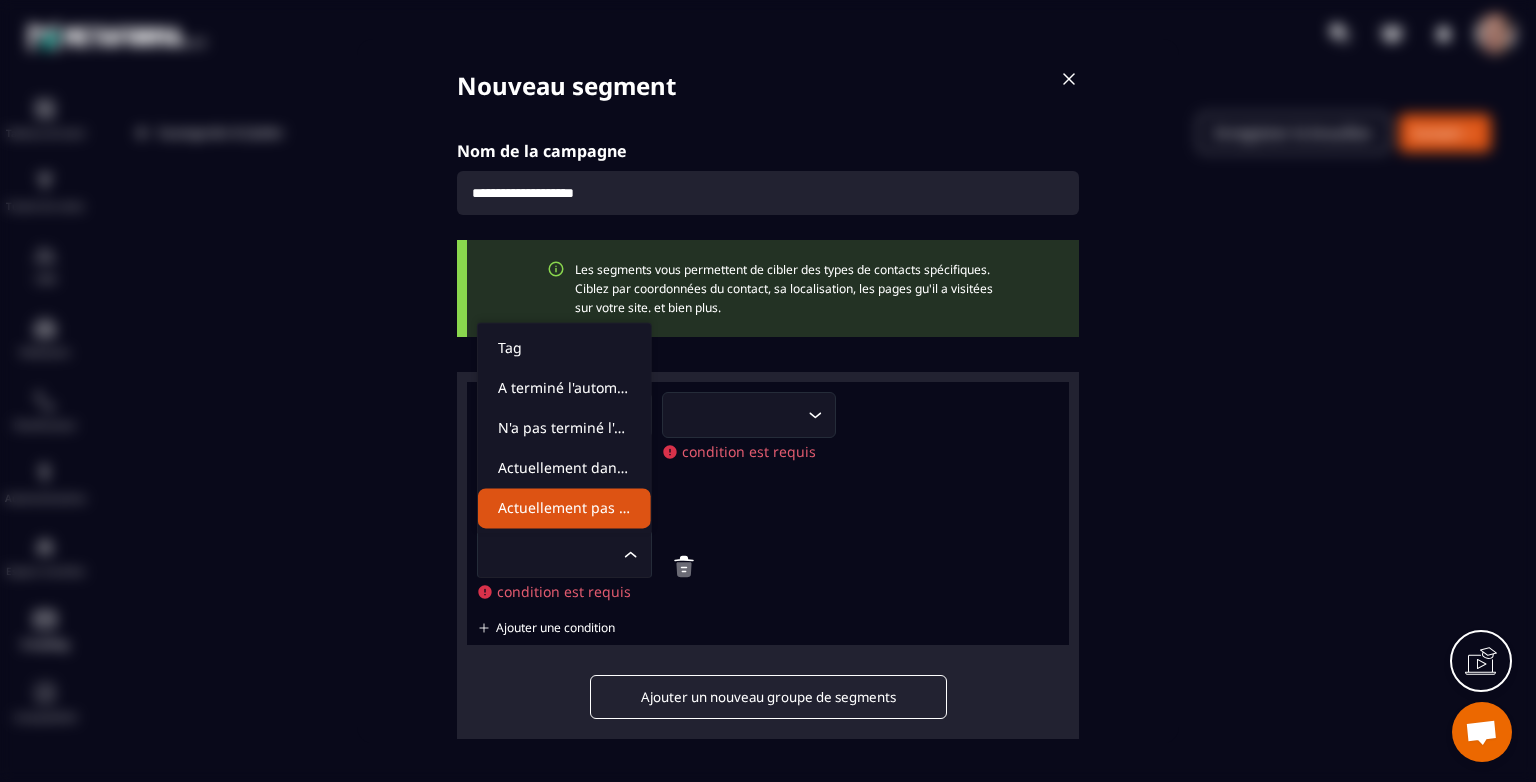 click on "Loading... condition est requis" at bounding box center (768, 566) 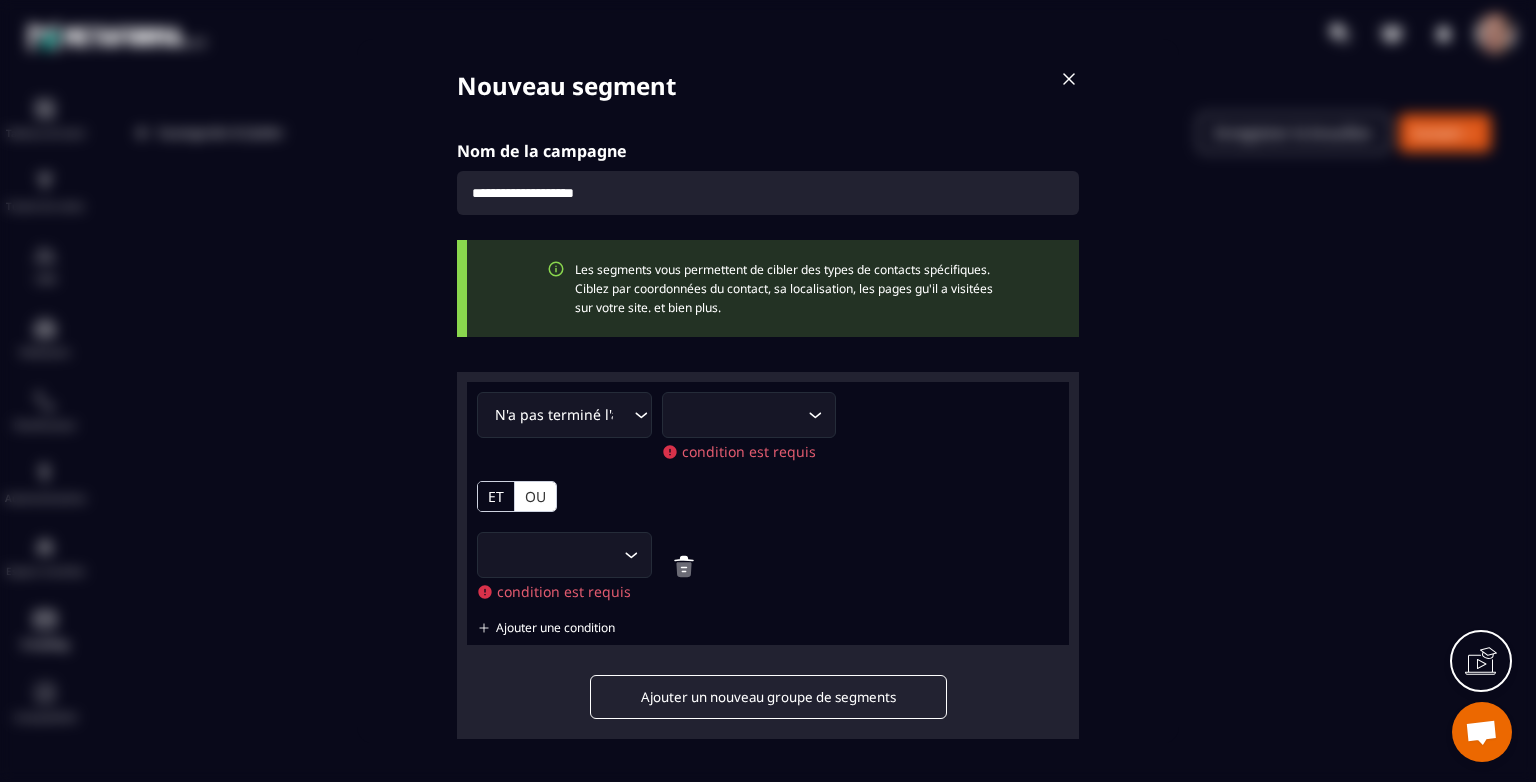 click at bounding box center (684, 566) 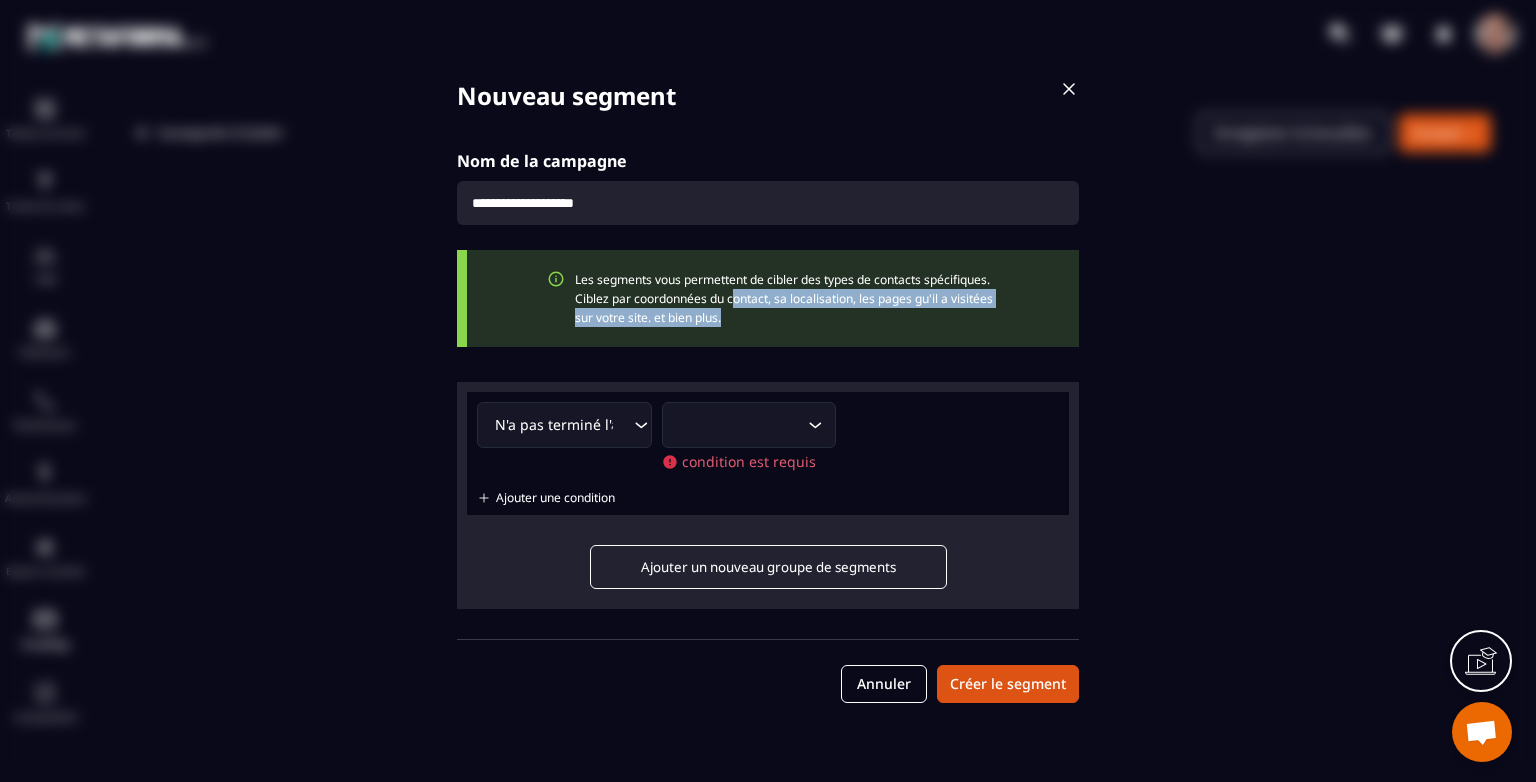 click on "Les segments vous permettent de cibler des types de contacts spécifiques. Ciblez par coordonnées du contact, sa localisation, les pages gu'il a visitées sur votre site. et bien plus." at bounding box center [787, 298] 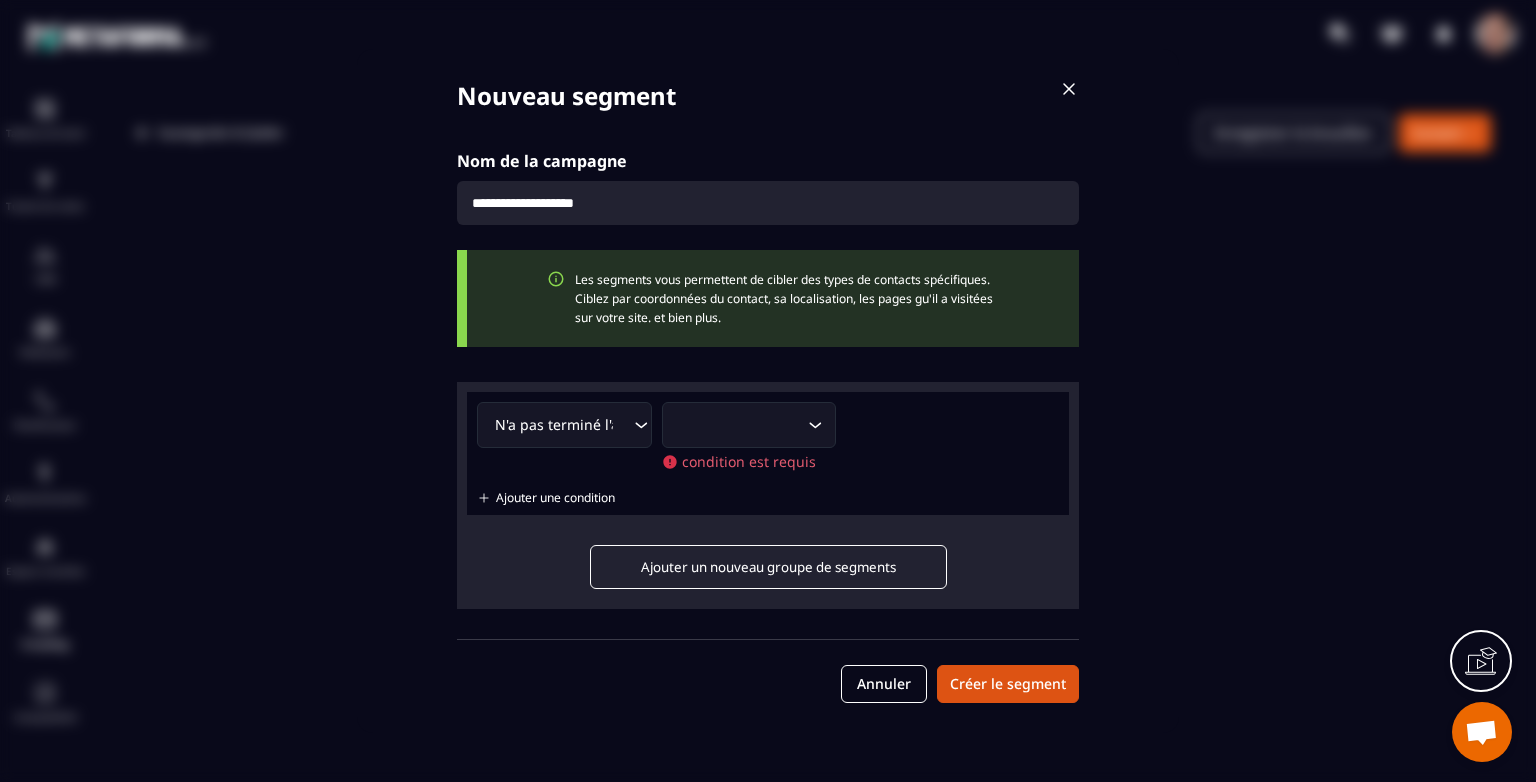 drag, startPoint x: 728, startPoint y: 311, endPoint x: 639, endPoint y: 283, distance: 93.30059 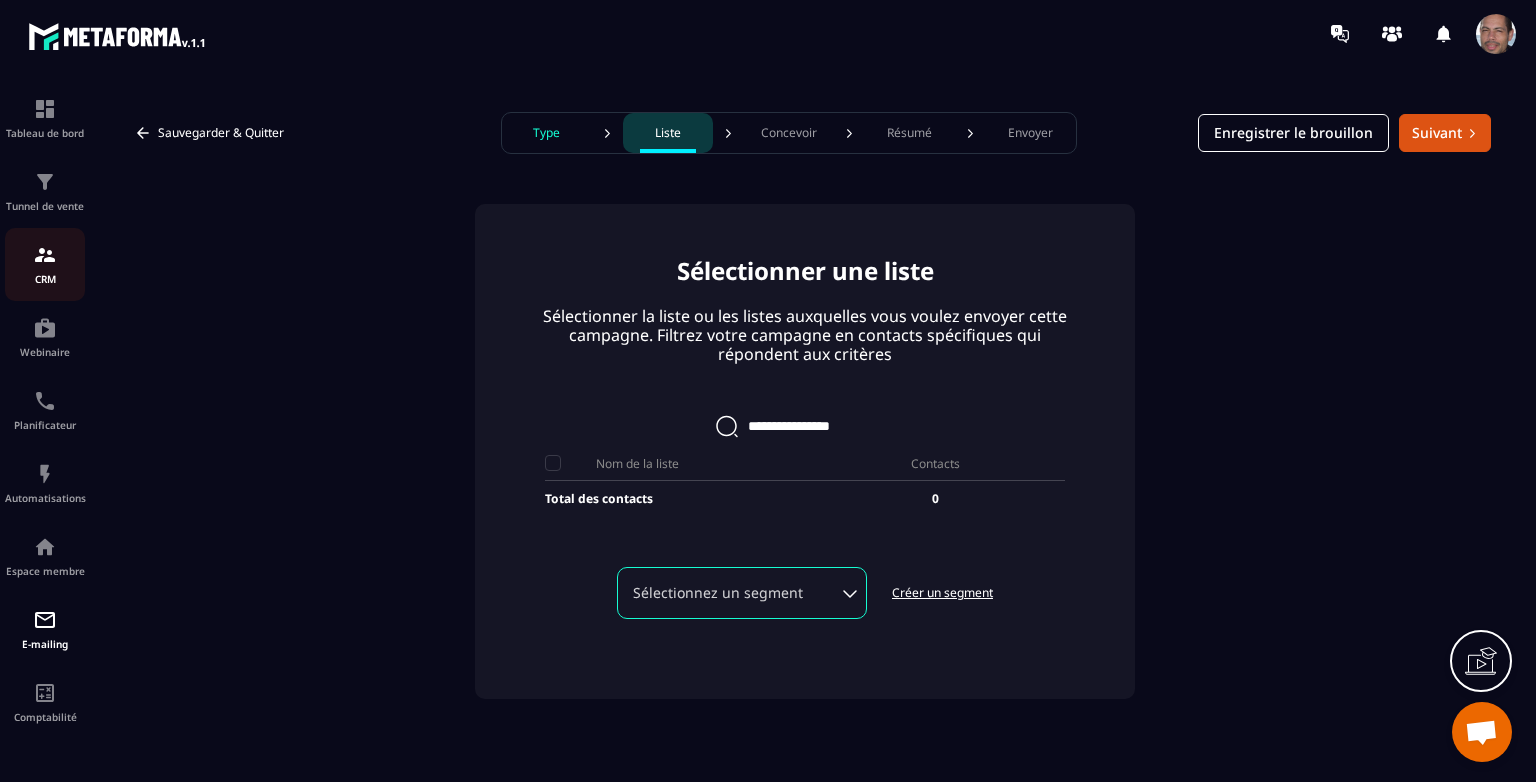 click on "CRM" at bounding box center [45, 279] 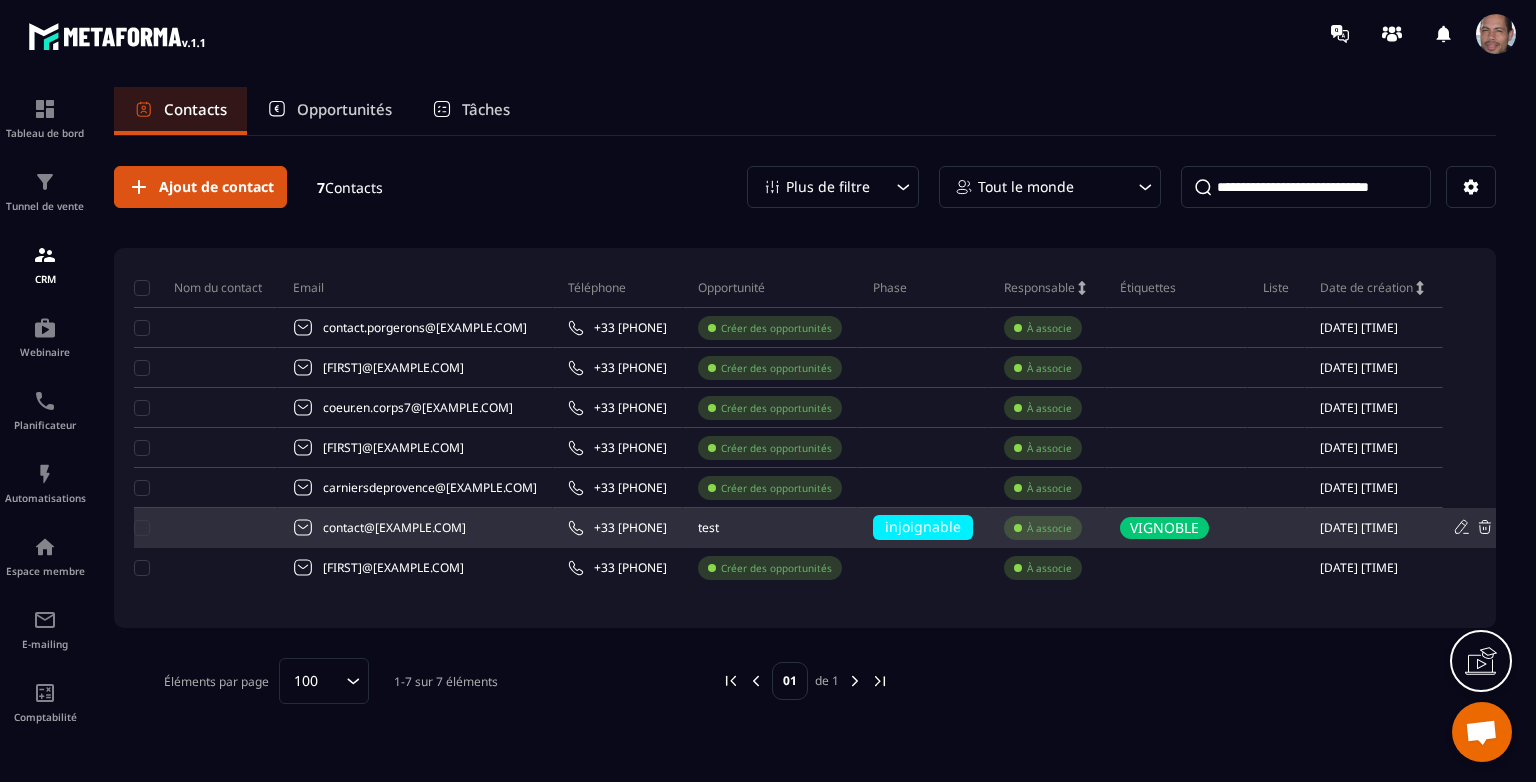 click on "test" at bounding box center [770, 528] 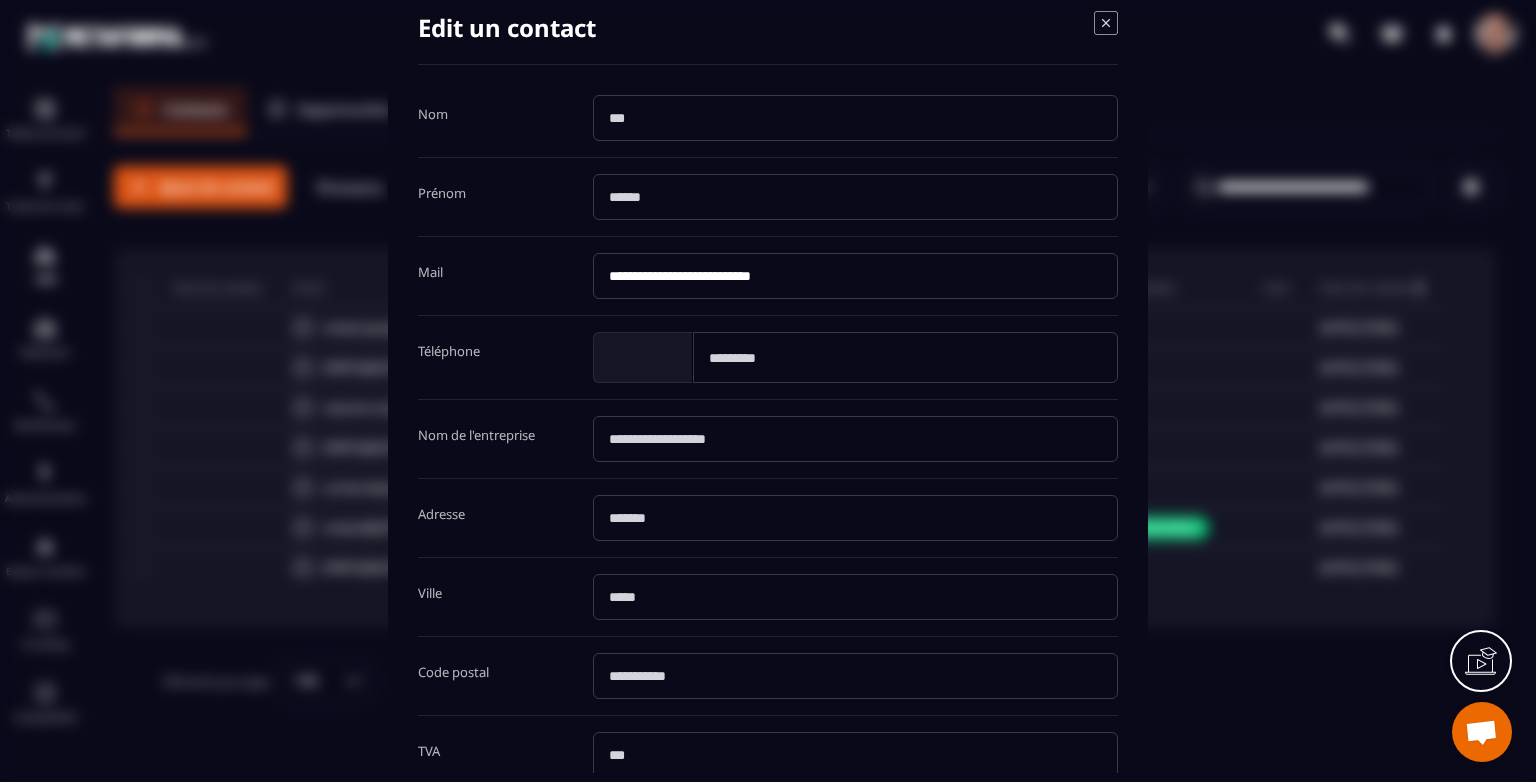 scroll, scrollTop: 0, scrollLeft: 0, axis: both 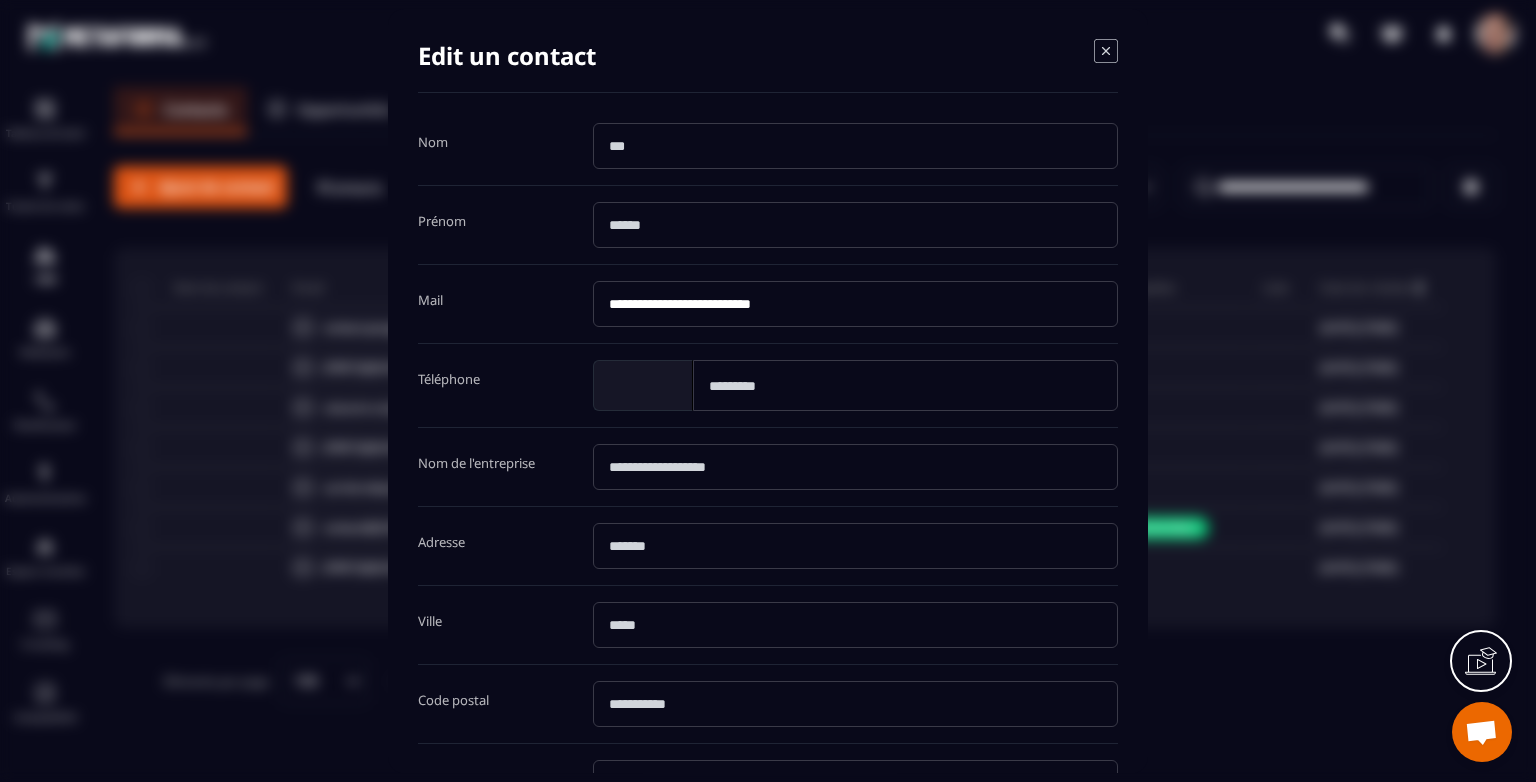 click on "Edit un contact" at bounding box center [768, 66] 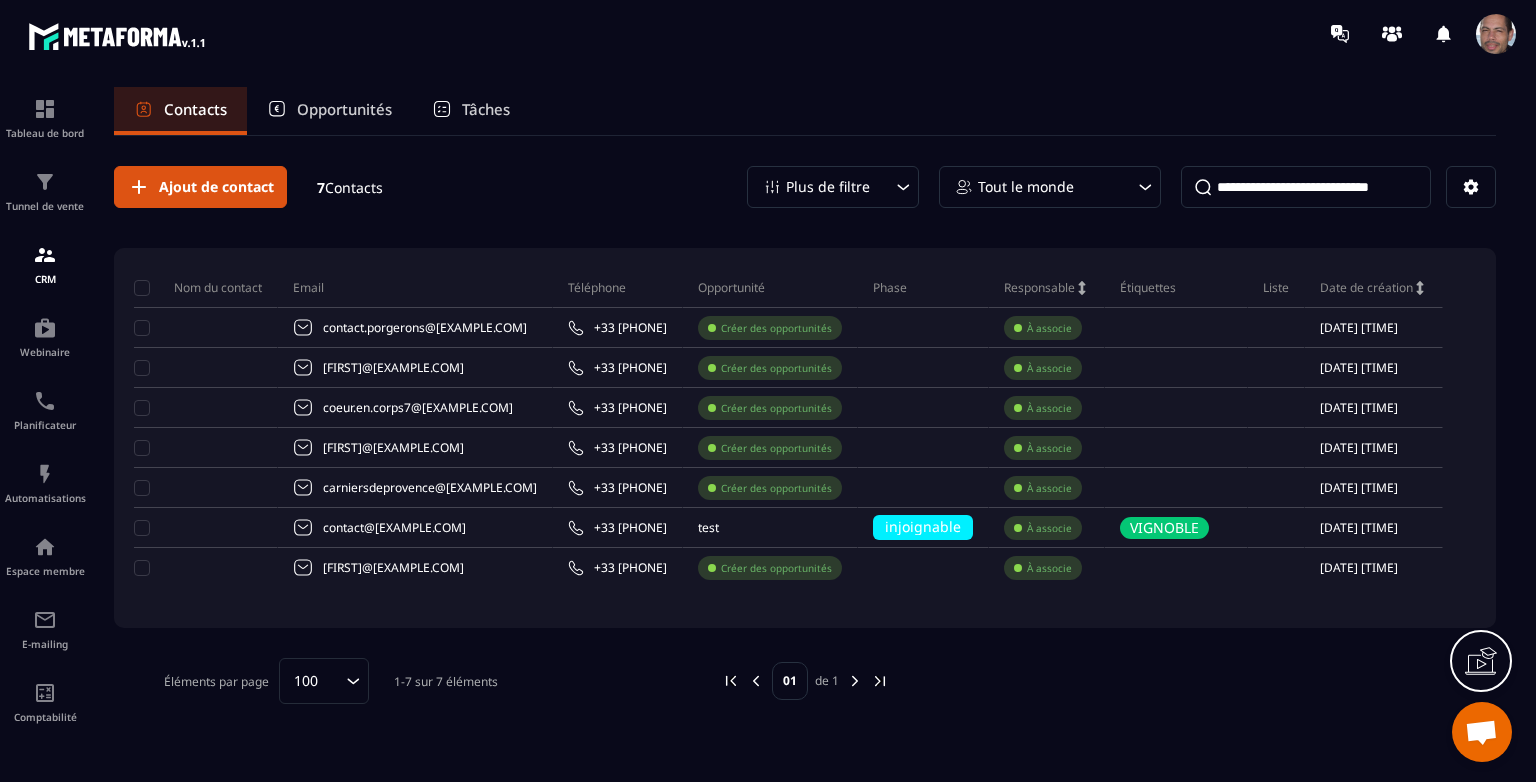 drag, startPoint x: 1096, startPoint y: 43, endPoint x: 544, endPoint y: 171, distance: 566.6463 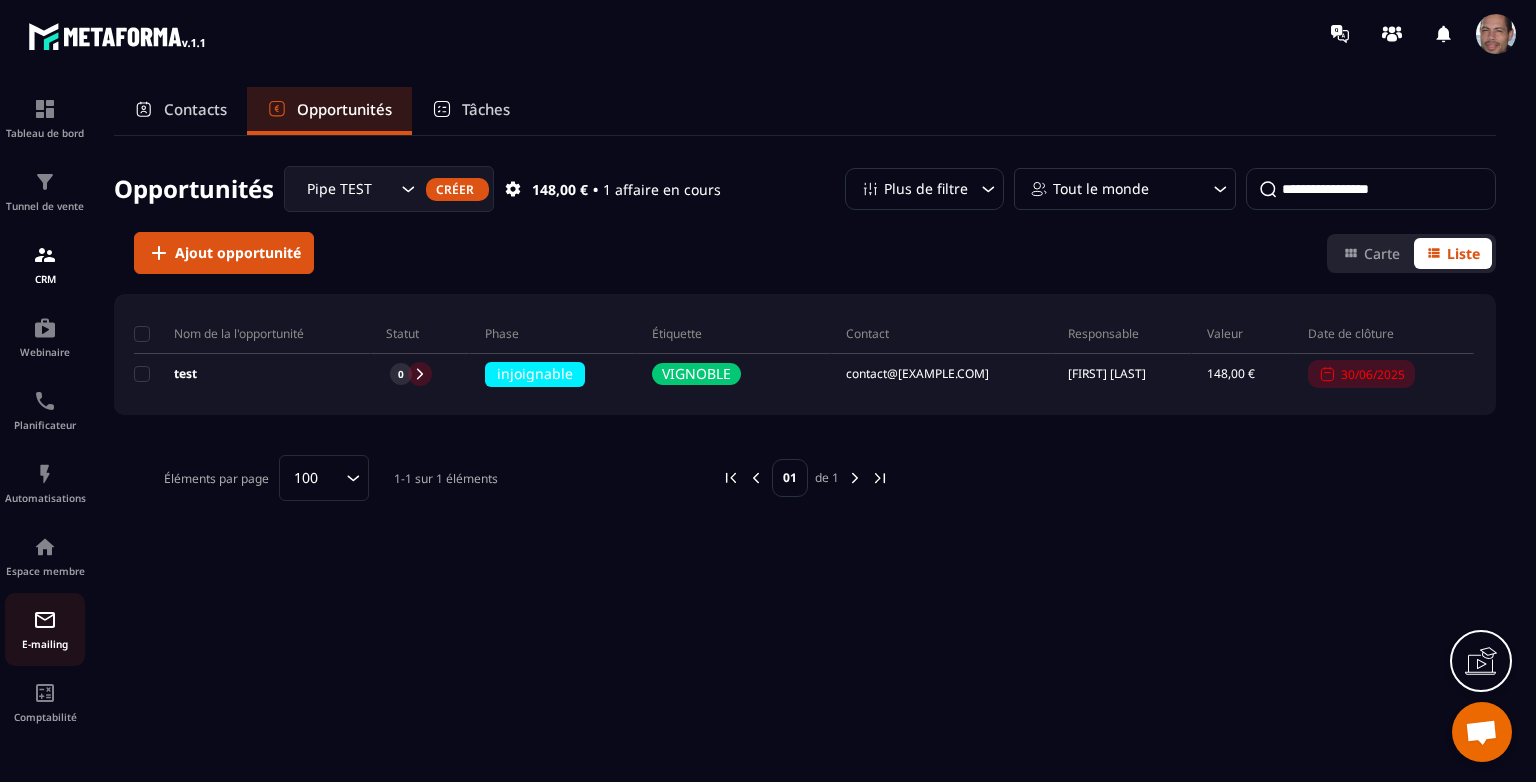 click at bounding box center (45, 620) 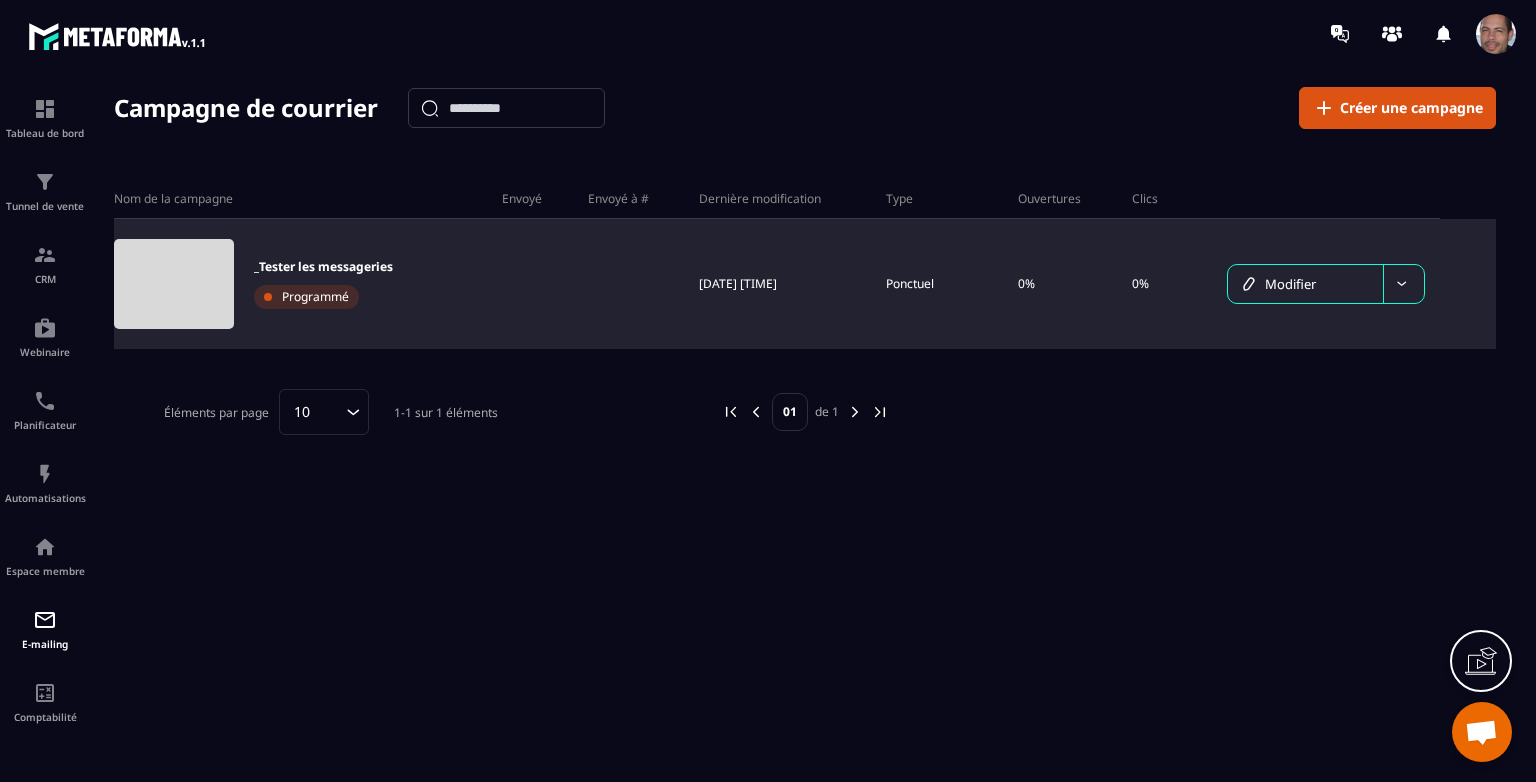 click at bounding box center [530, 284] 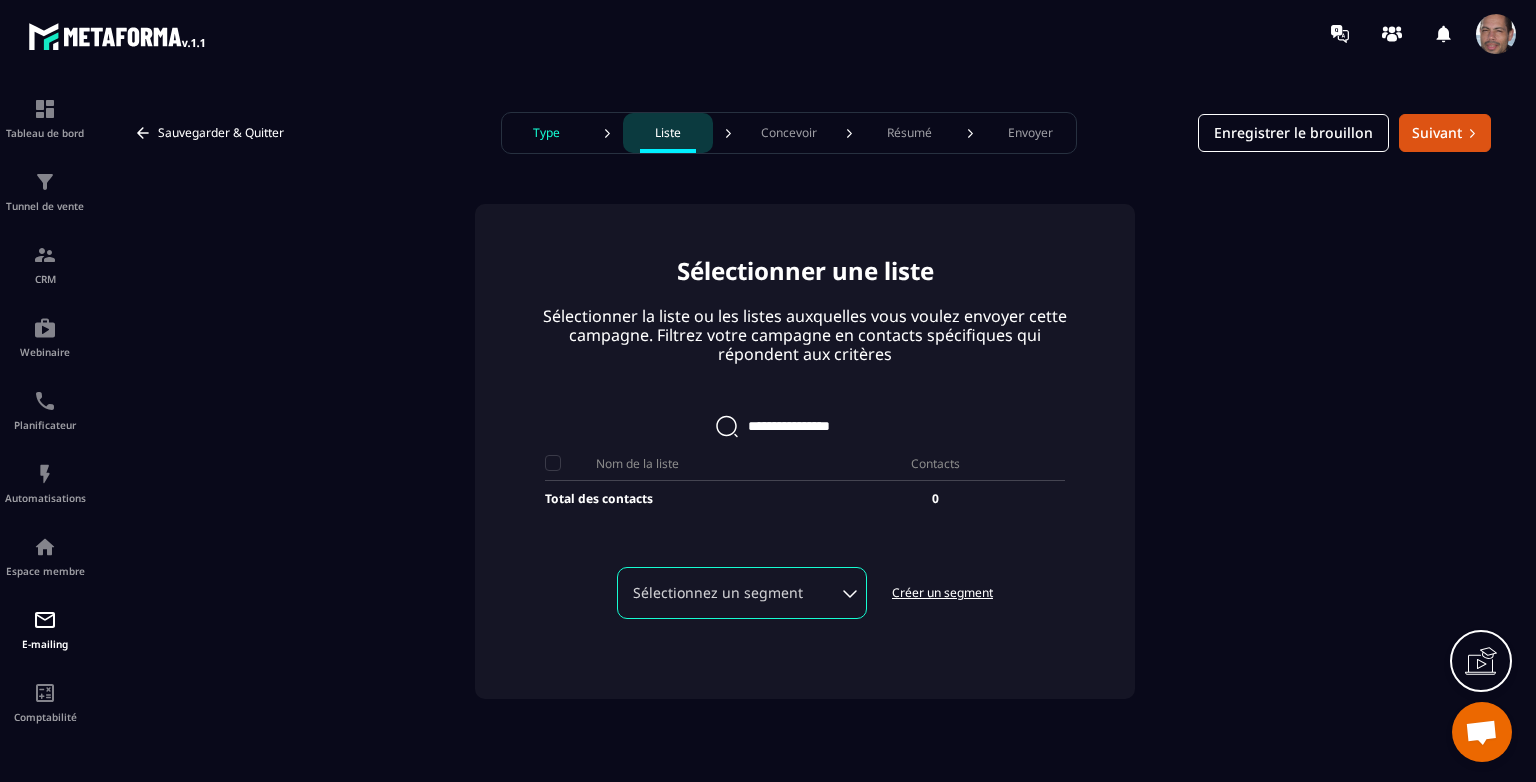 click on "Nom de la liste" at bounding box center [675, 464] 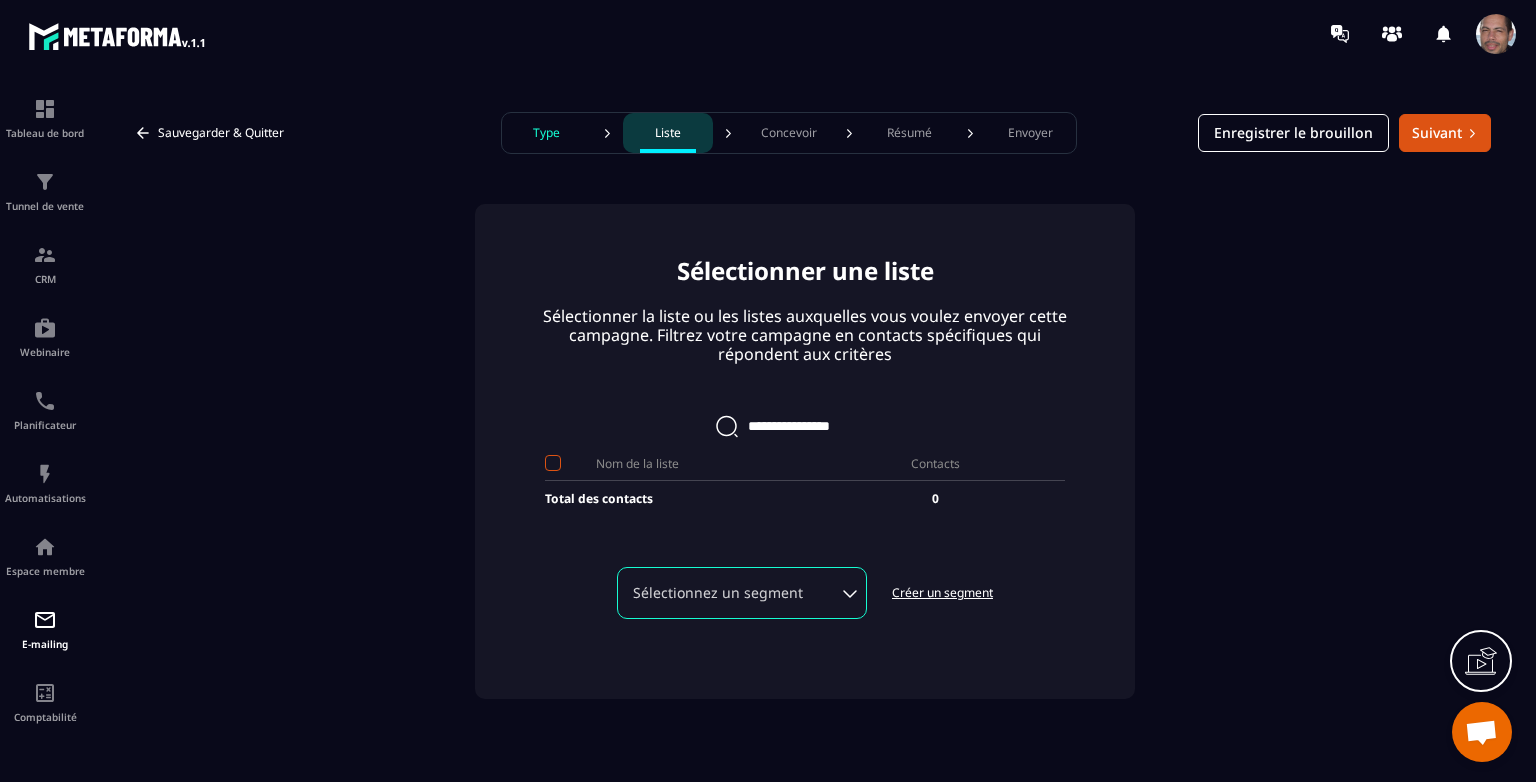 click at bounding box center [553, 463] 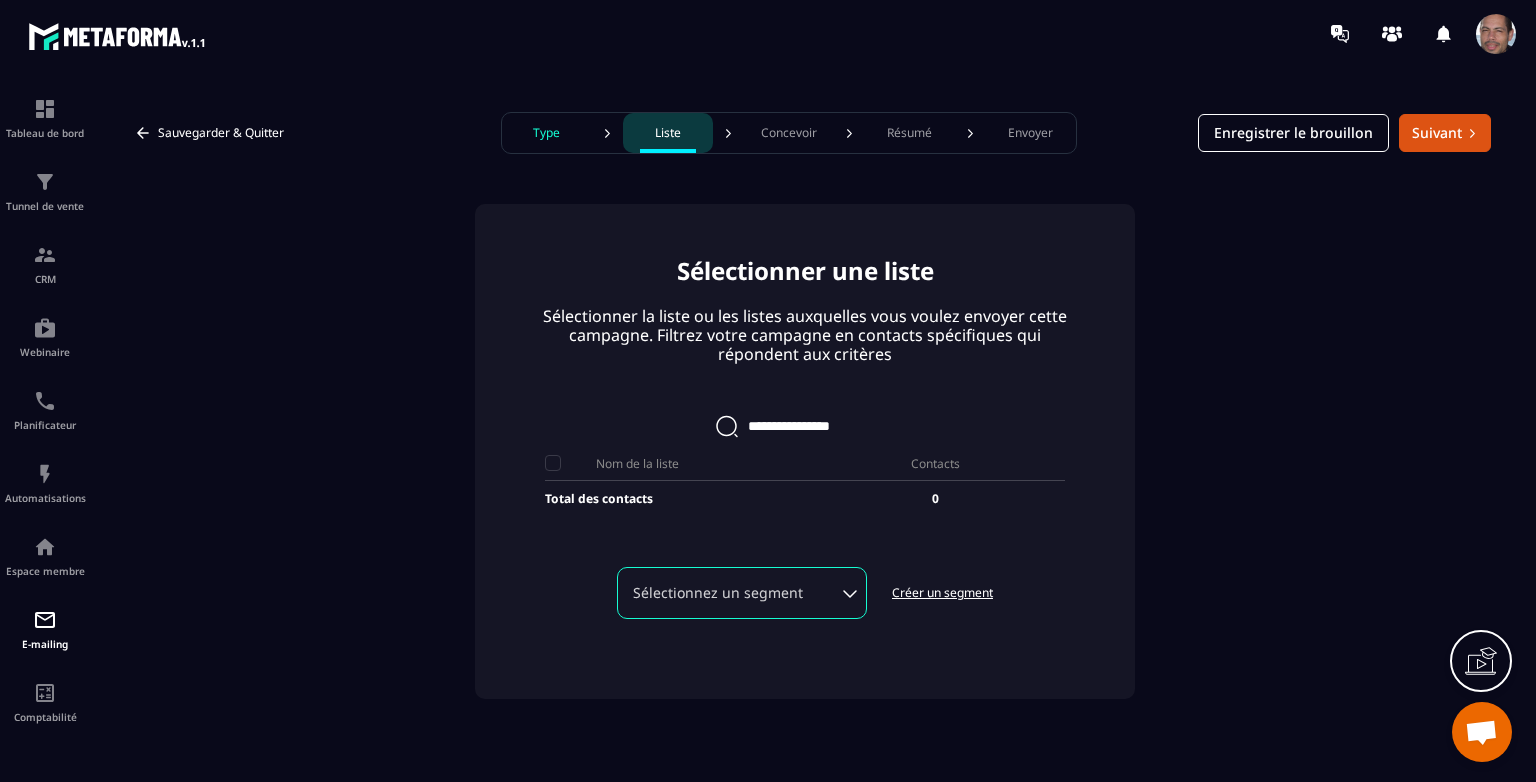 click on "Total des contacts" at bounding box center [675, 499] 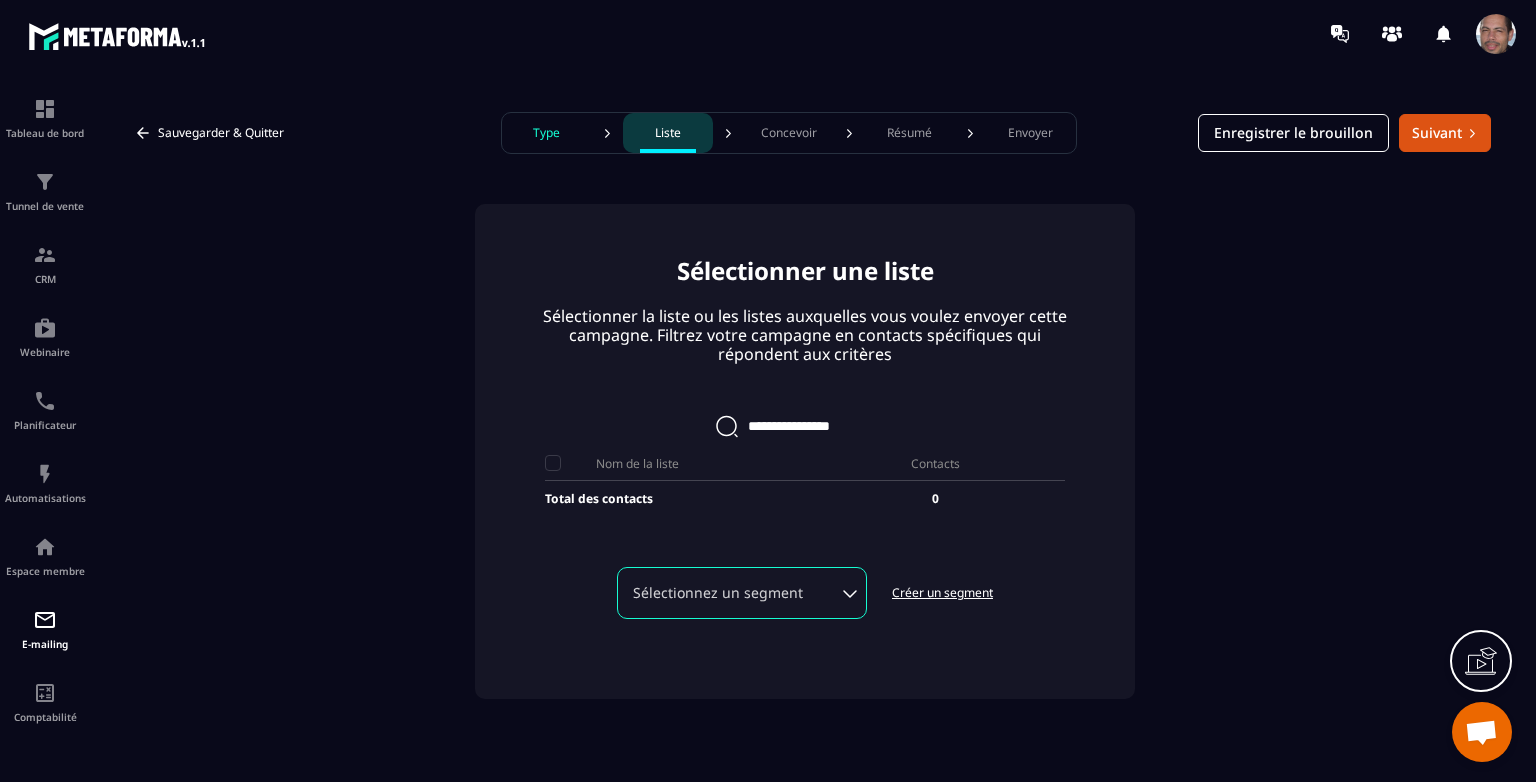 click on "Sauvegarder & Quitter Type Liste Concevoir Résumé Envoyer Enregistrer le brouillon Suivant  Sélectionner une liste Sélectionner la liste ou les listes auxquelles vous voulez envoyer cette campagne. Filtrez votre campagne en contacts spécifiques qui répondent aux critères Nom de la liste Contacts Total des contacts 0 Sélectionnez un segment Créer un segment" at bounding box center [805, 443] 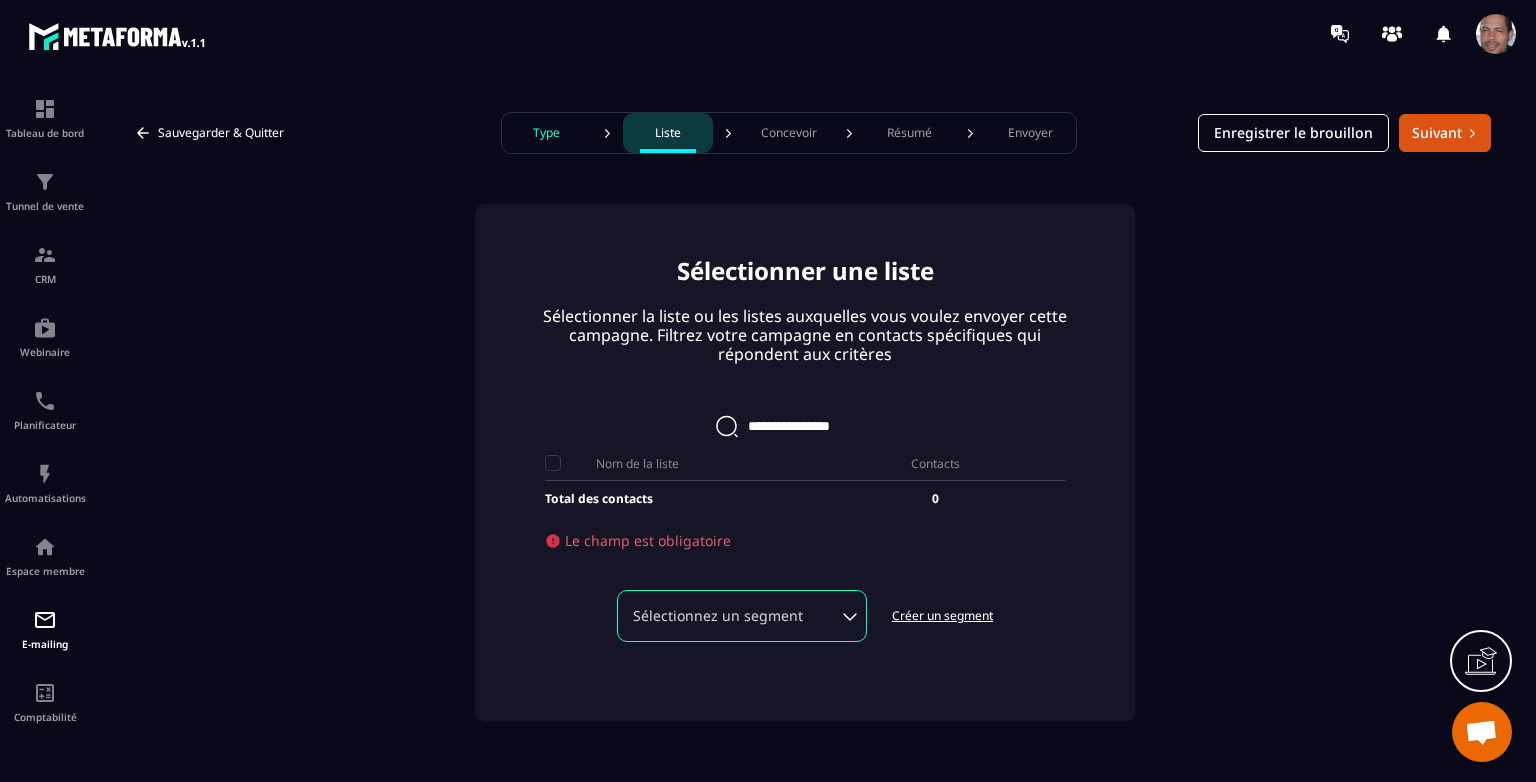 click on "Sauvegarder & Quitter Type Liste Concevoir Résumé Envoyer Enregistrer le brouillon Suivant  Sélectionner une liste Sélectionner la liste ou les listes auxquelles vous voulez envoyer cette campagne. Filtrez votre campagne en contacts spécifiques qui répondent aux critères Nom de la liste Contacts Total des contacts 0 Le champ est obligatoire Sélectionnez un segment Créer un segment" at bounding box center [805, 443] 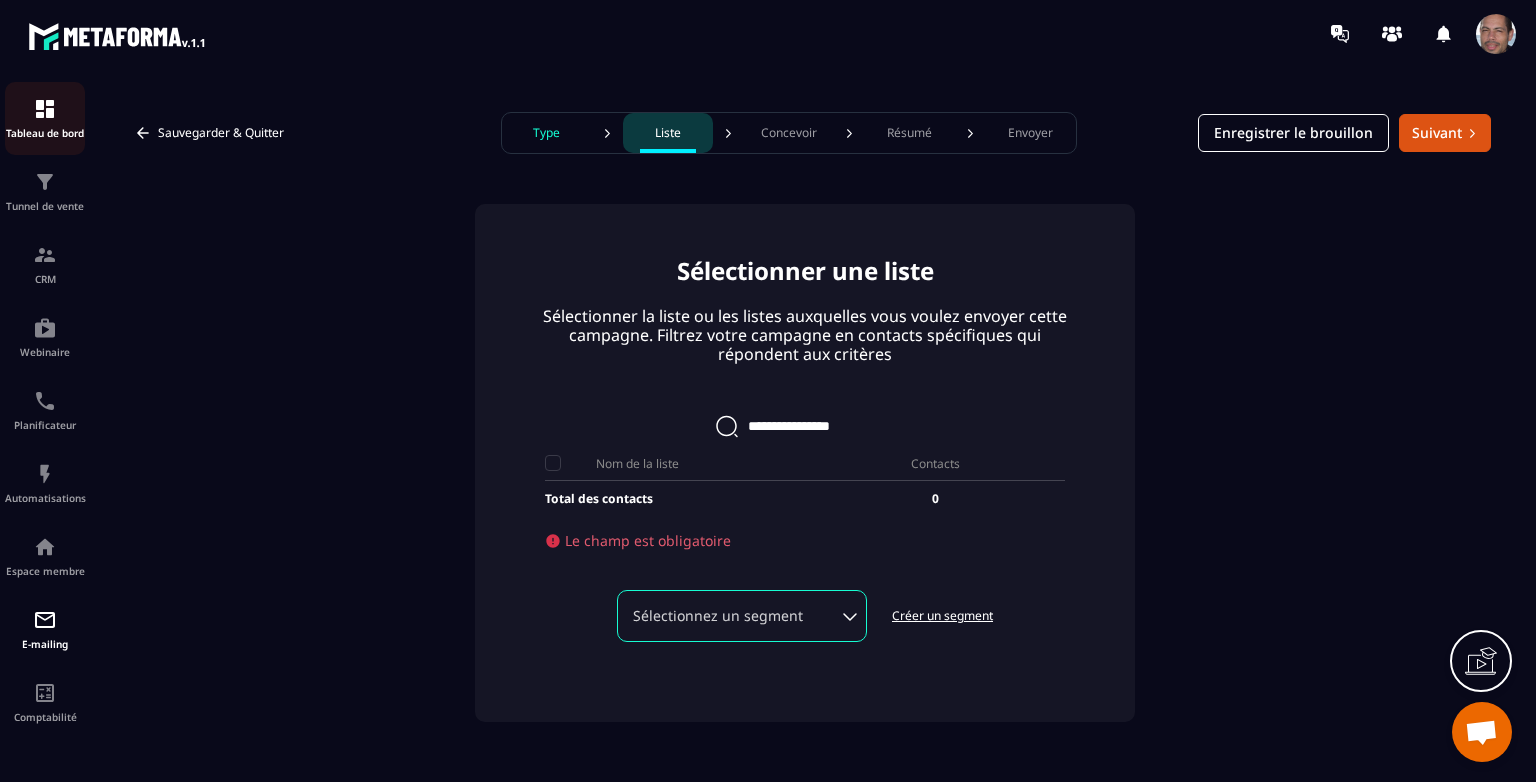 click at bounding box center (45, 109) 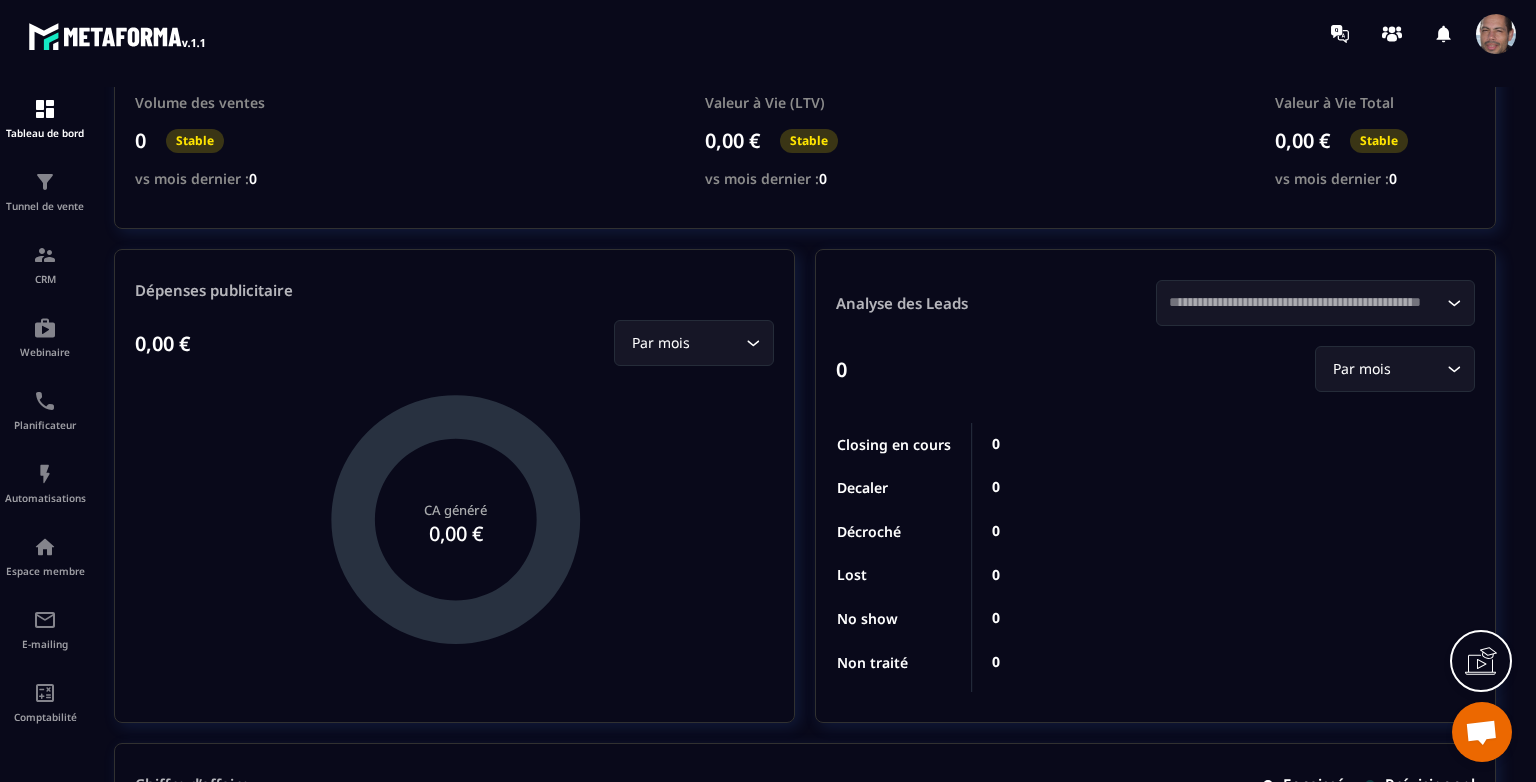 scroll, scrollTop: 0, scrollLeft: 0, axis: both 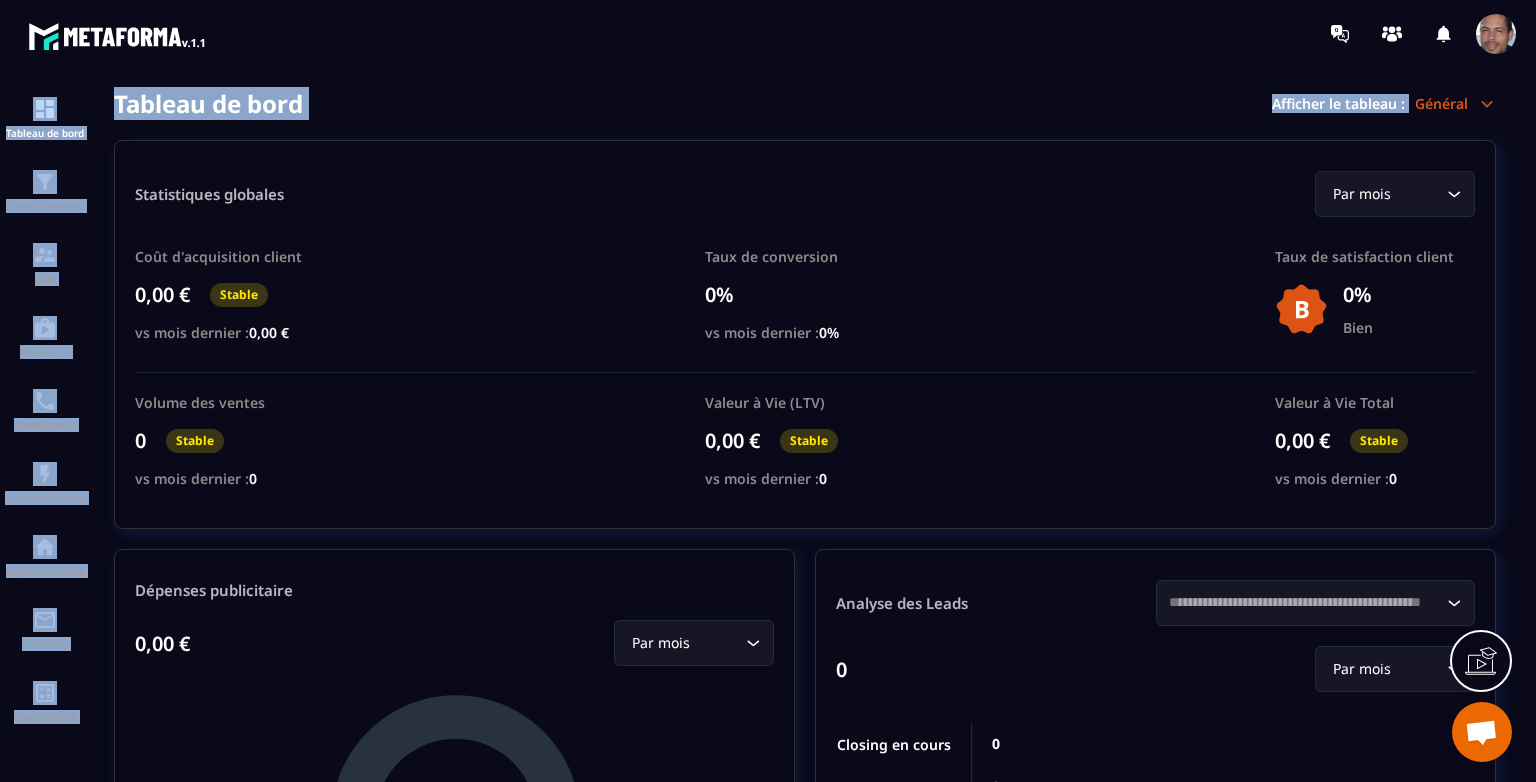 drag, startPoint x: 1444, startPoint y: 35, endPoint x: 1419, endPoint y: 87, distance: 57.697487 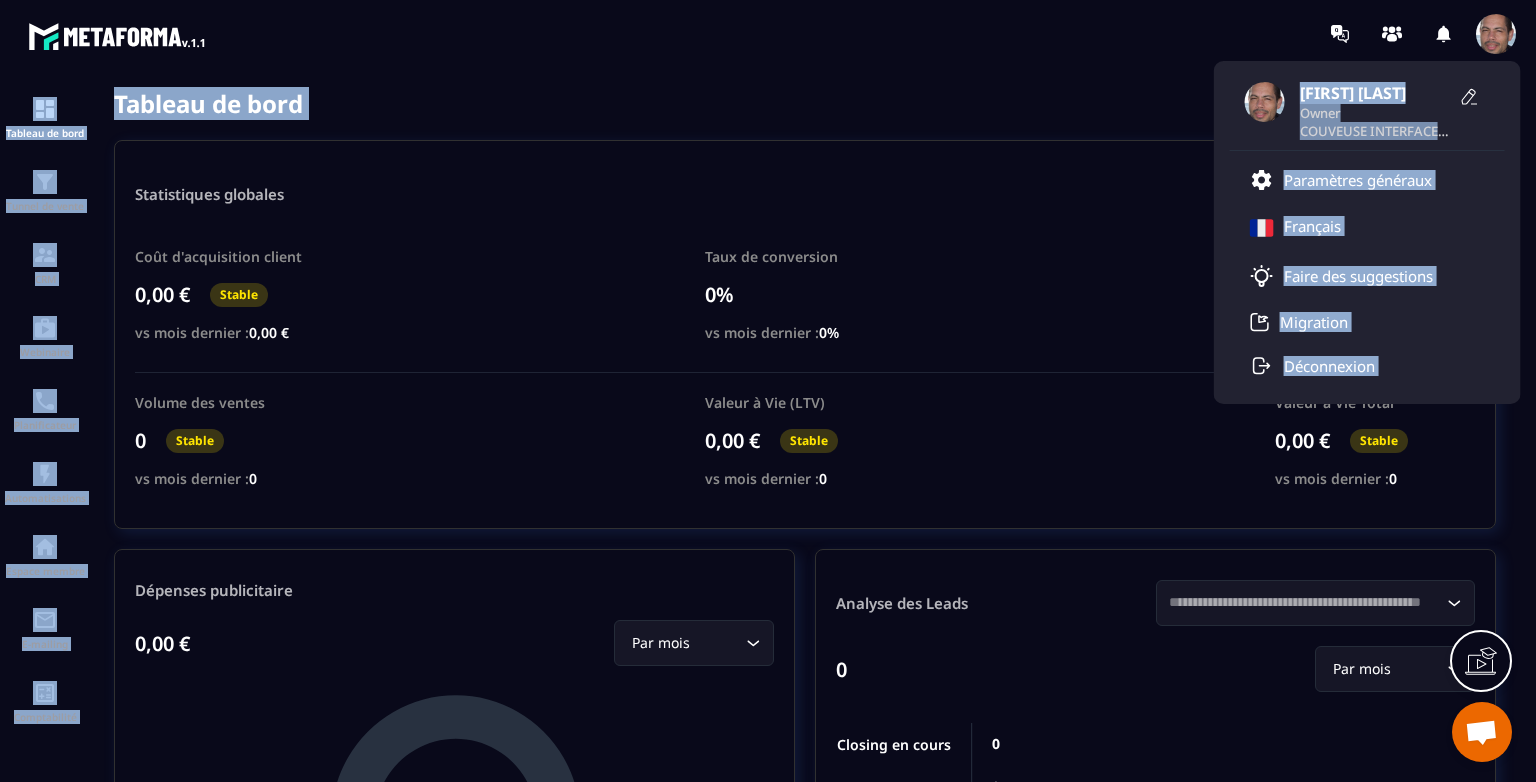click on "Tableau de bord Afficher le tableau :  Général" at bounding box center (805, 103) 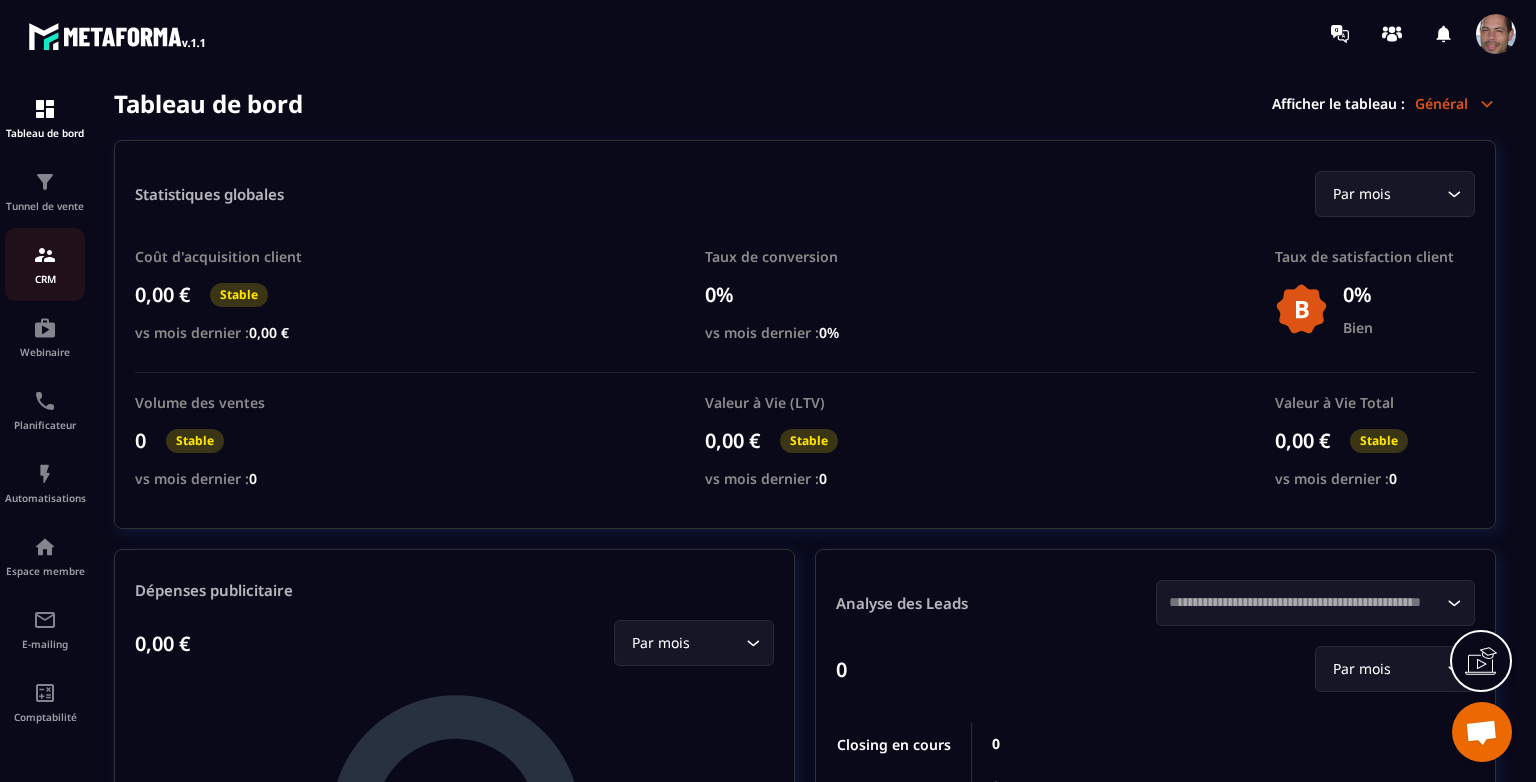 click on "CRM" at bounding box center (45, 279) 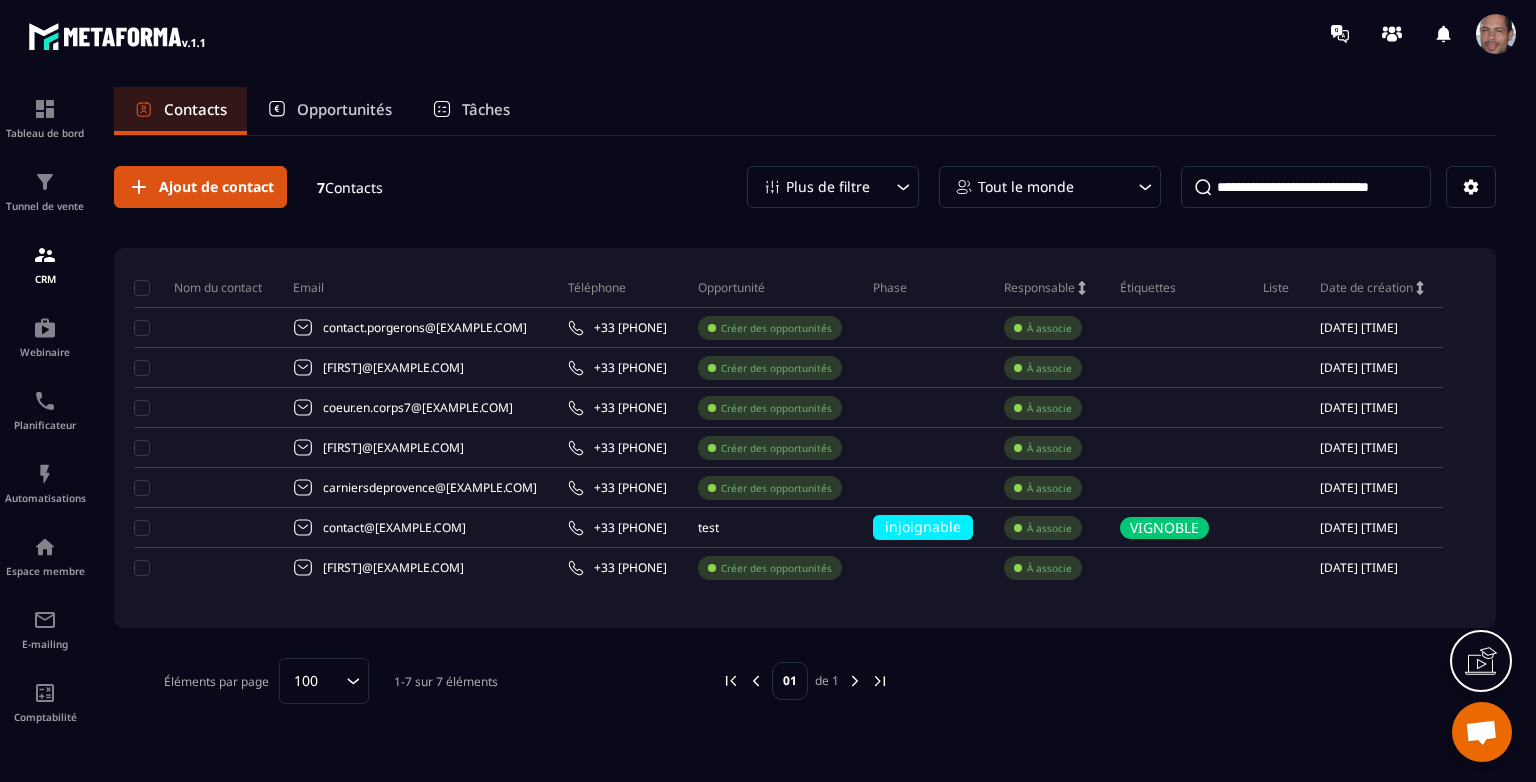 click at bounding box center [1496, 34] 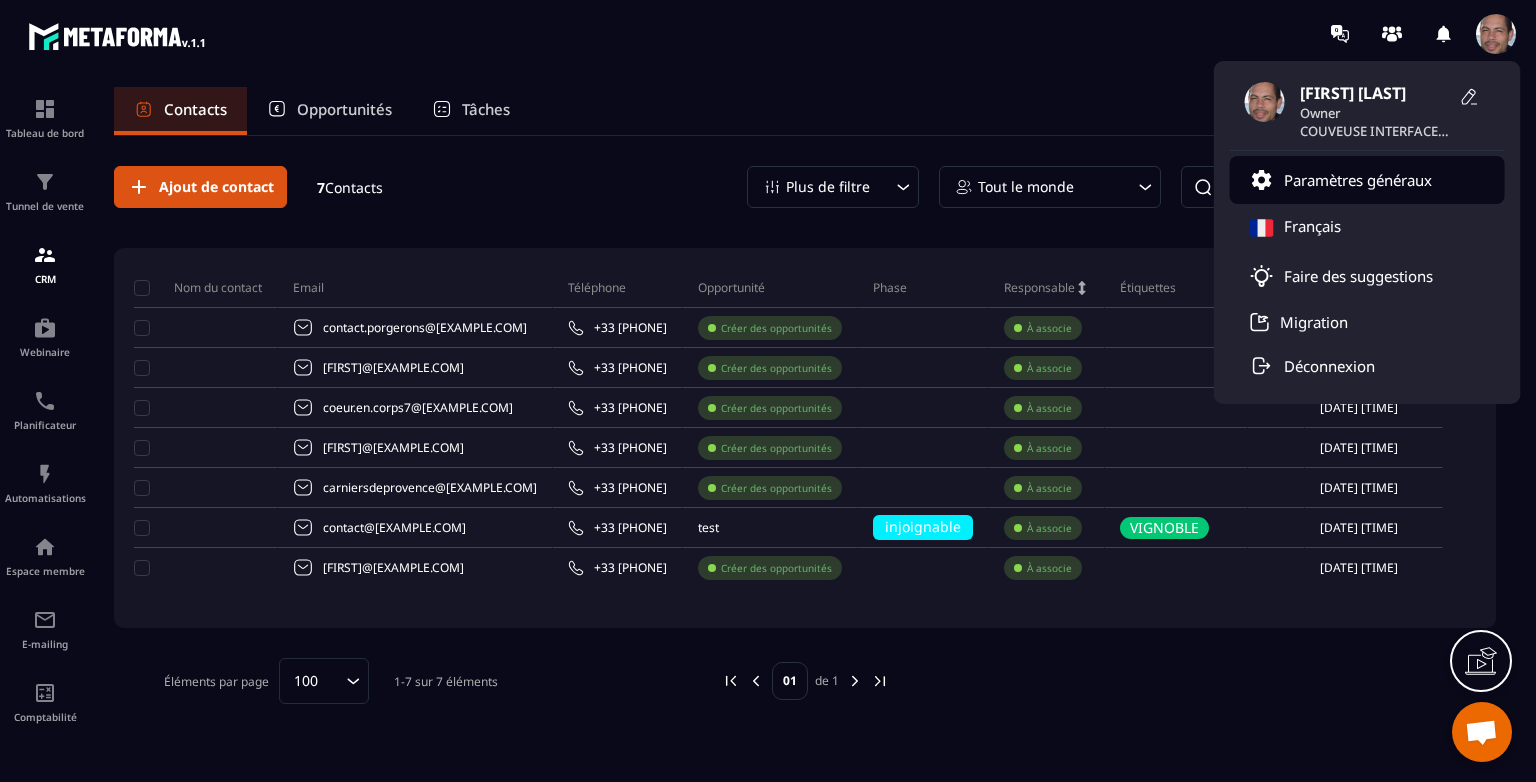 click on "Paramètres généraux" at bounding box center (1358, 180) 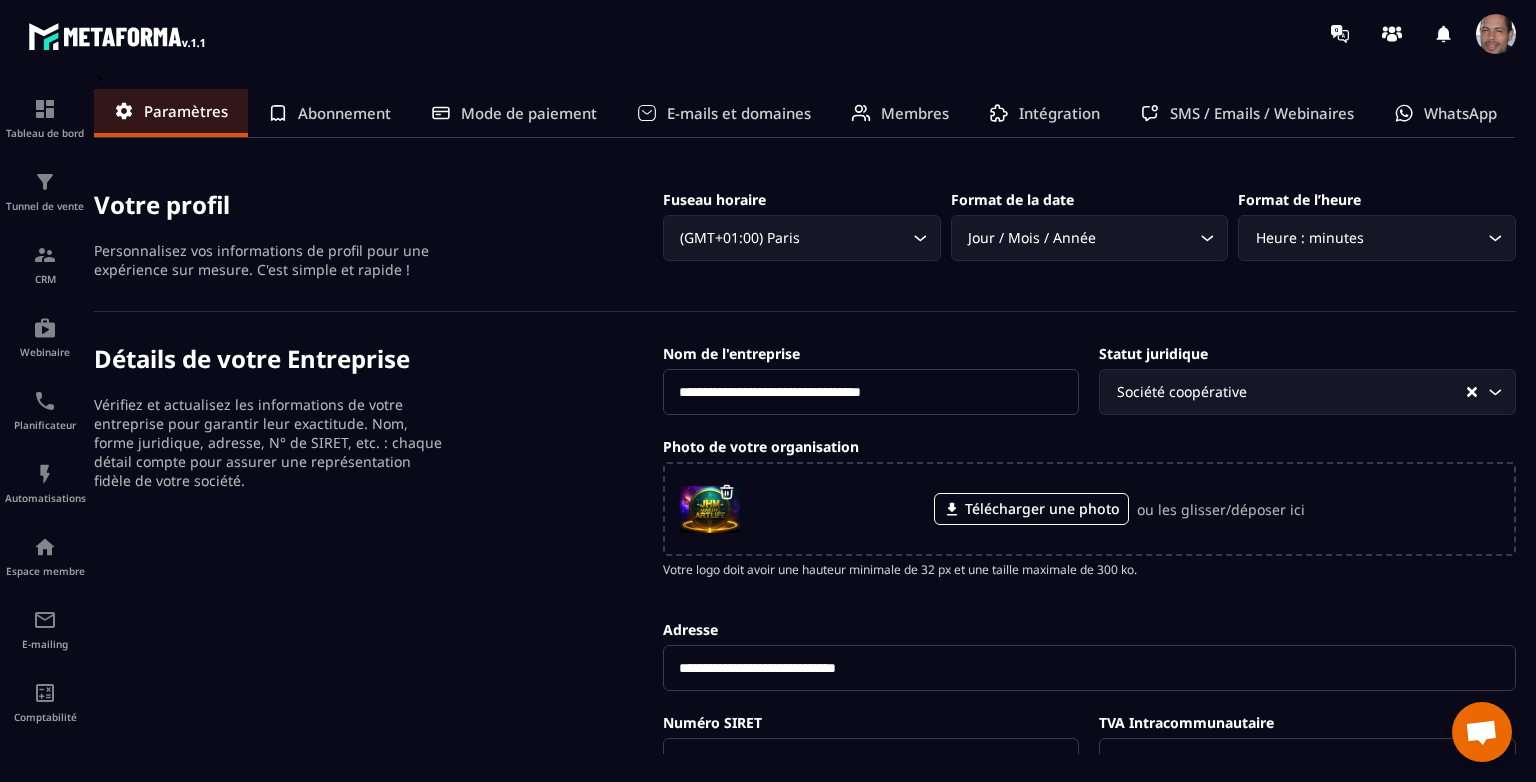 click on "Membres" at bounding box center (915, 113) 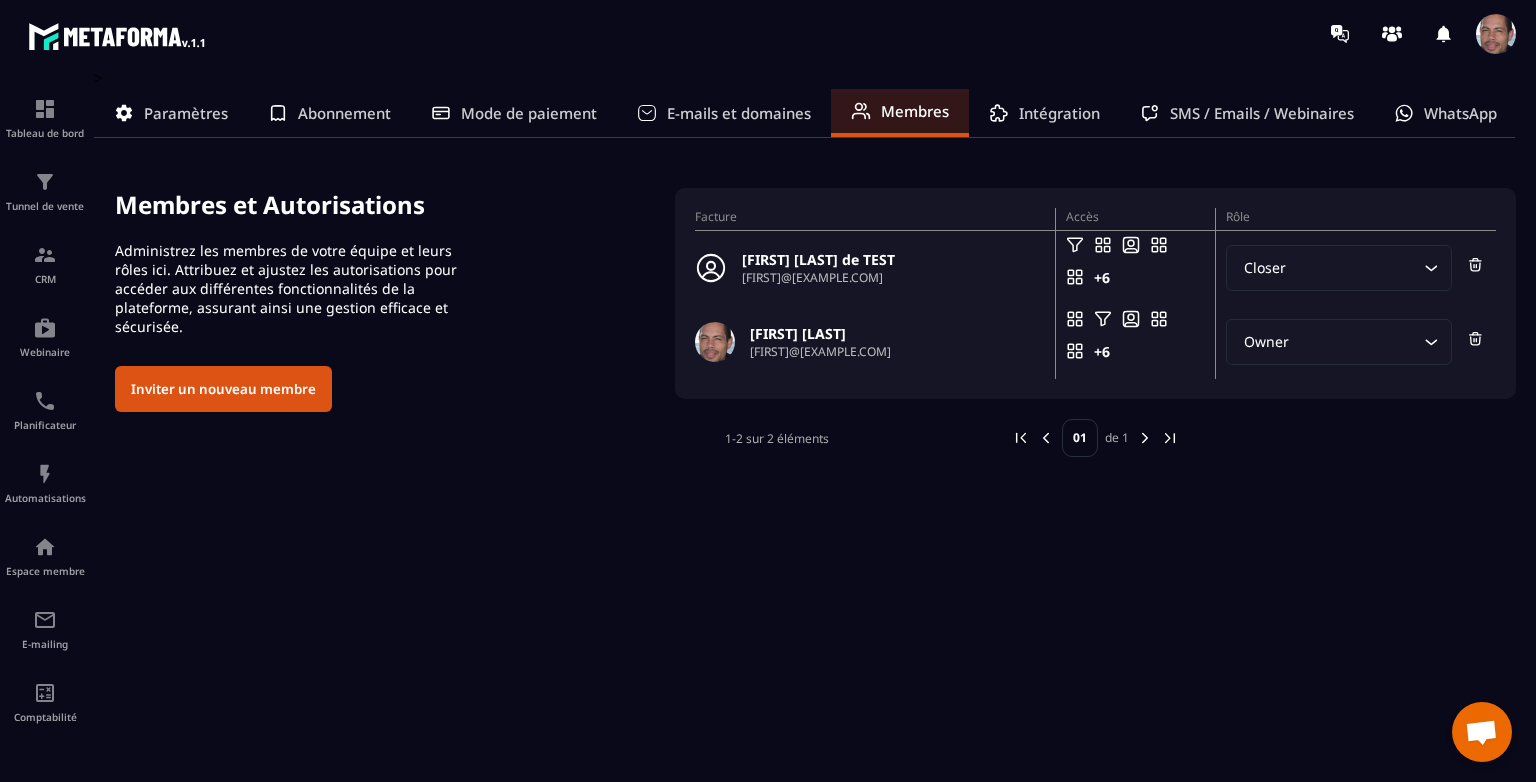 click on "[FIRST] [LAST] de TEST" at bounding box center [818, 259] 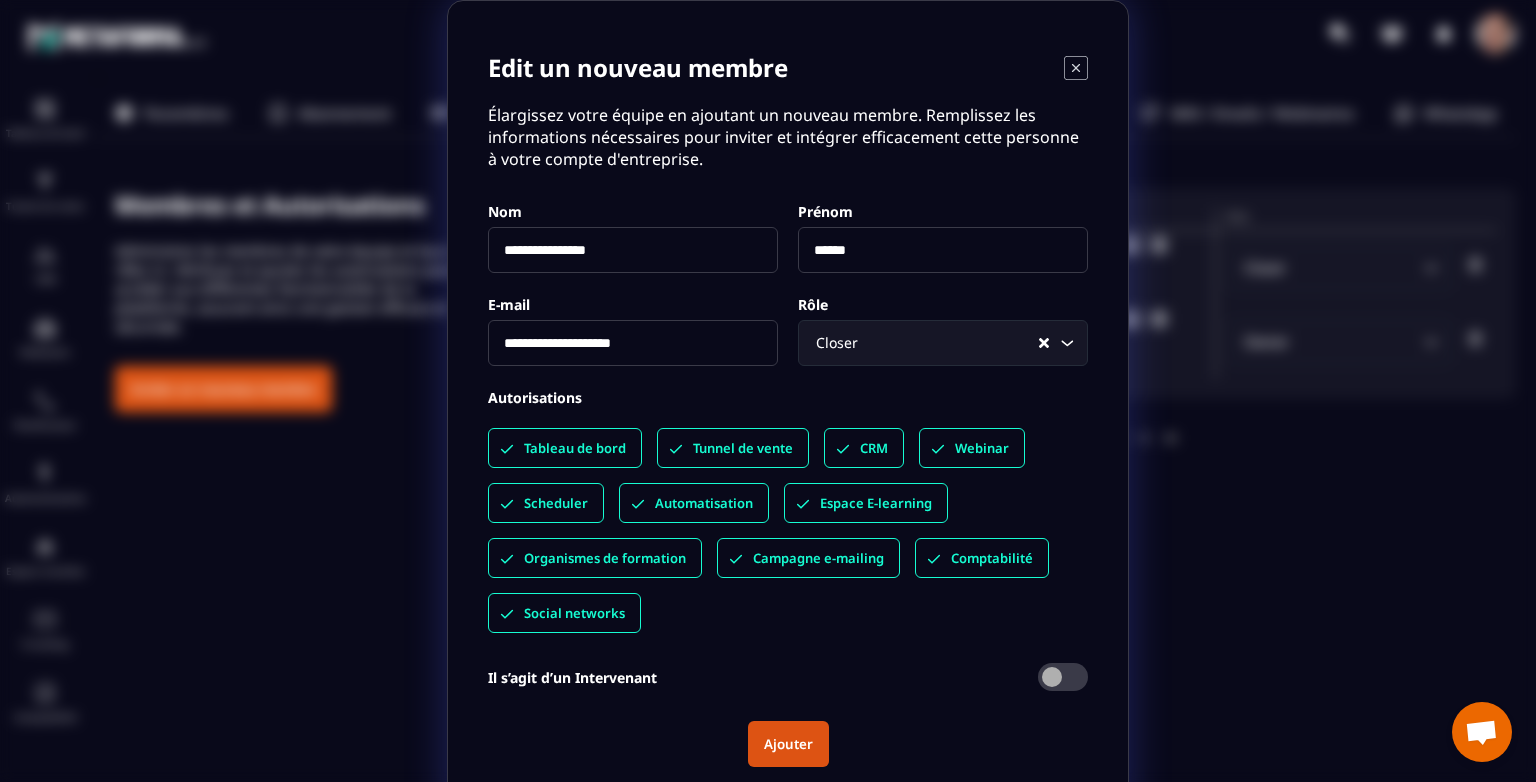 scroll, scrollTop: 29, scrollLeft: 0, axis: vertical 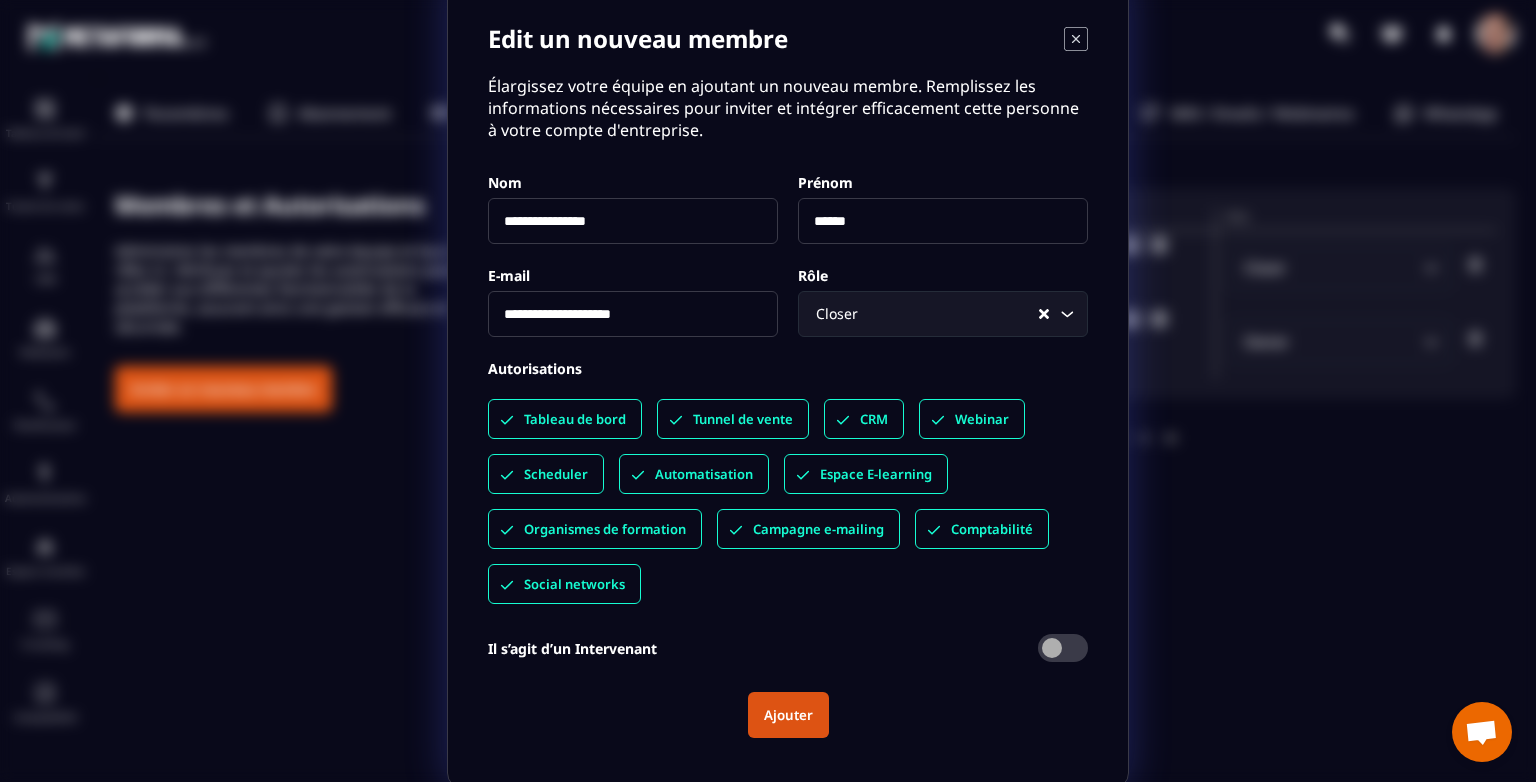click 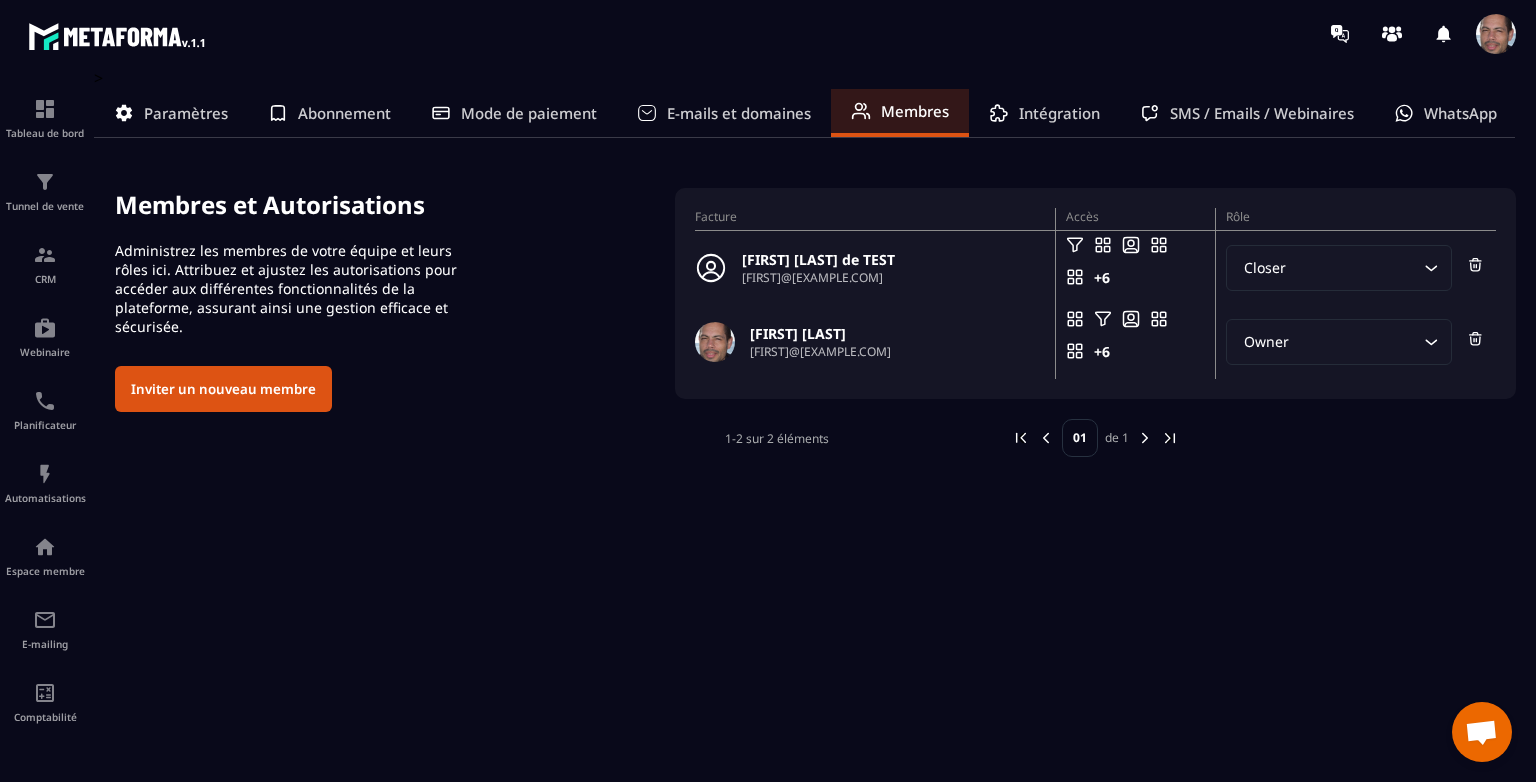 click on "[FIRST]@[EXAMPLE.COM]" at bounding box center (818, 277) 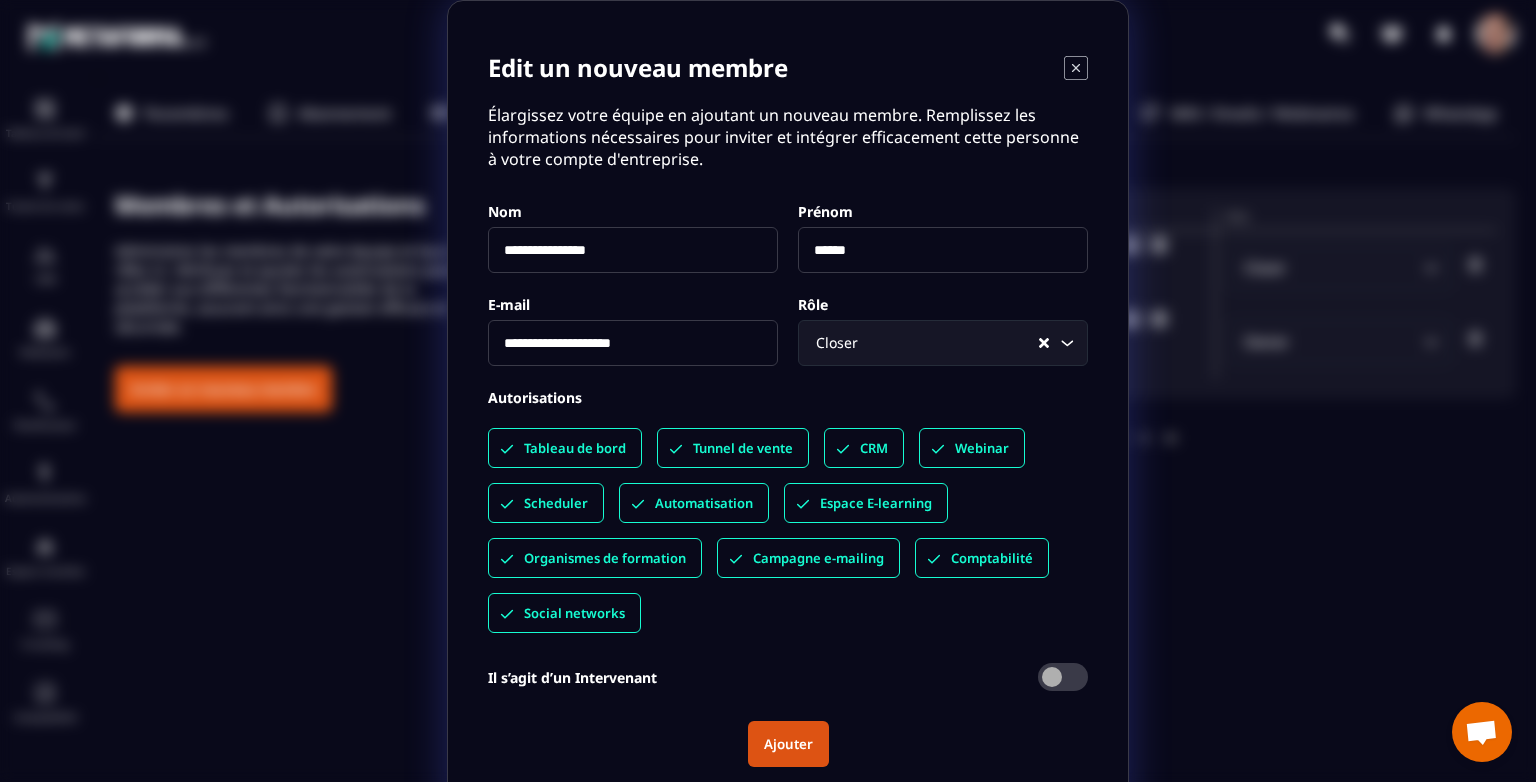 click 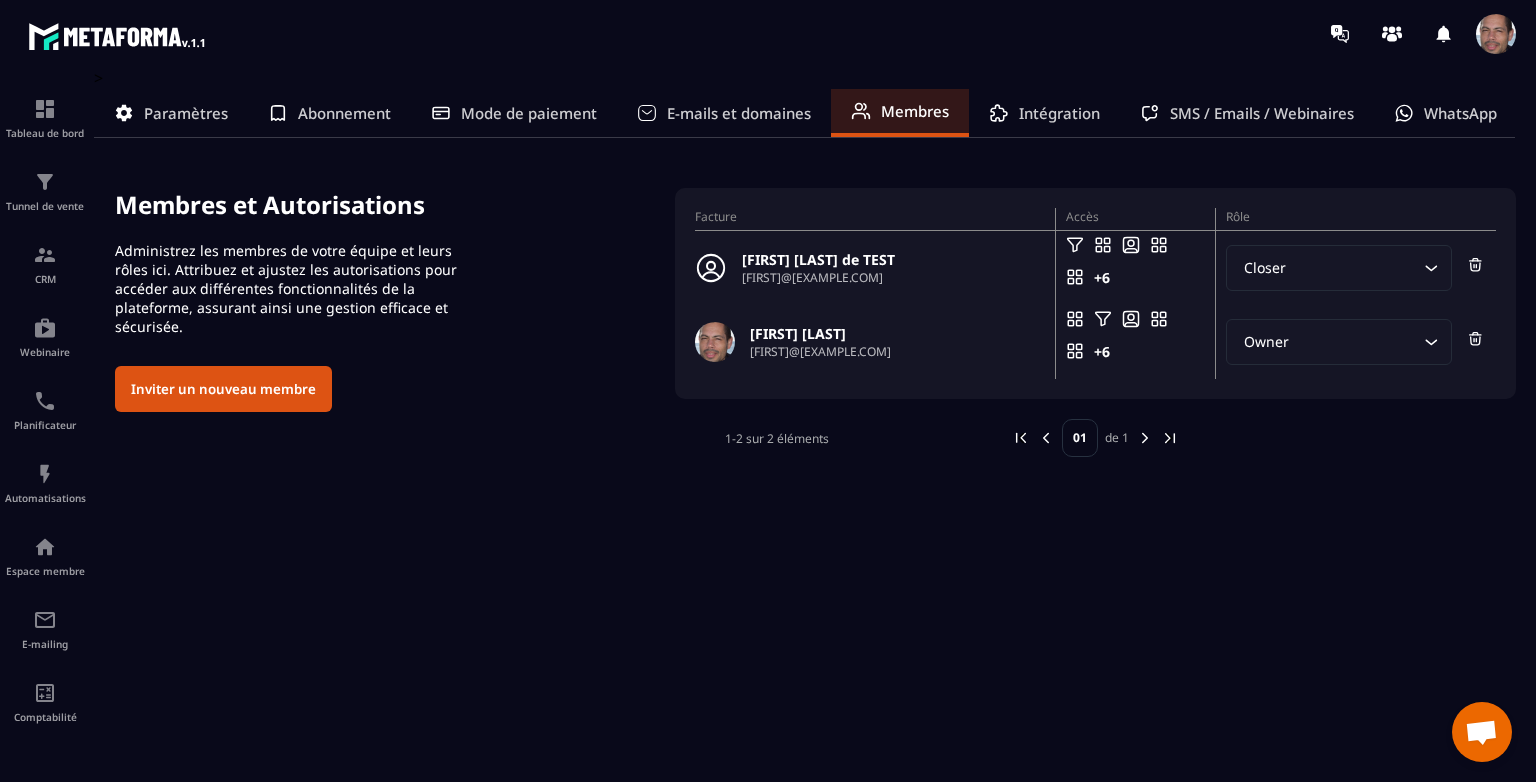 click on "SMS / Emails / Webinaires" at bounding box center (1262, 113) 